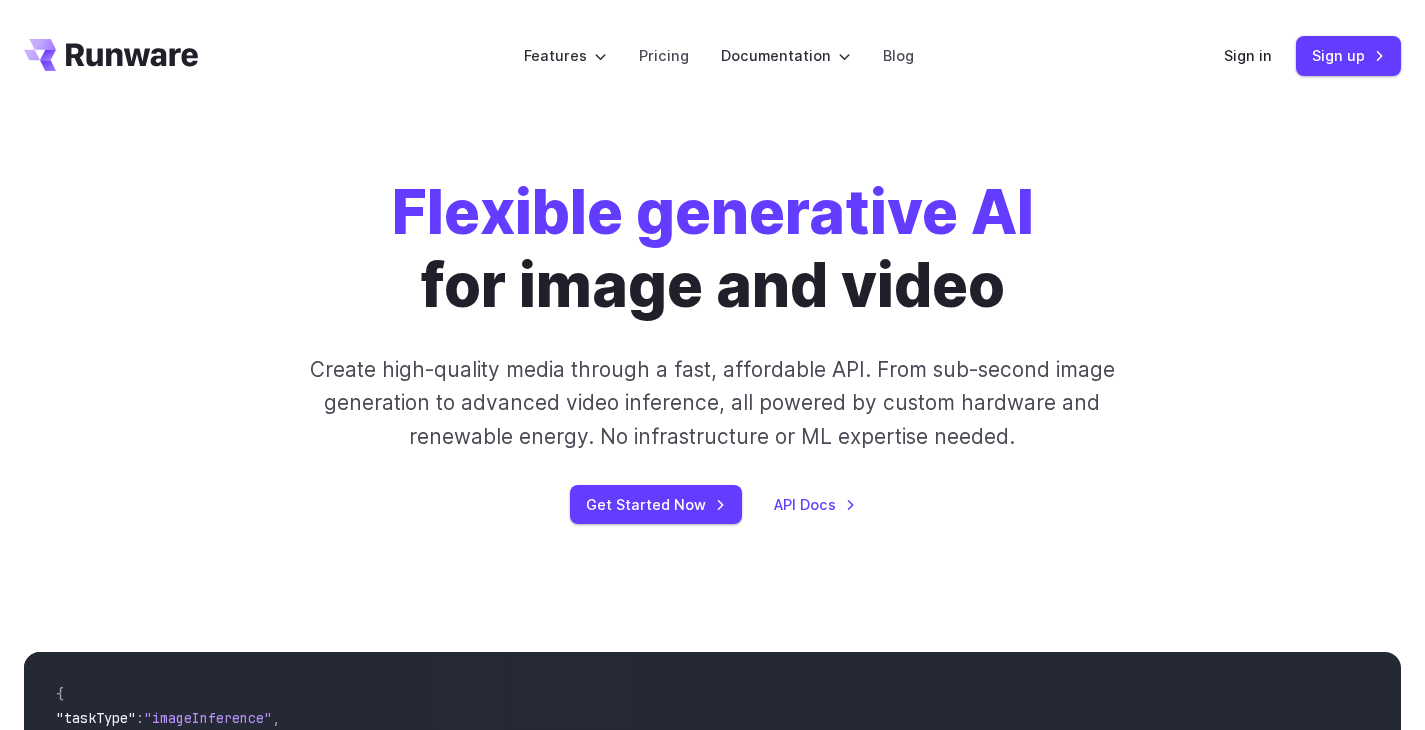 scroll, scrollTop: 0, scrollLeft: 0, axis: both 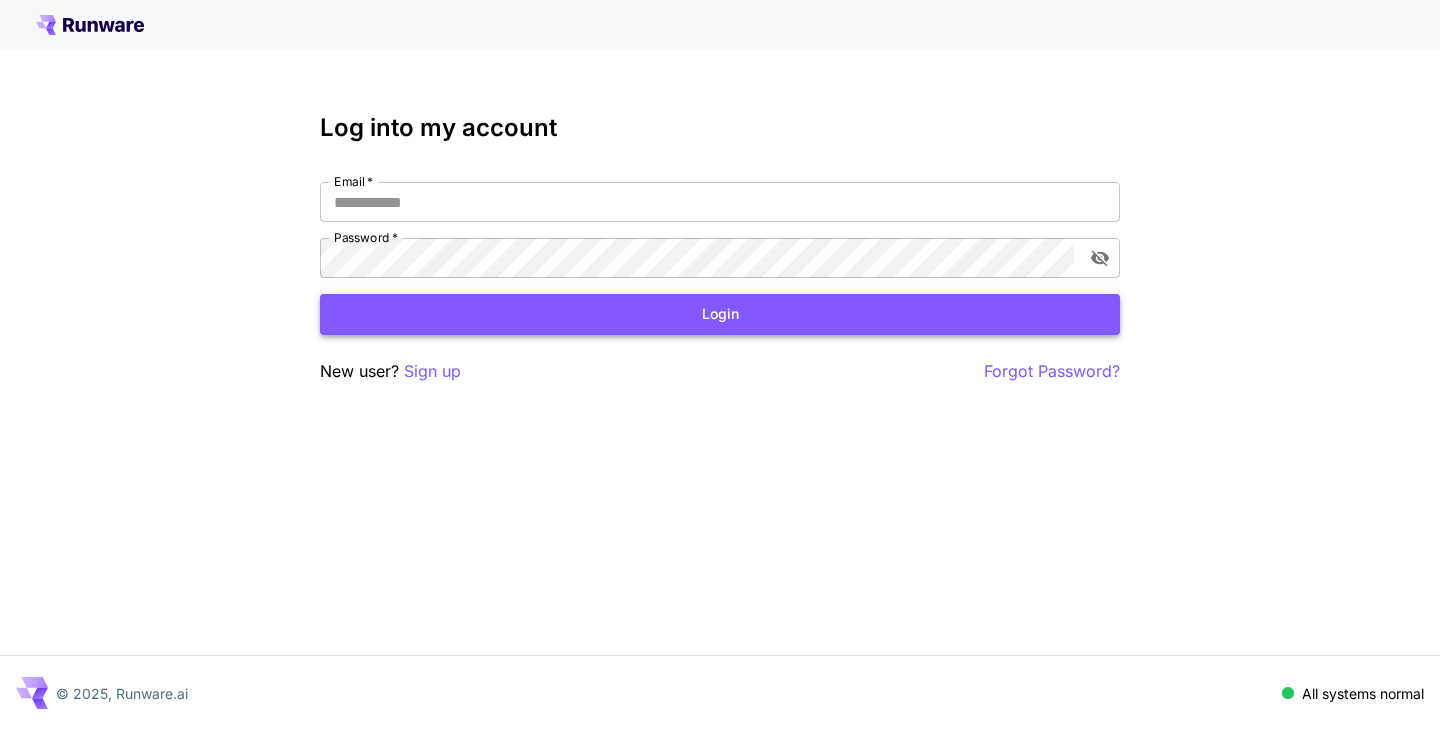 type on "**********" 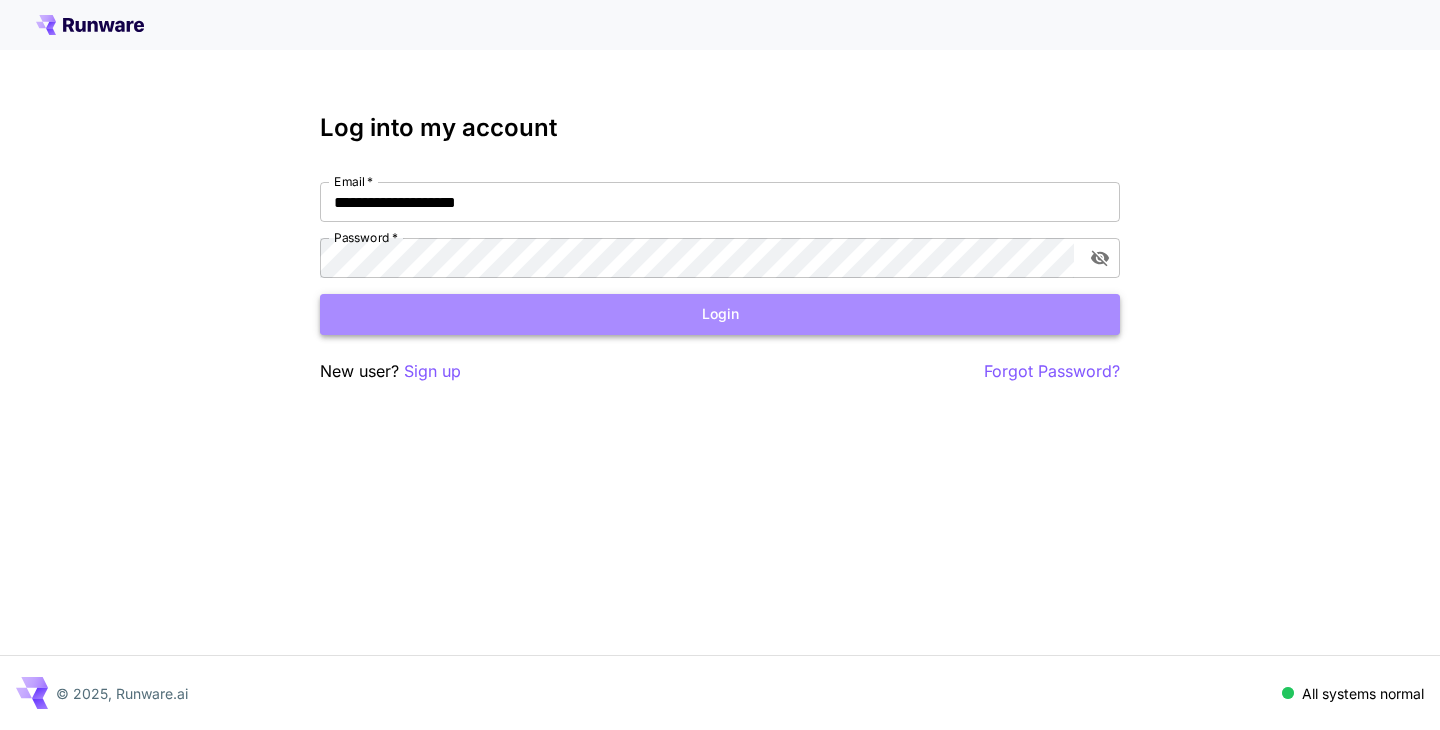 click on "Login" at bounding box center [720, 314] 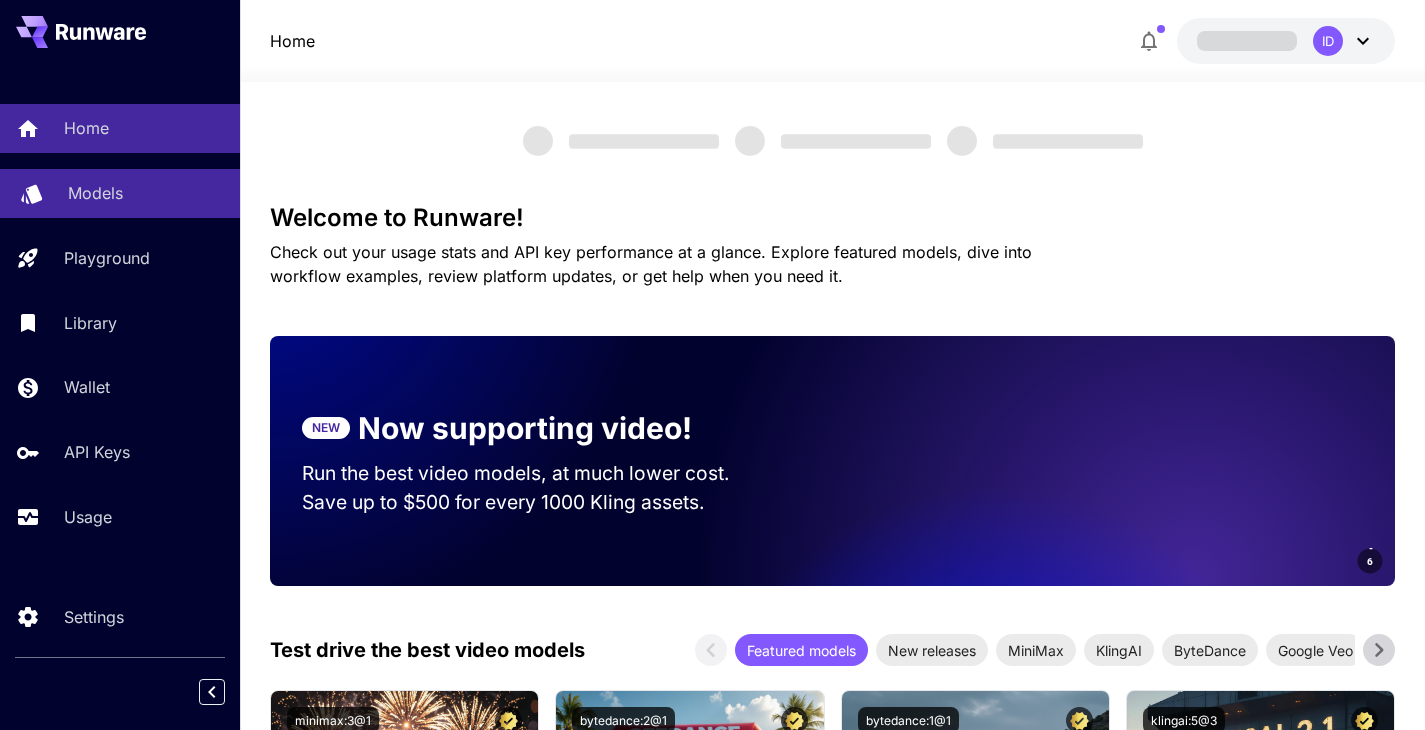 click on "Models" at bounding box center [120, 193] 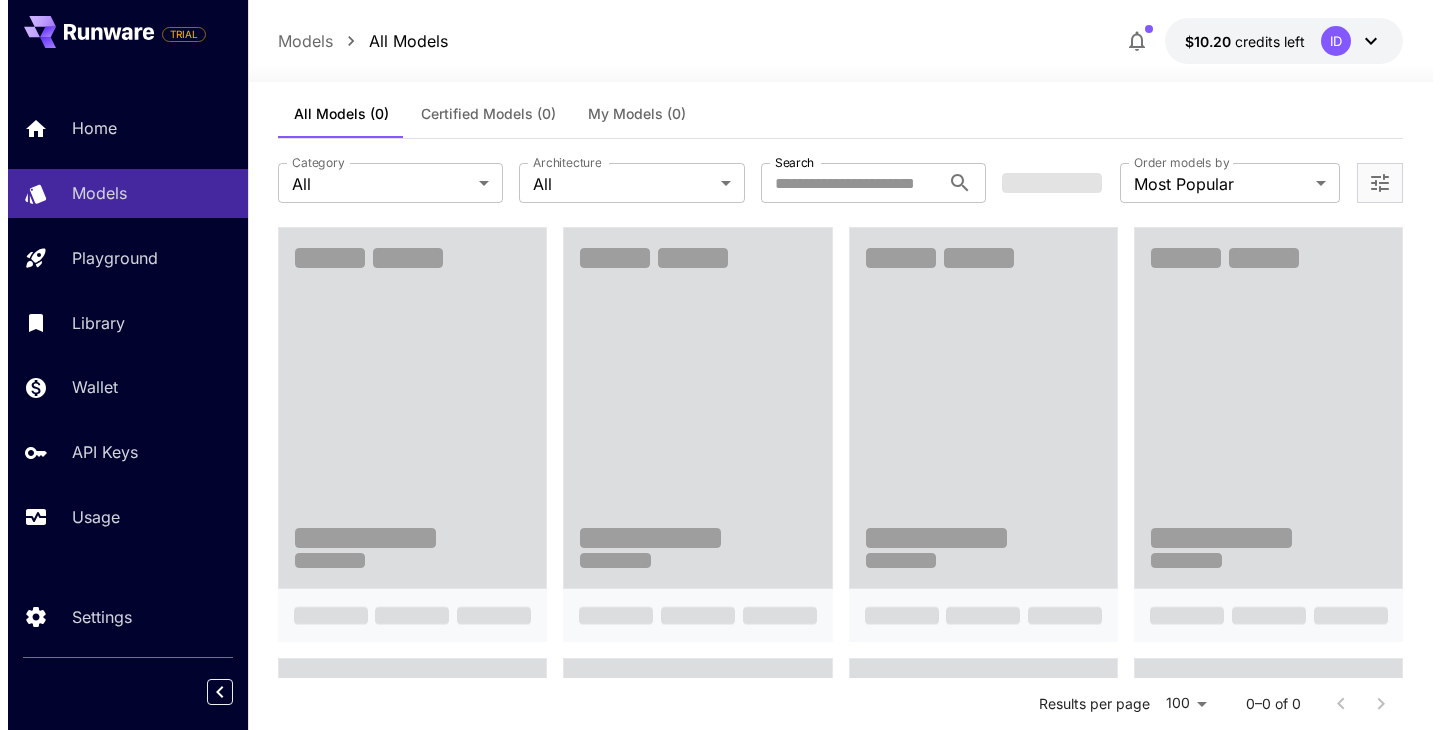 scroll, scrollTop: 31, scrollLeft: 0, axis: vertical 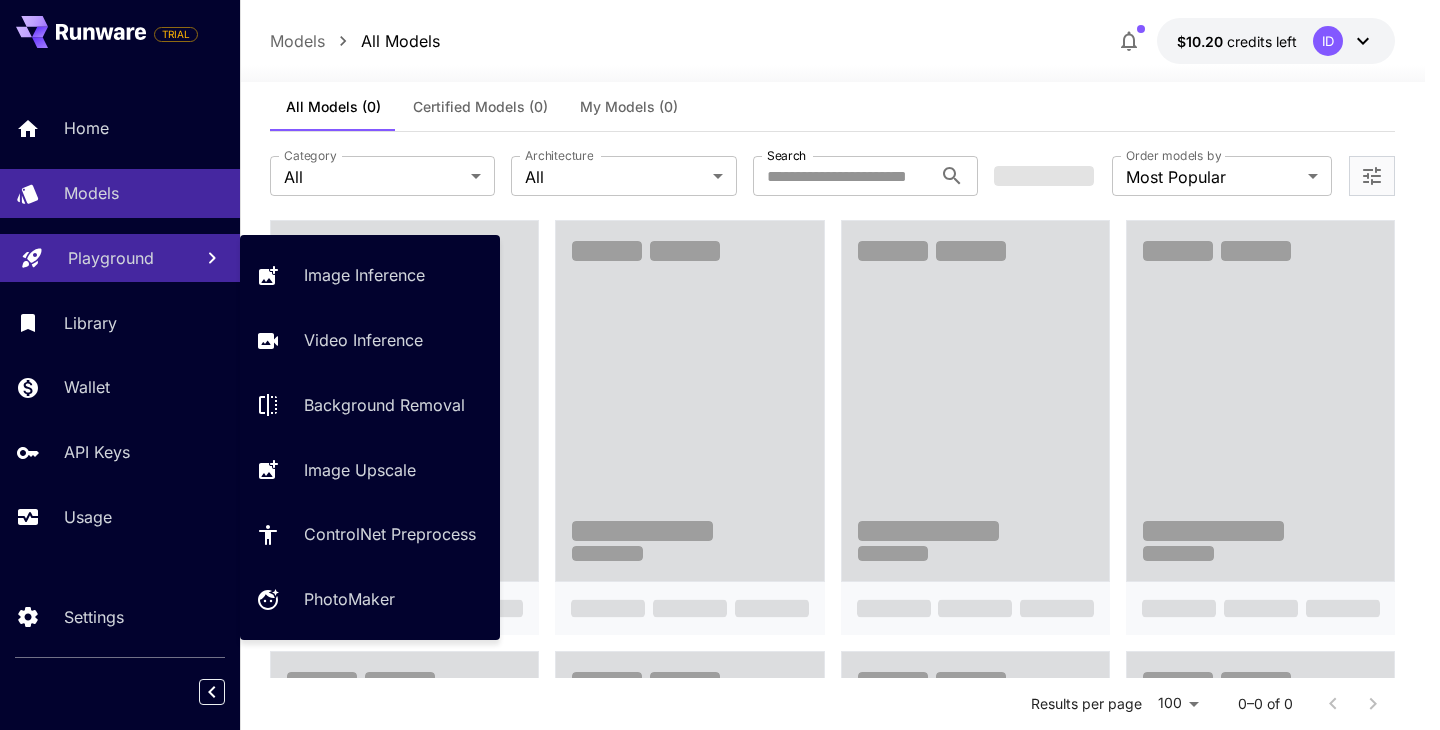 click on "Playground" at bounding box center (120, 258) 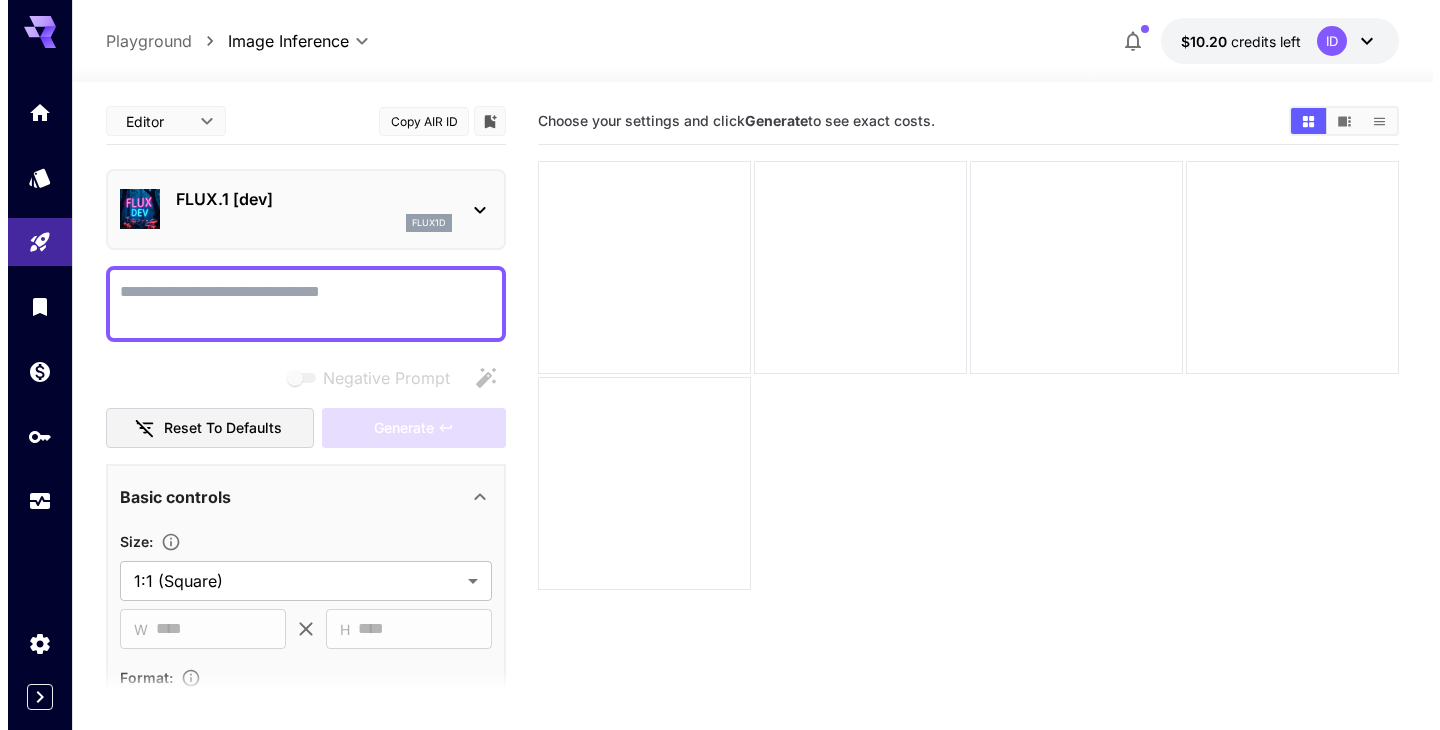 scroll, scrollTop: 34, scrollLeft: 0, axis: vertical 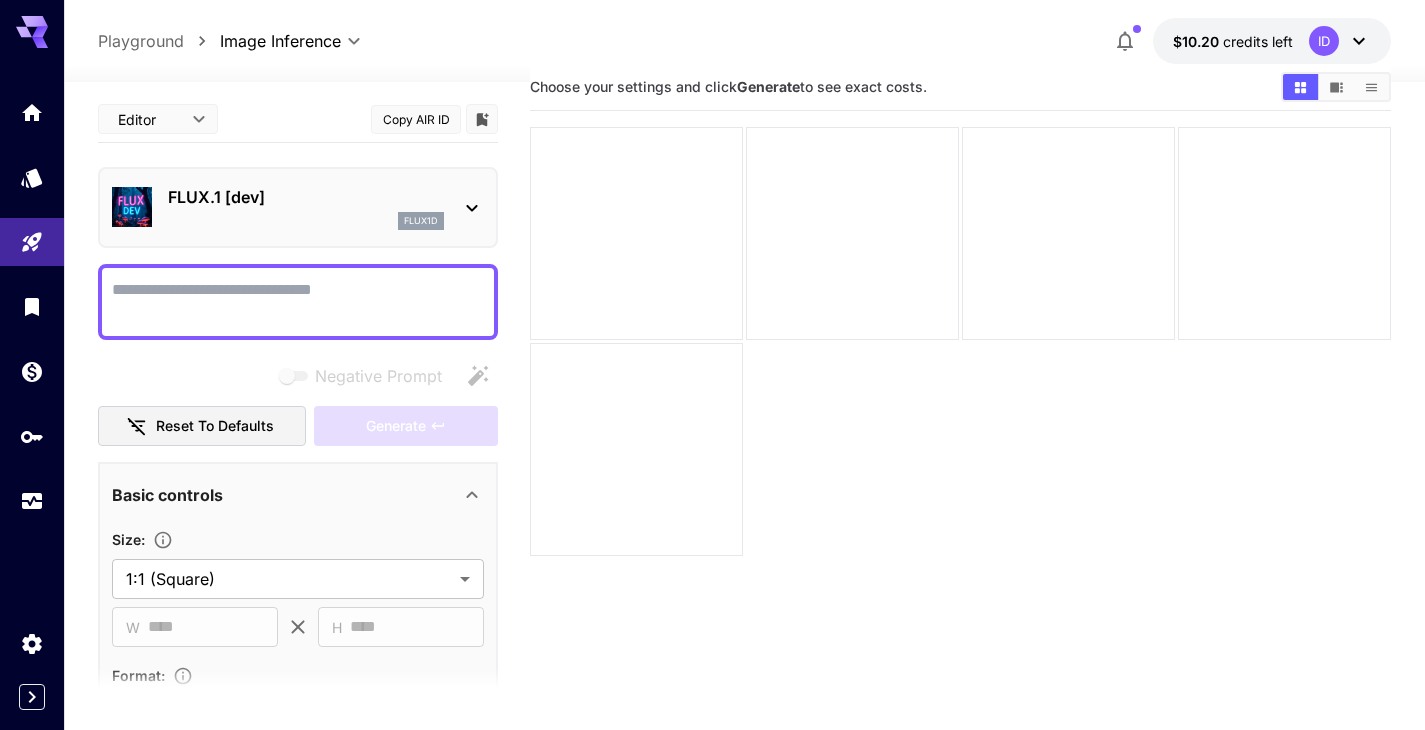 click on "FLUX.1 [dev] flux1d" at bounding box center [298, 207] 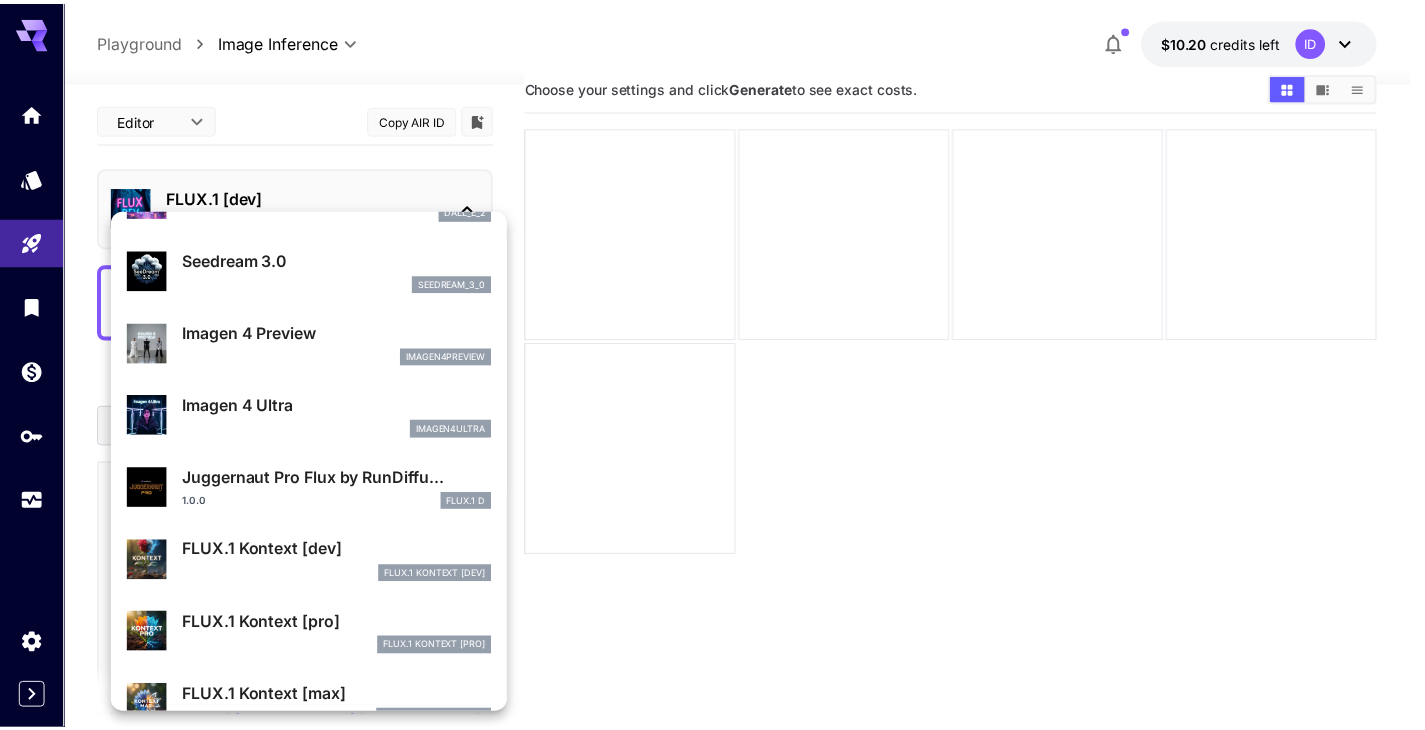 scroll, scrollTop: 478, scrollLeft: 0, axis: vertical 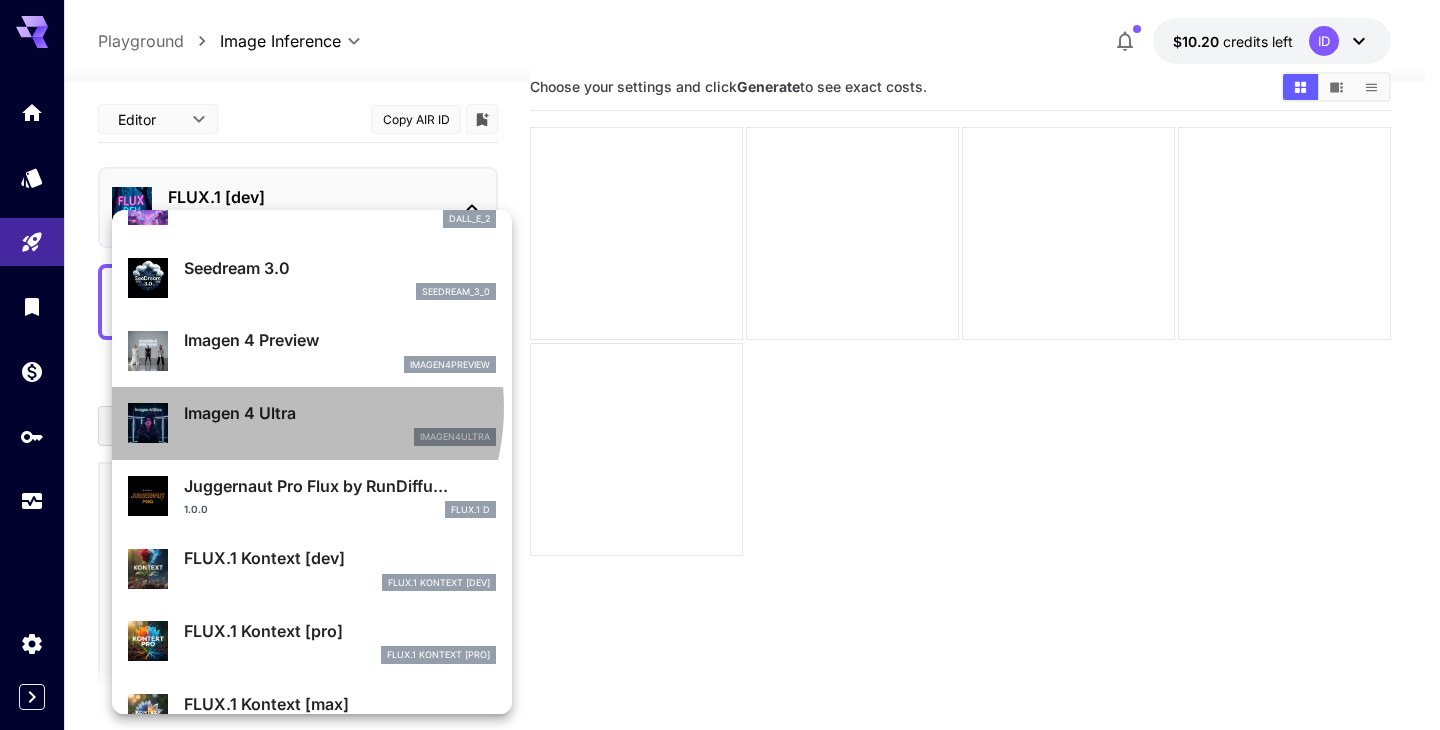 click on "Imagen 4 Ultra" at bounding box center (340, 413) 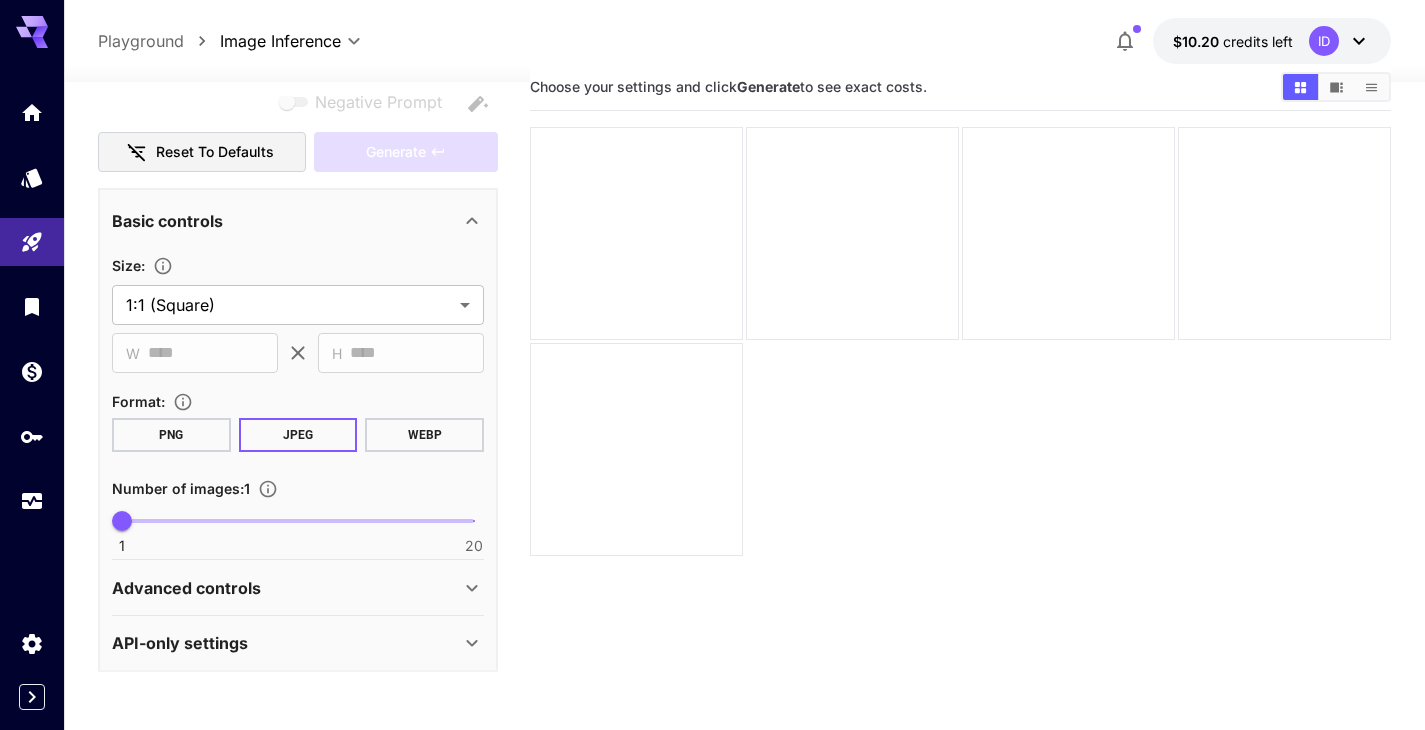 scroll, scrollTop: 279, scrollLeft: 0, axis: vertical 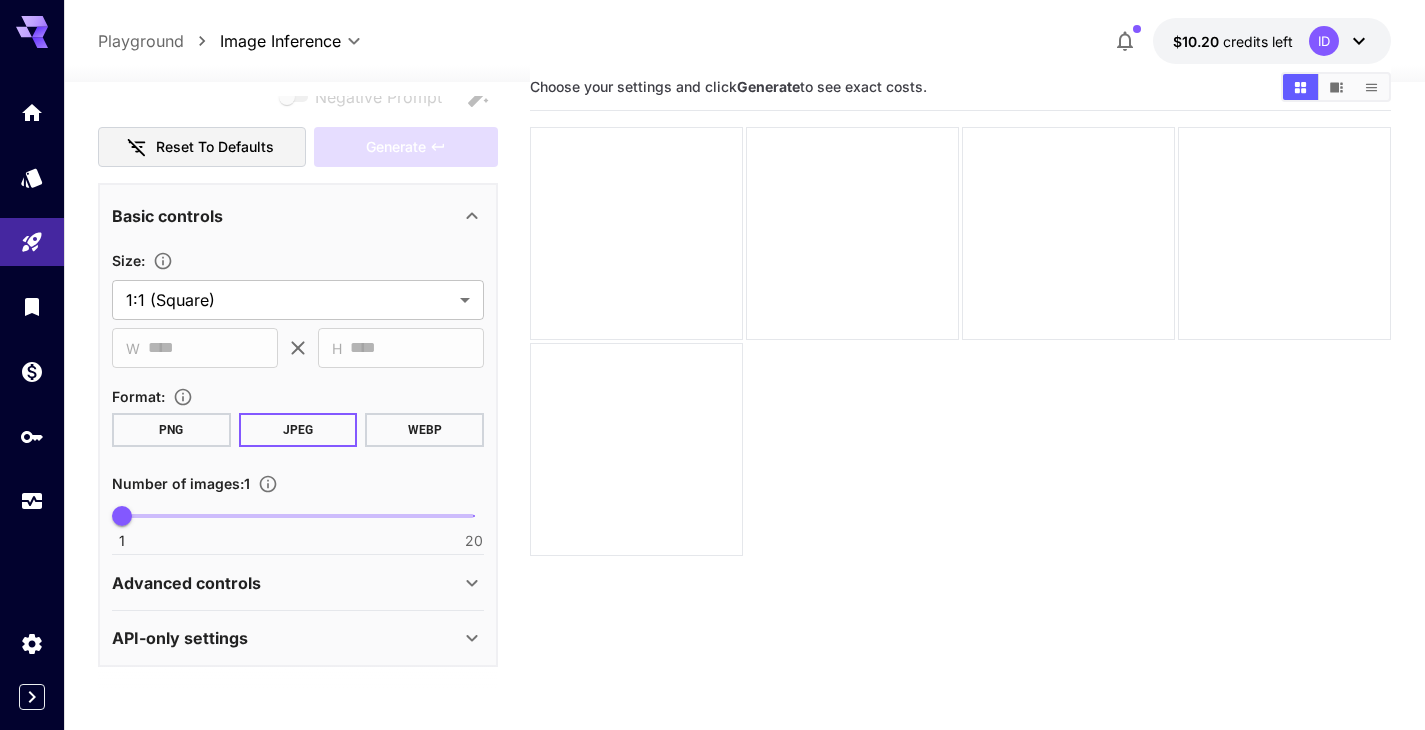 click on "API-only settings" at bounding box center (286, 638) 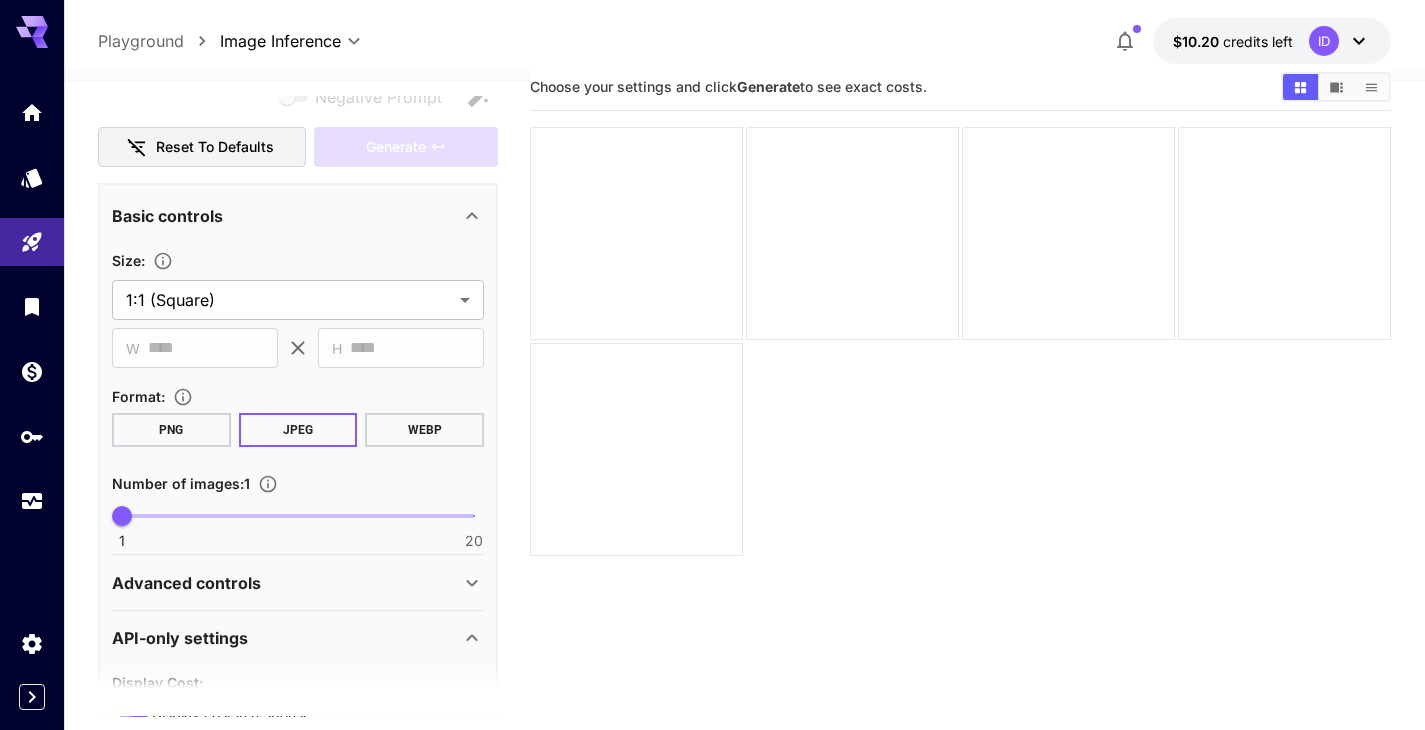 click on "Advanced controls" at bounding box center (286, 583) 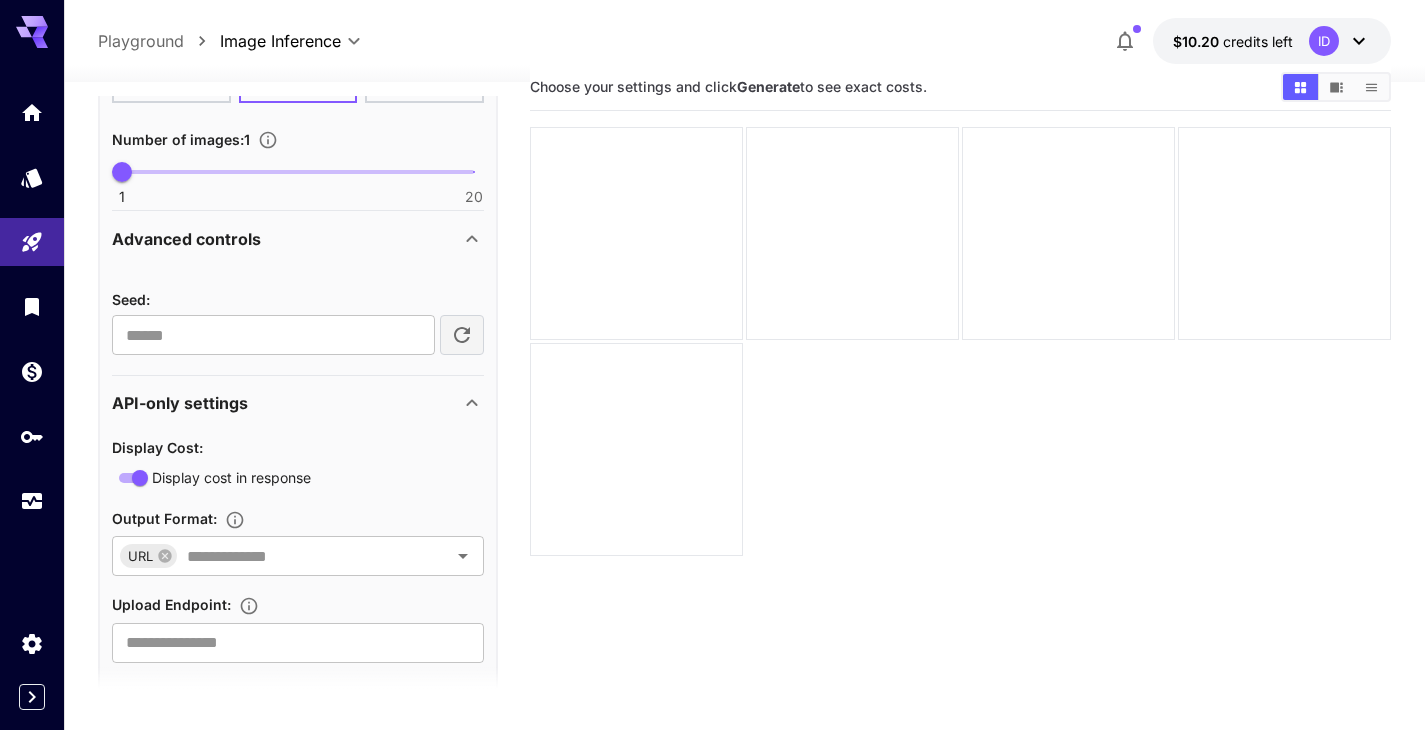 scroll, scrollTop: 656, scrollLeft: 0, axis: vertical 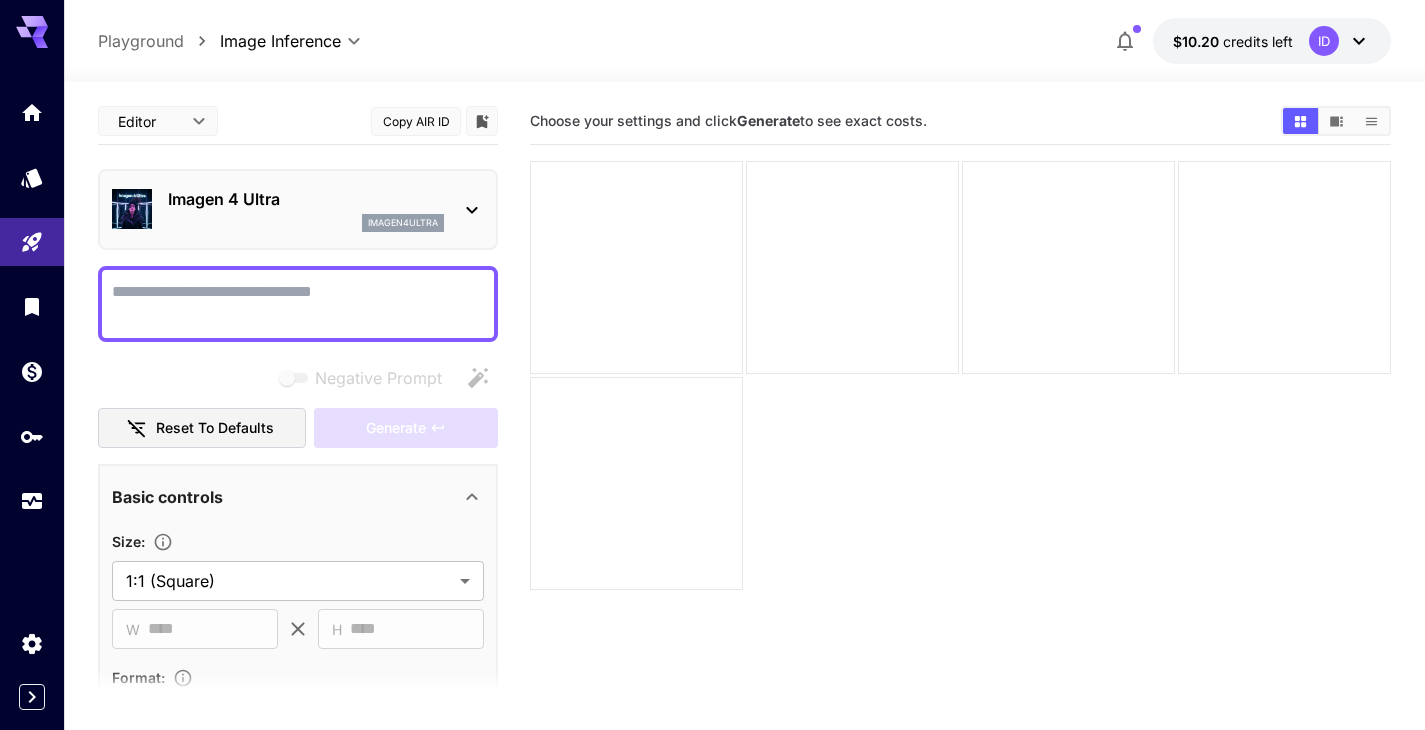 click on "Imagen 4 Ultra imagen4ultra" at bounding box center (298, 209) 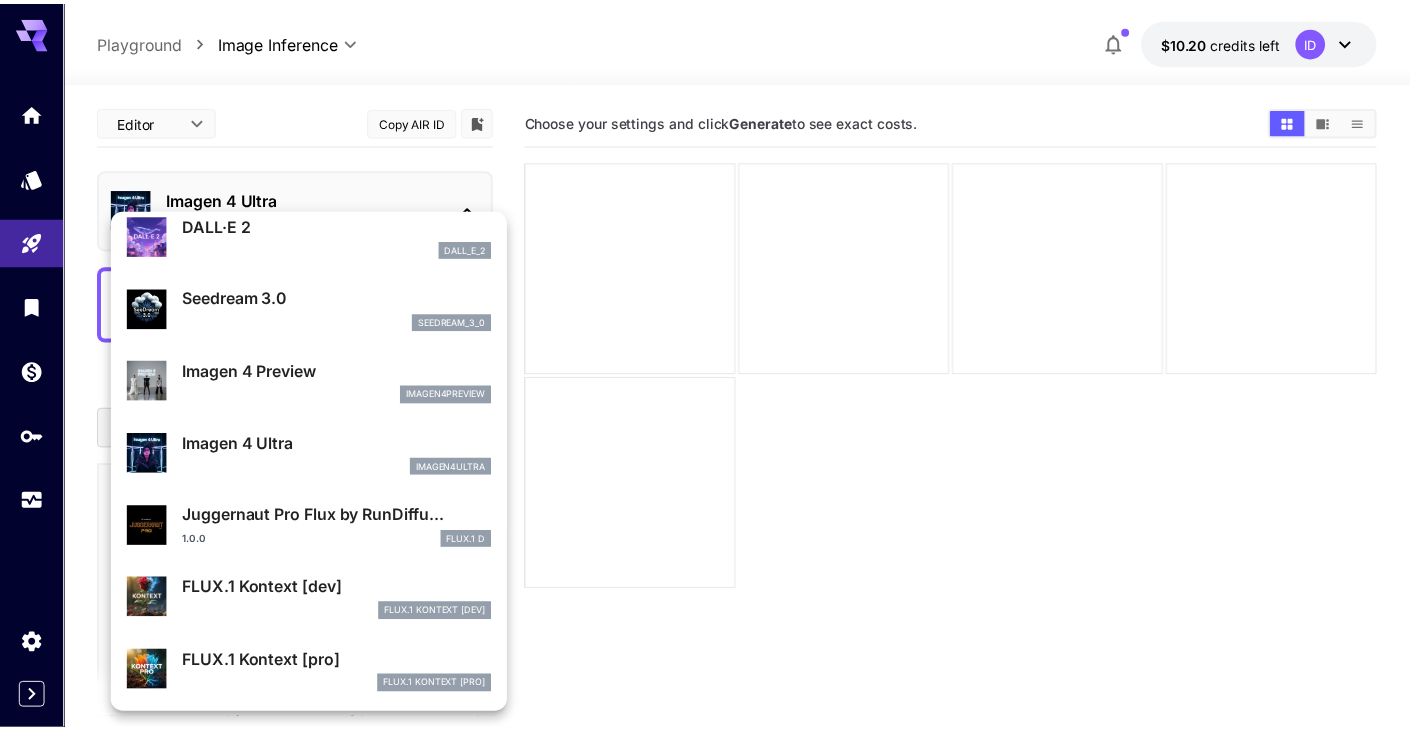 scroll, scrollTop: 446, scrollLeft: 0, axis: vertical 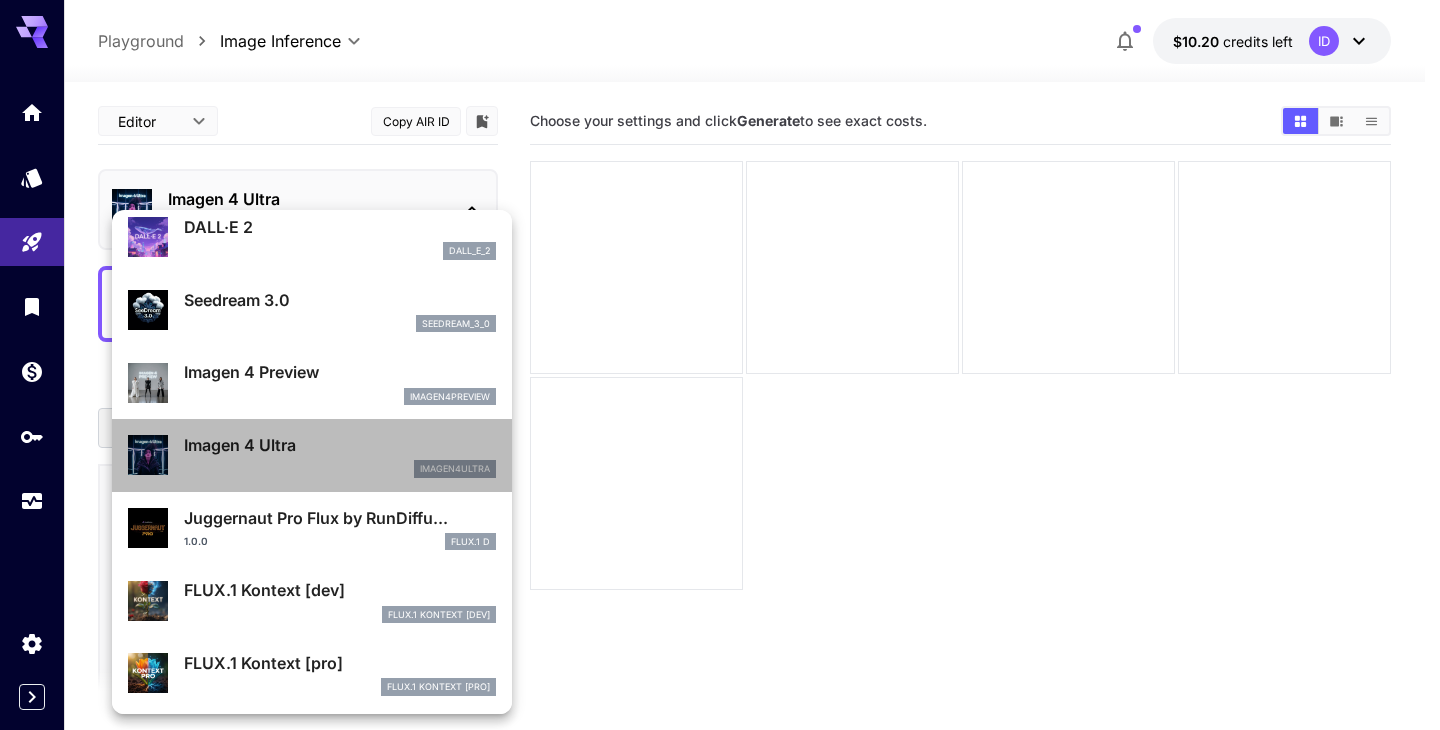 click on "Imagen 4 Ultra" at bounding box center (340, 445) 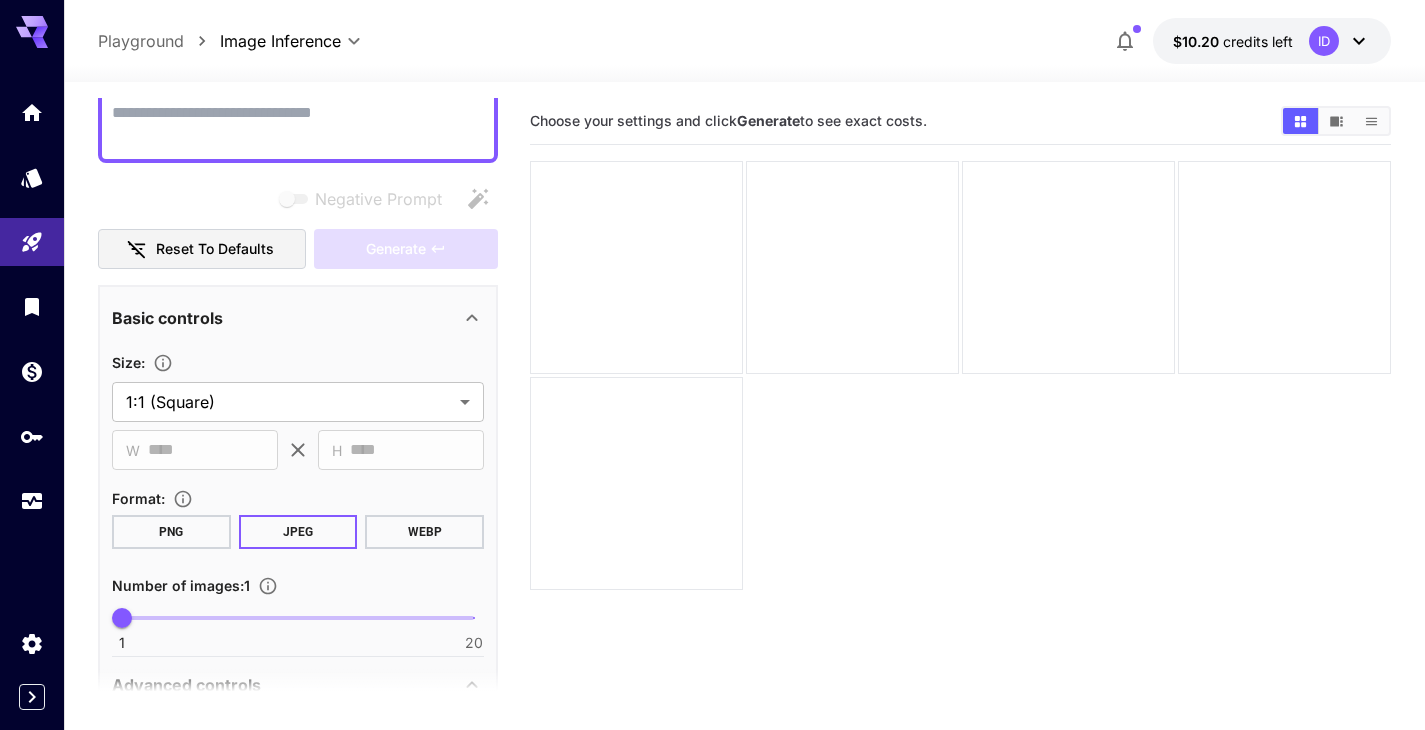 scroll, scrollTop: 166, scrollLeft: 0, axis: vertical 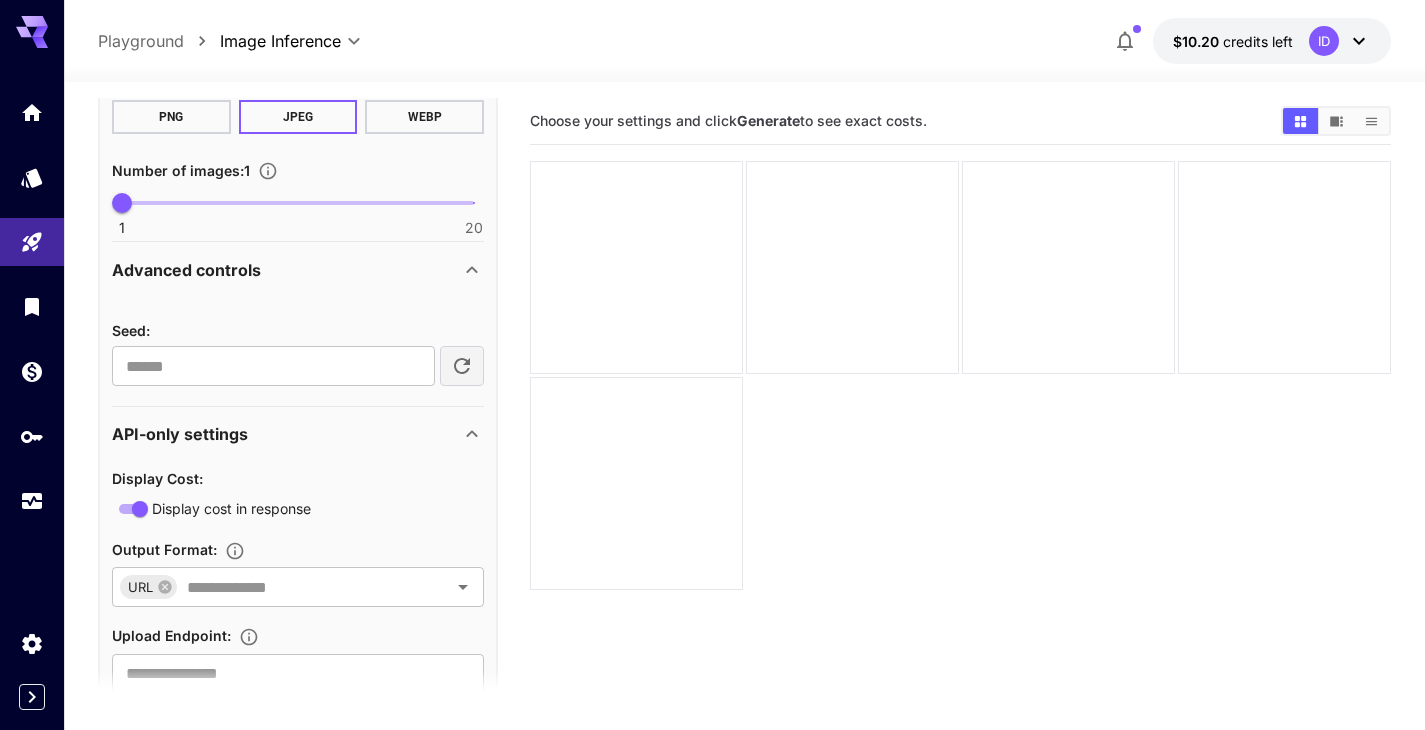 click on "Advanced controls" at bounding box center [286, 270] 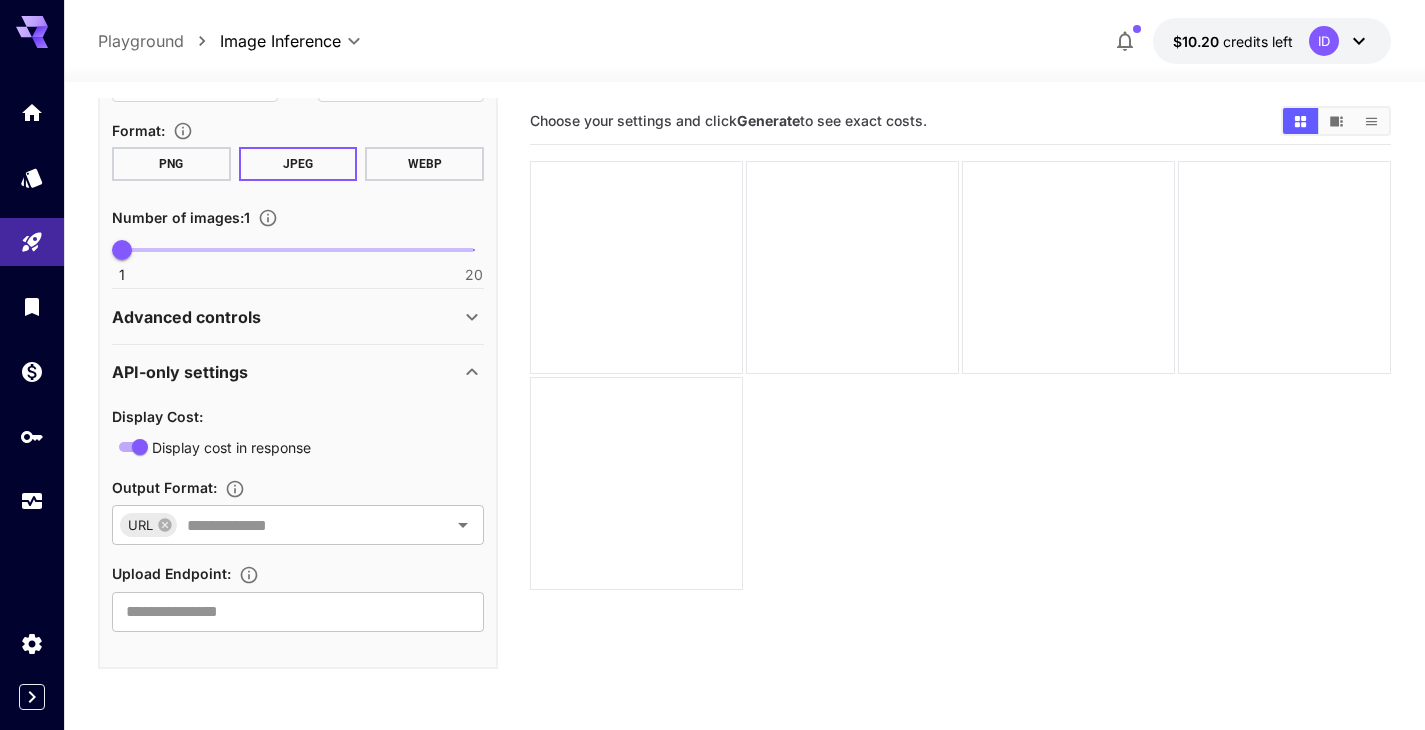 click on "Advanced controls" at bounding box center [186, 317] 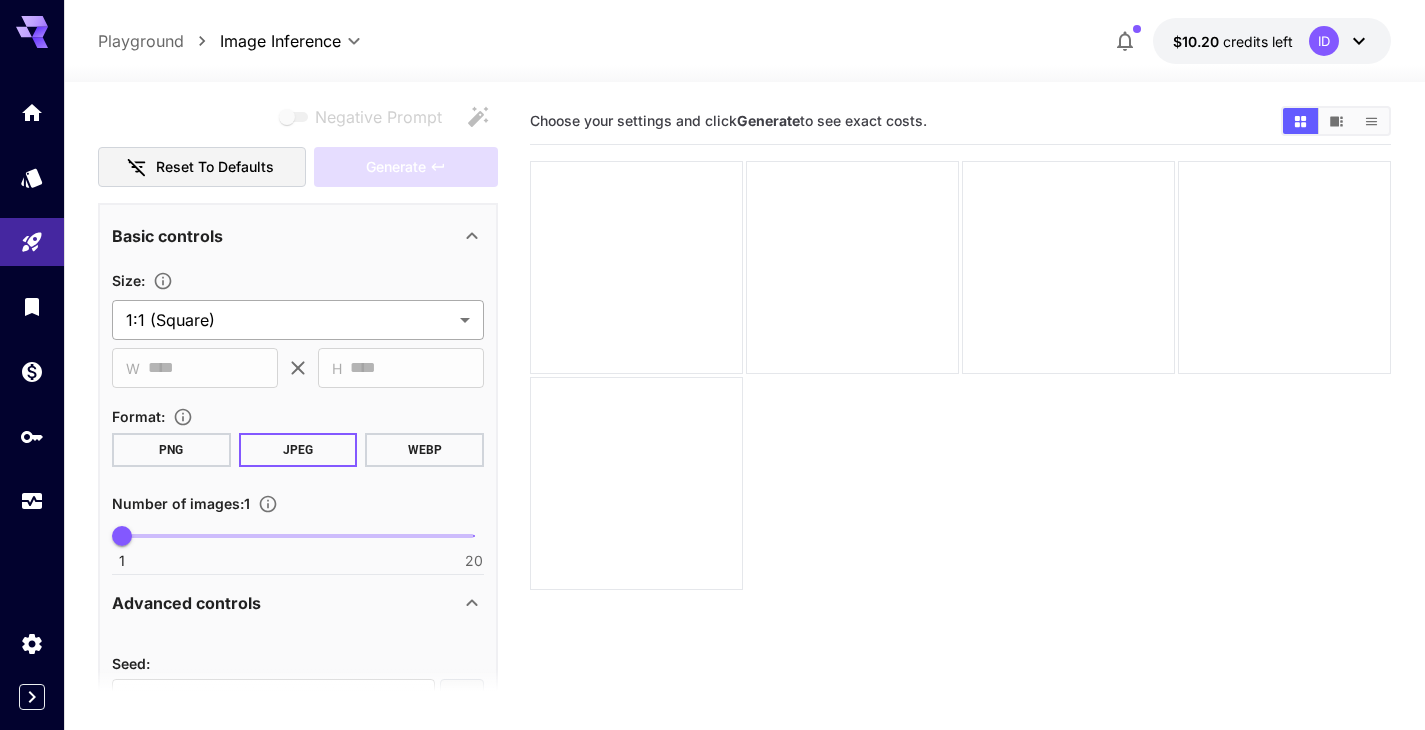 scroll, scrollTop: 257, scrollLeft: 0, axis: vertical 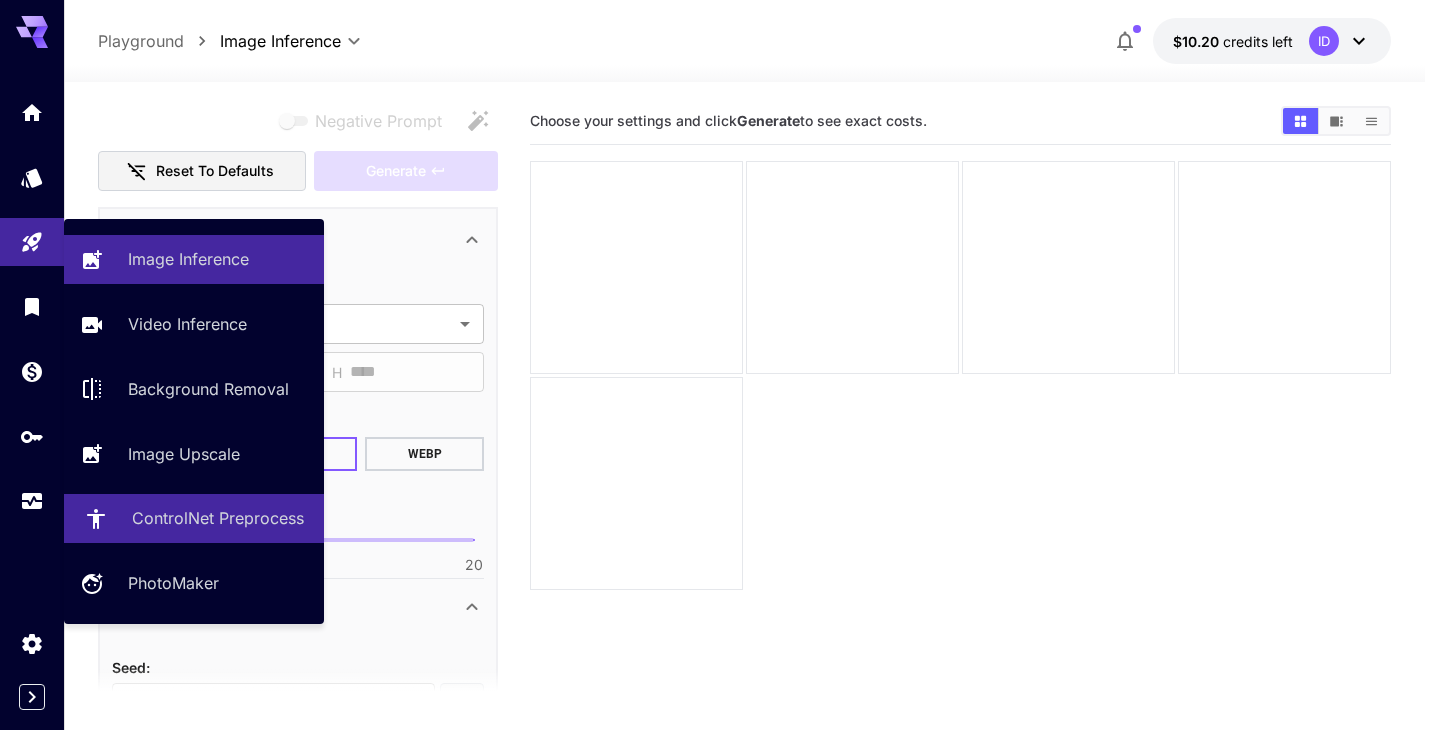 click on "ControlNet Preprocess" at bounding box center (218, 518) 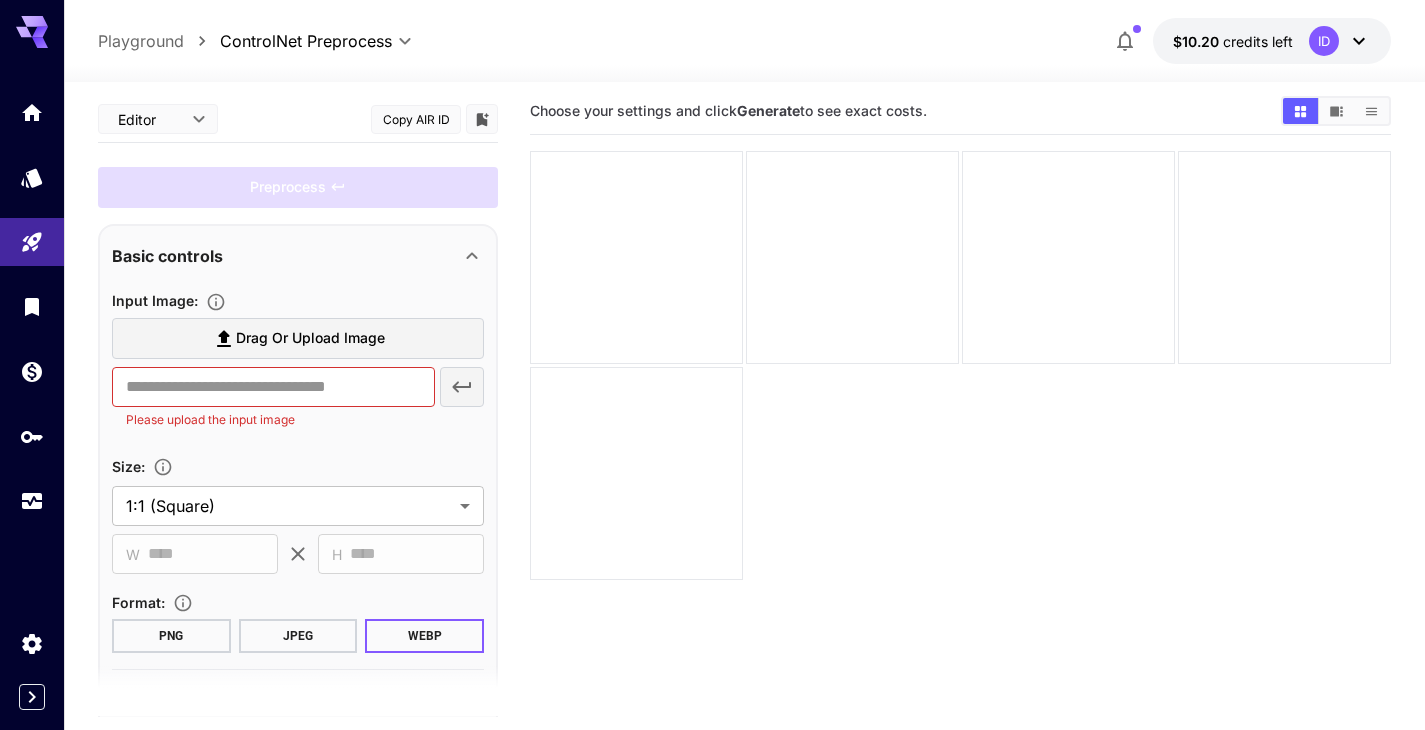 scroll, scrollTop: 0, scrollLeft: 0, axis: both 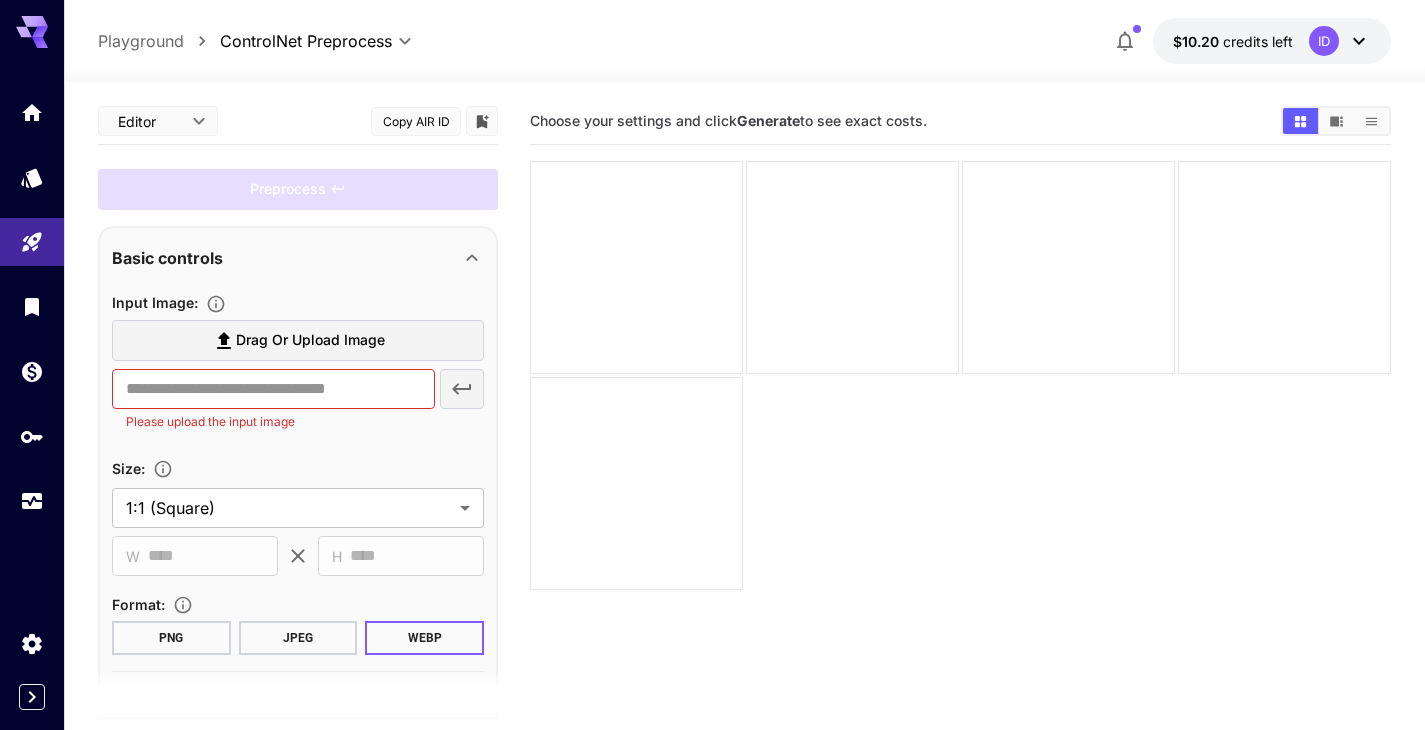 click on "Drag or upload image" at bounding box center [310, 340] 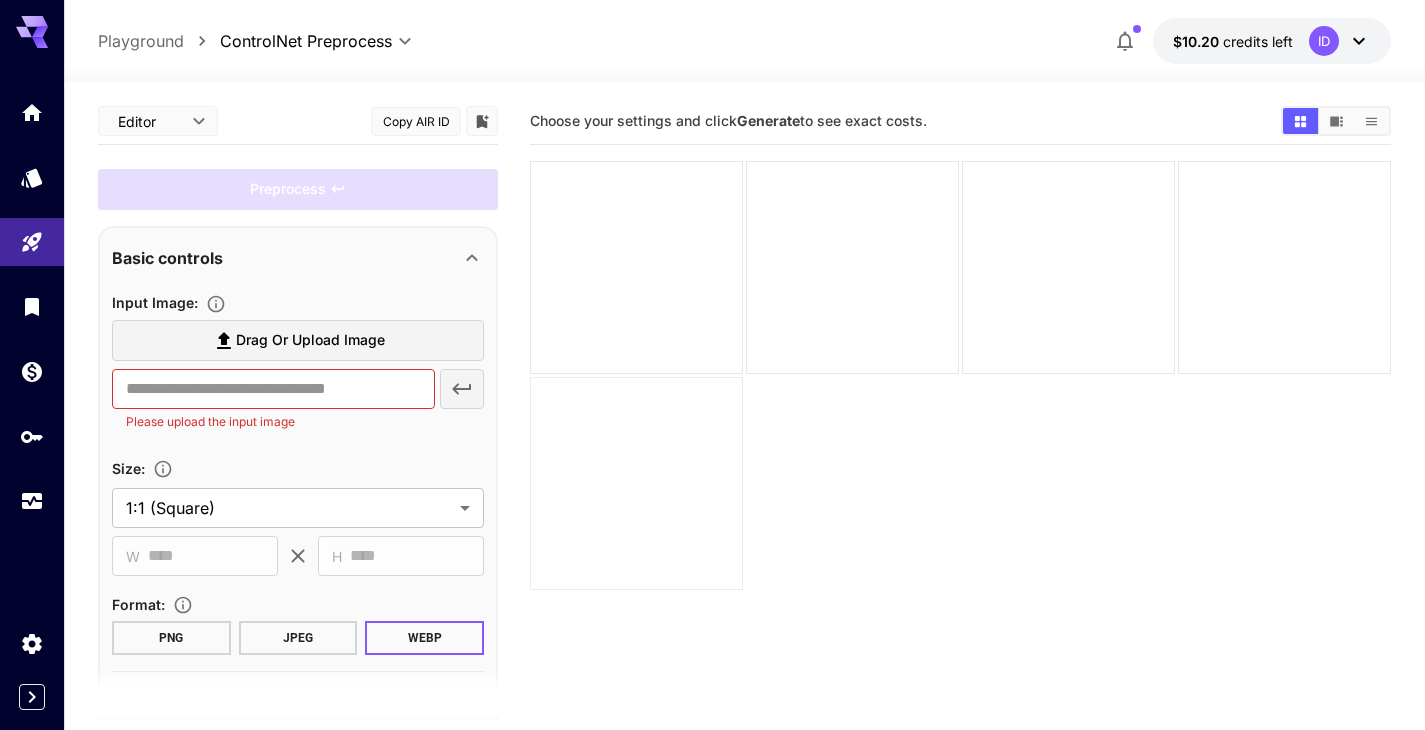 type on "**********" 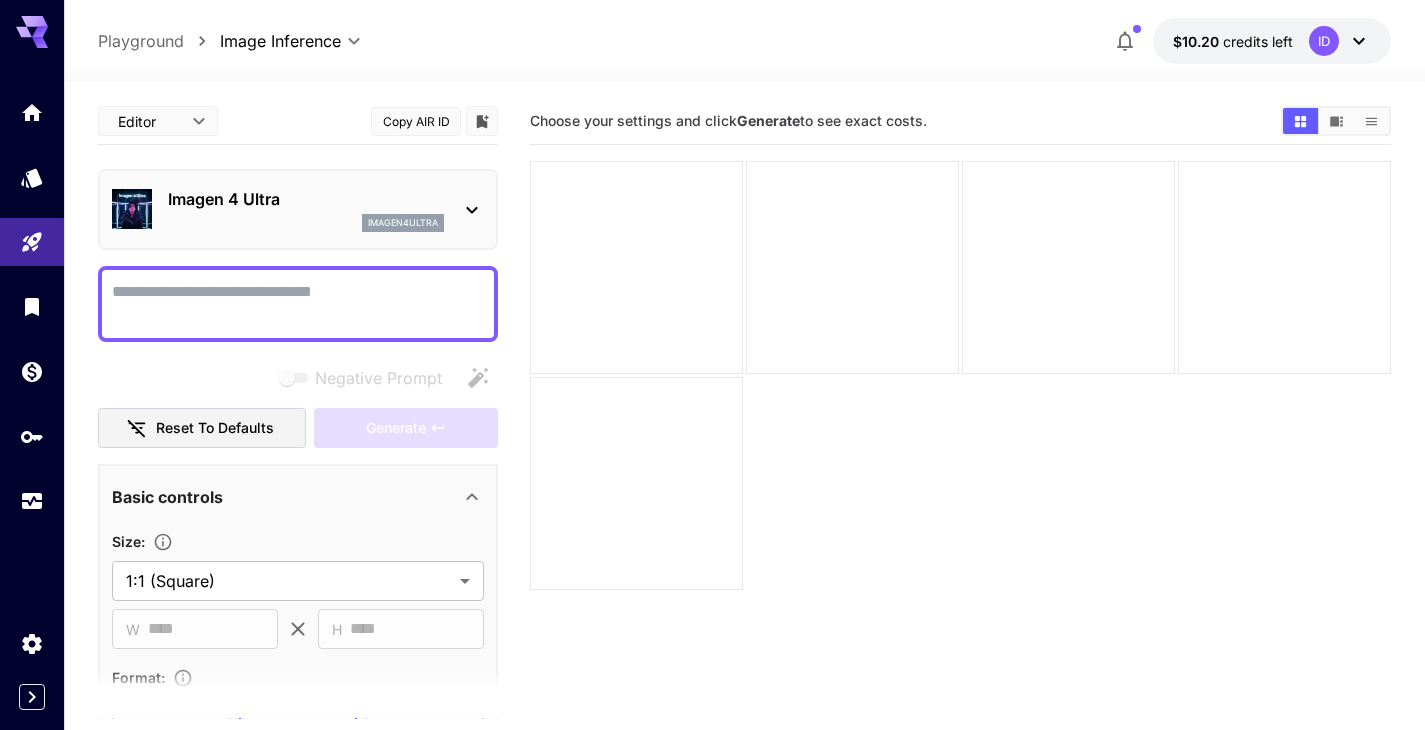 click on "imagen4ultra" at bounding box center (306, 223) 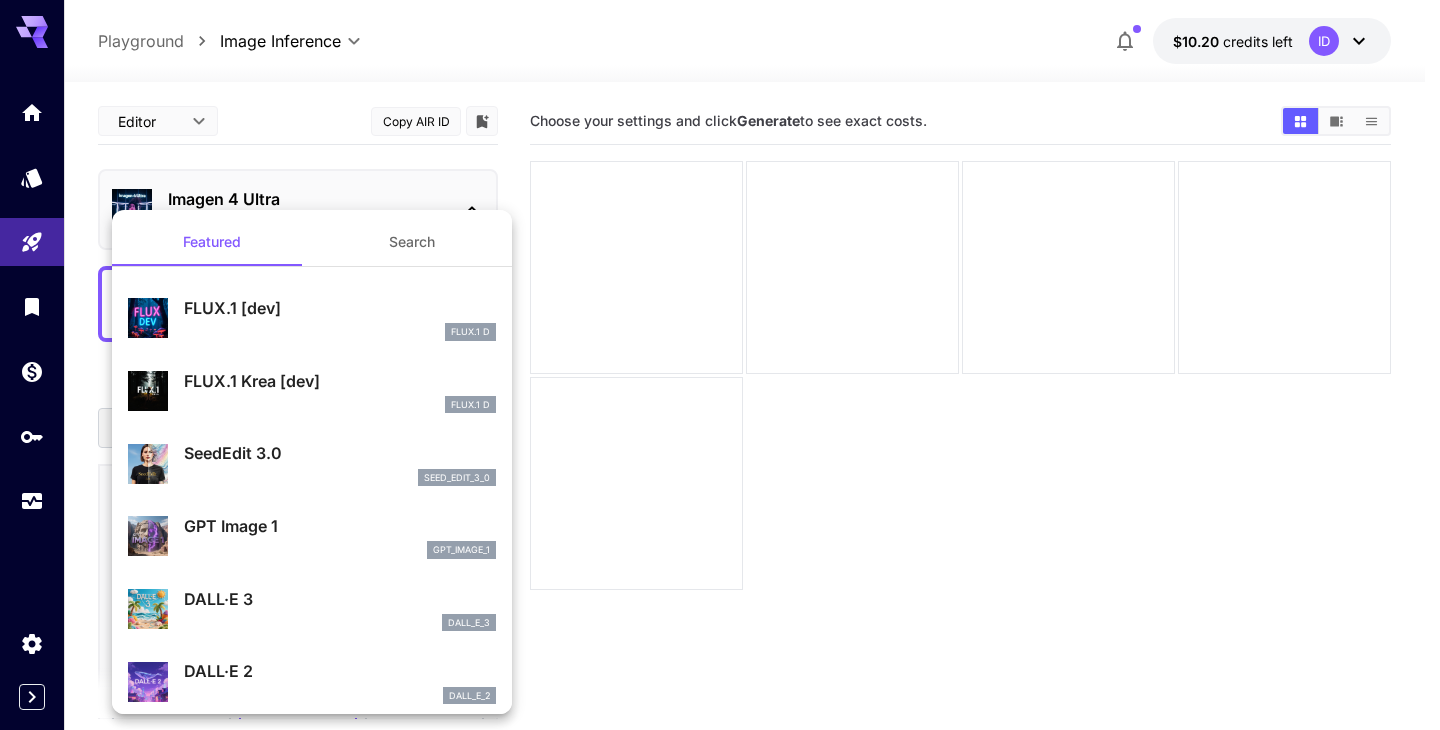 click at bounding box center (720, 365) 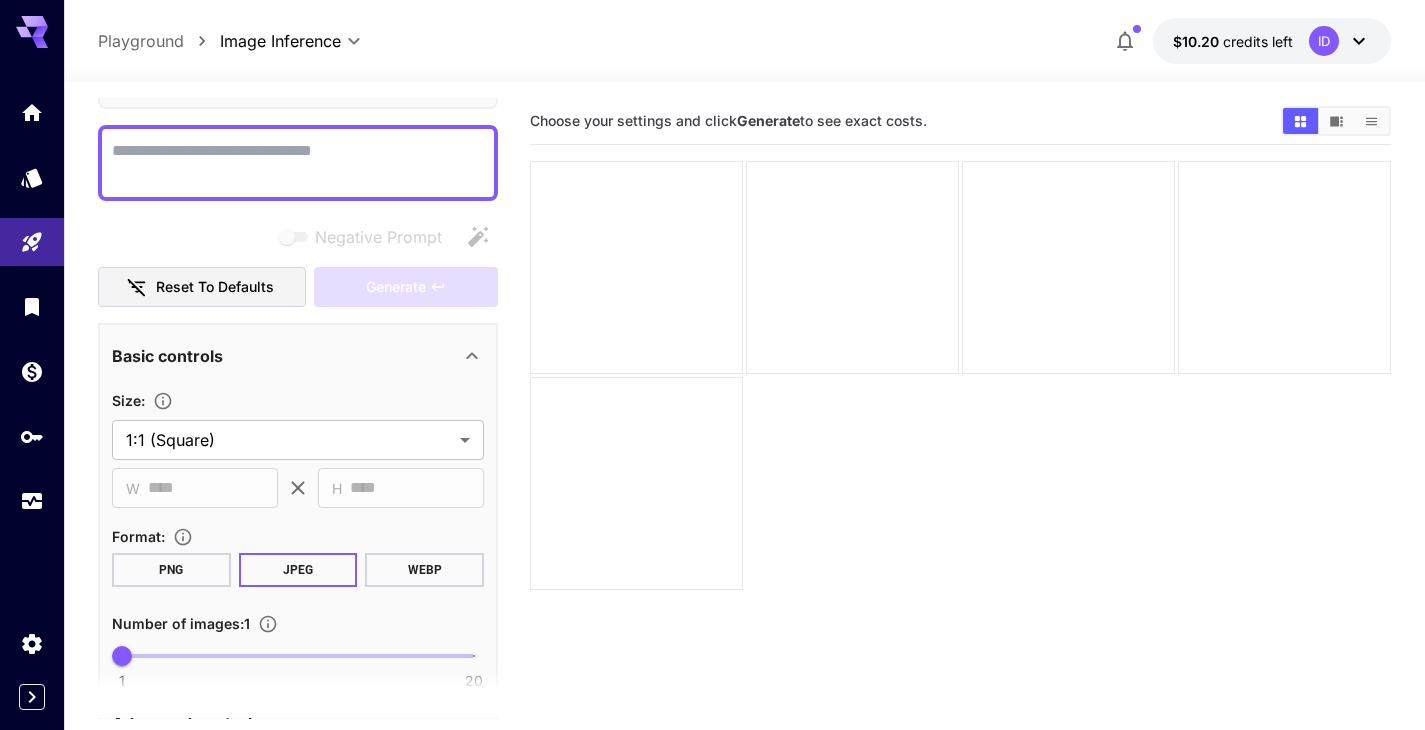 scroll, scrollTop: 279, scrollLeft: 0, axis: vertical 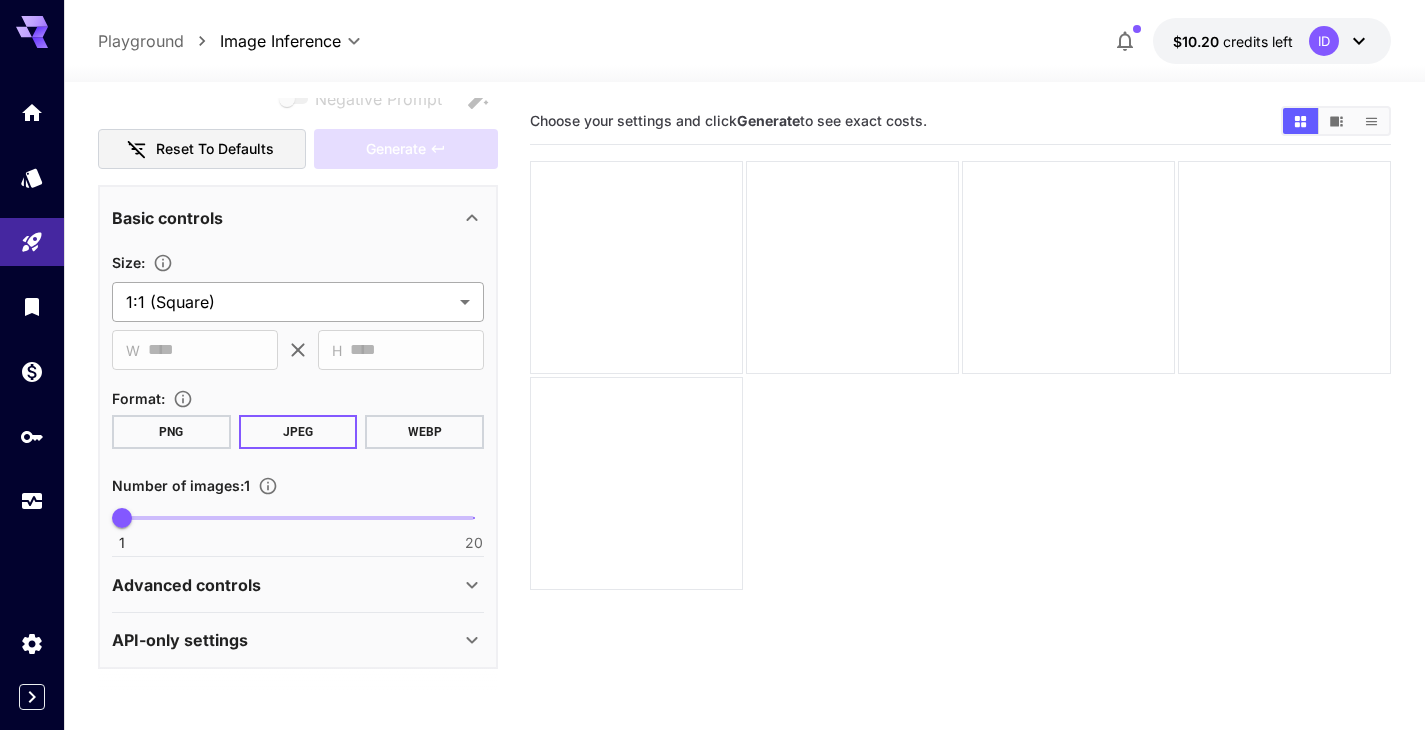 click on "**********" at bounding box center (712, 444) 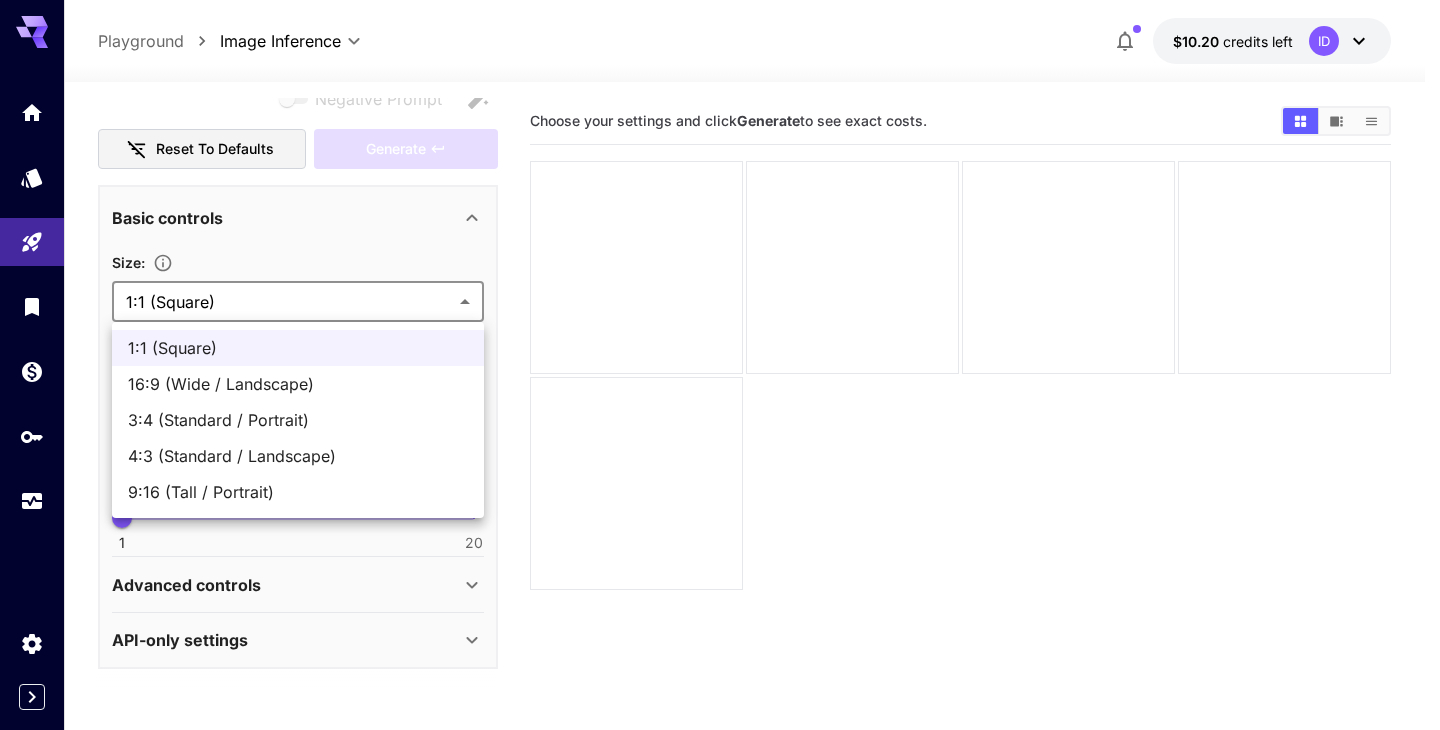click at bounding box center (720, 365) 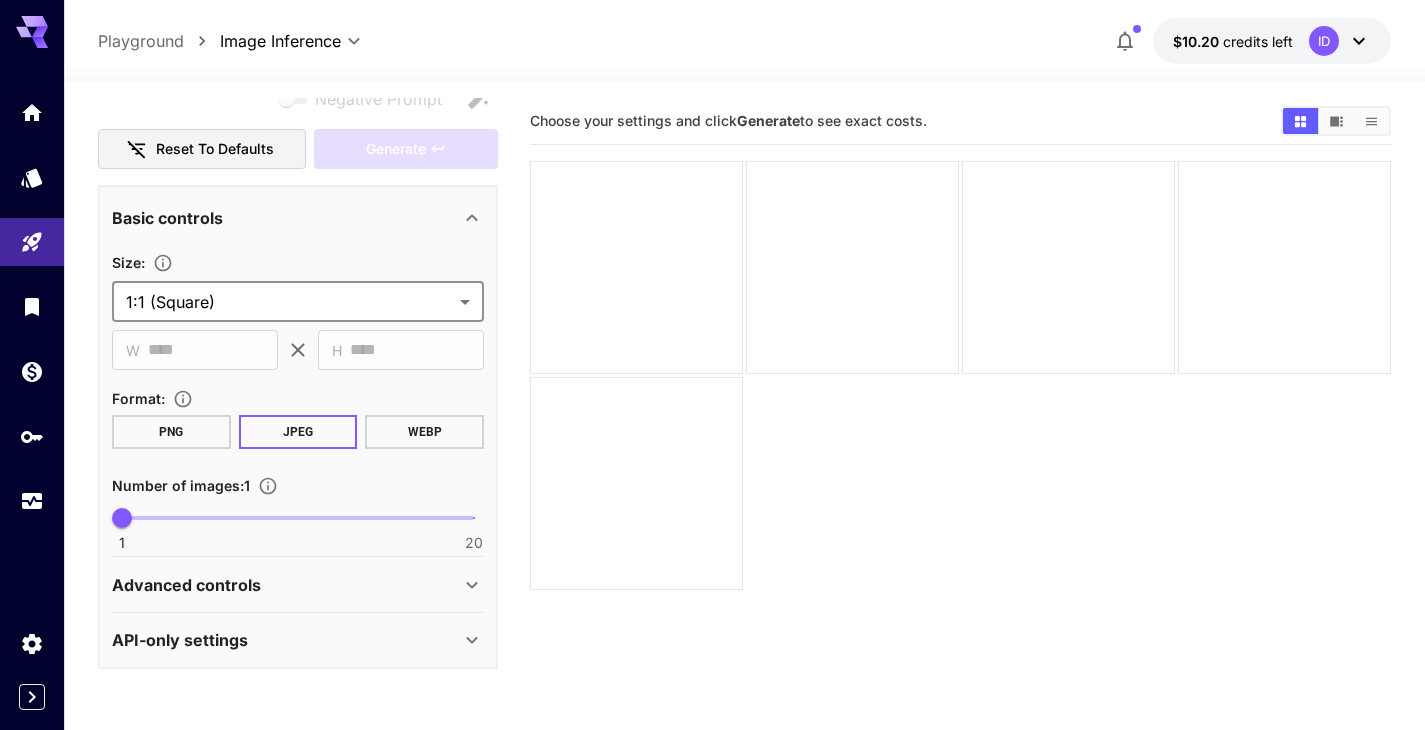 click on "Advanced controls" at bounding box center [286, 585] 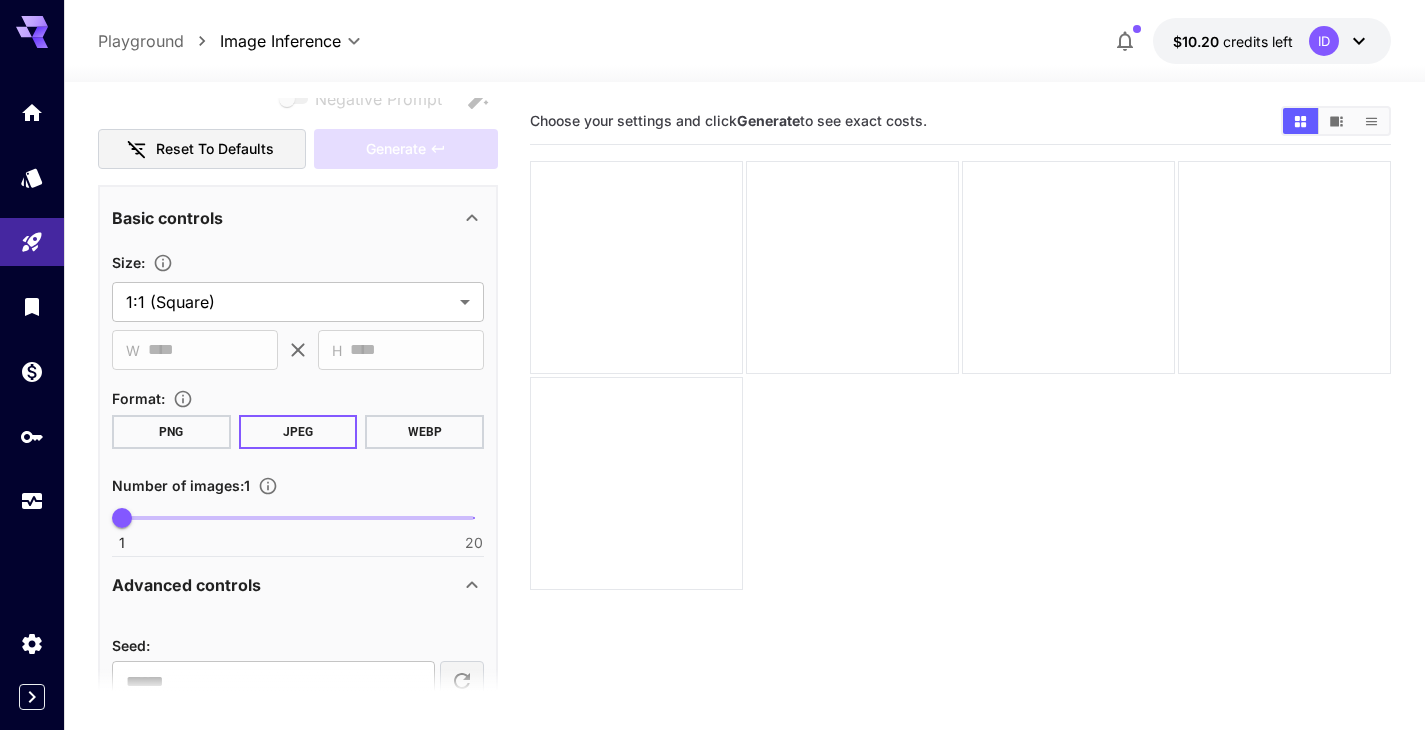scroll, scrollTop: 388, scrollLeft: 0, axis: vertical 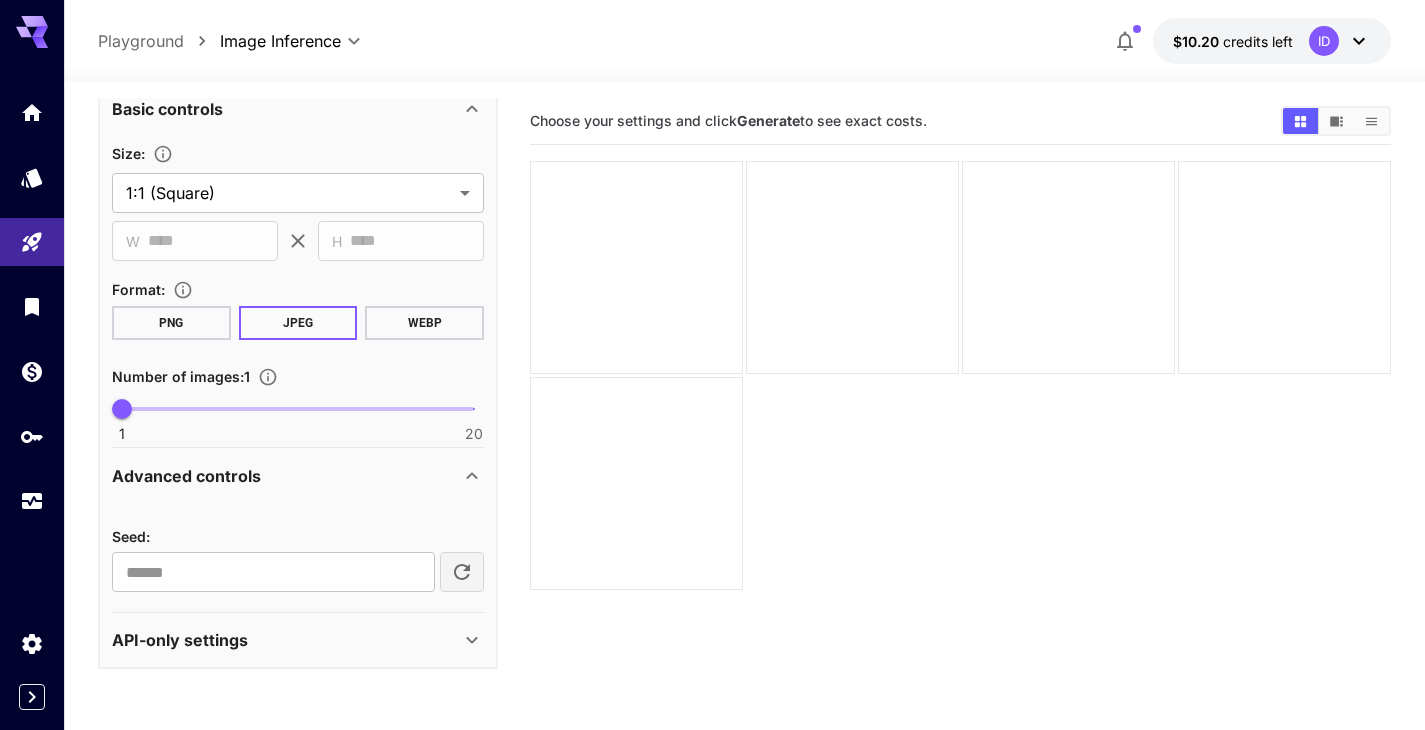 click on "API-only settings" at bounding box center (286, 640) 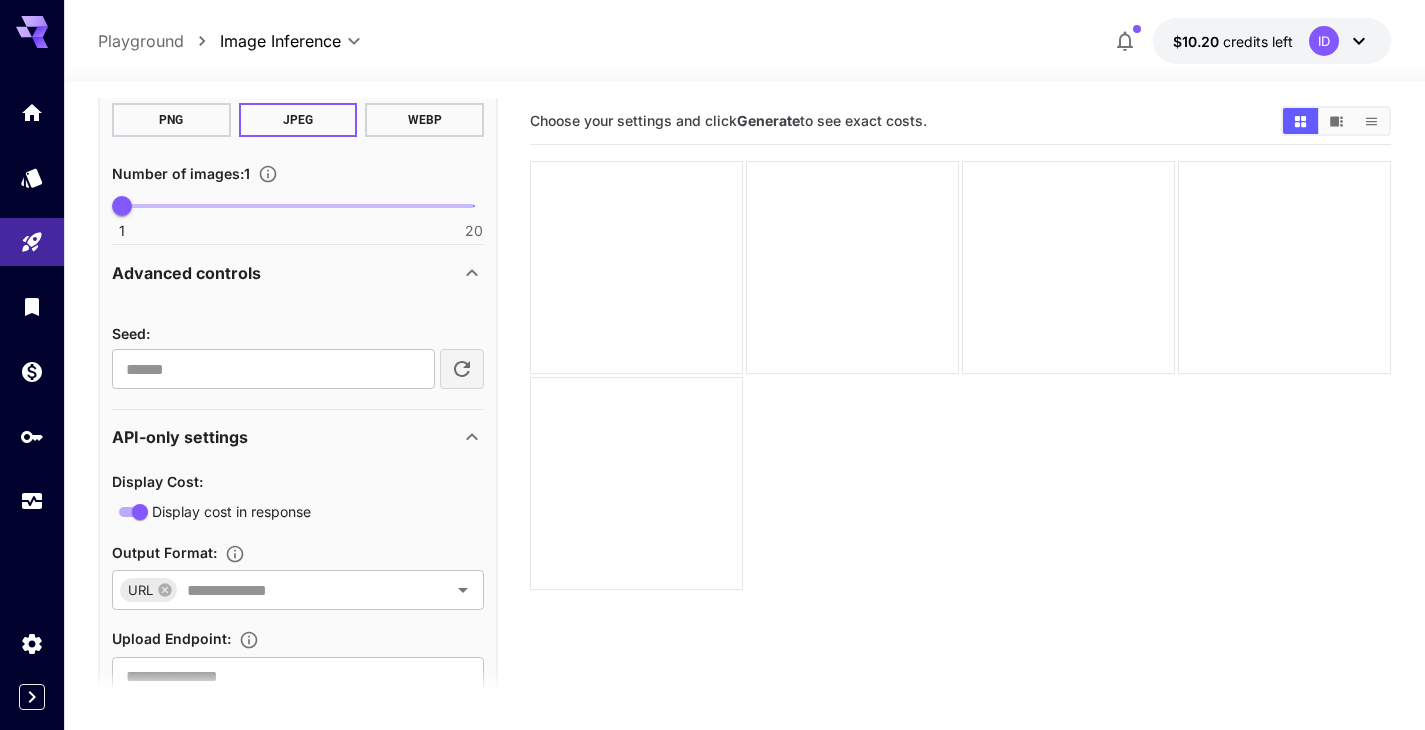 scroll, scrollTop: 656, scrollLeft: 0, axis: vertical 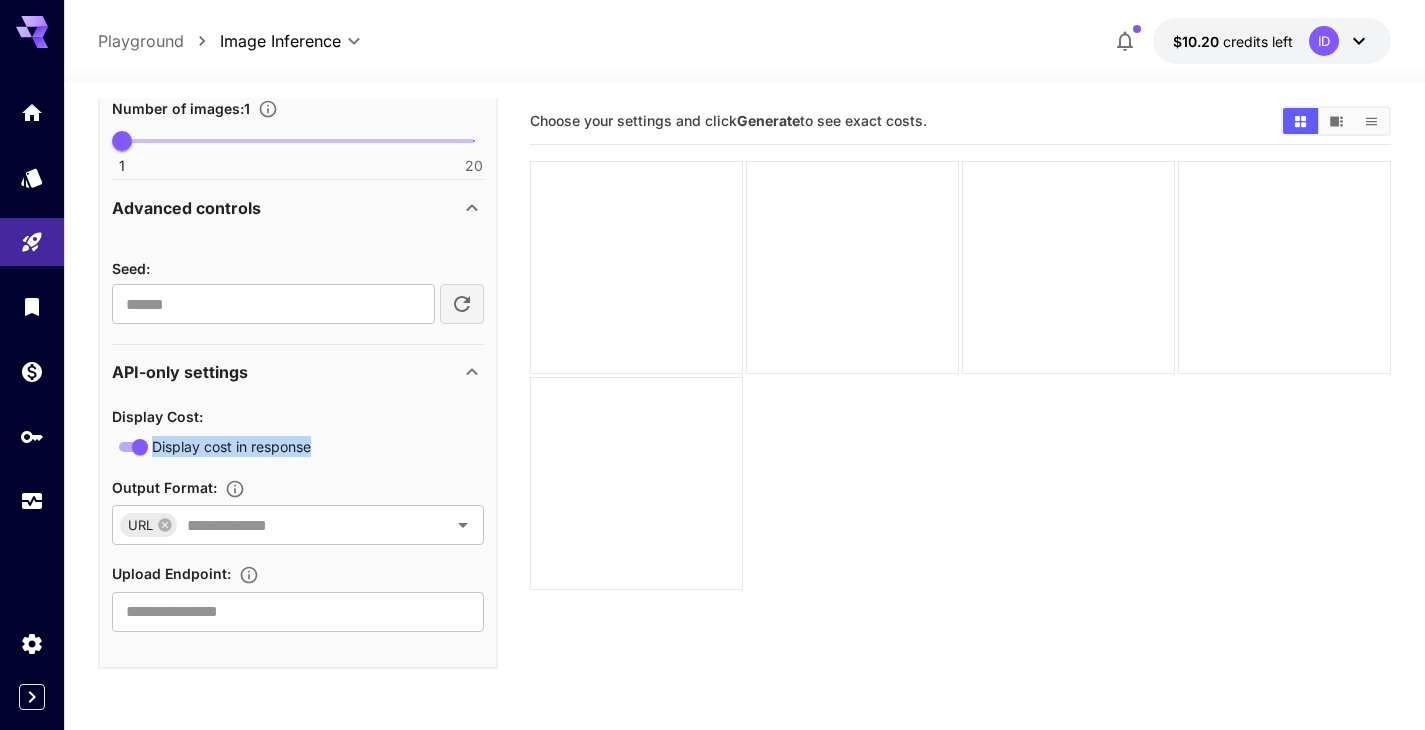 drag, startPoint x: 384, startPoint y: 452, endPoint x: 155, endPoint y: 446, distance: 229.07858 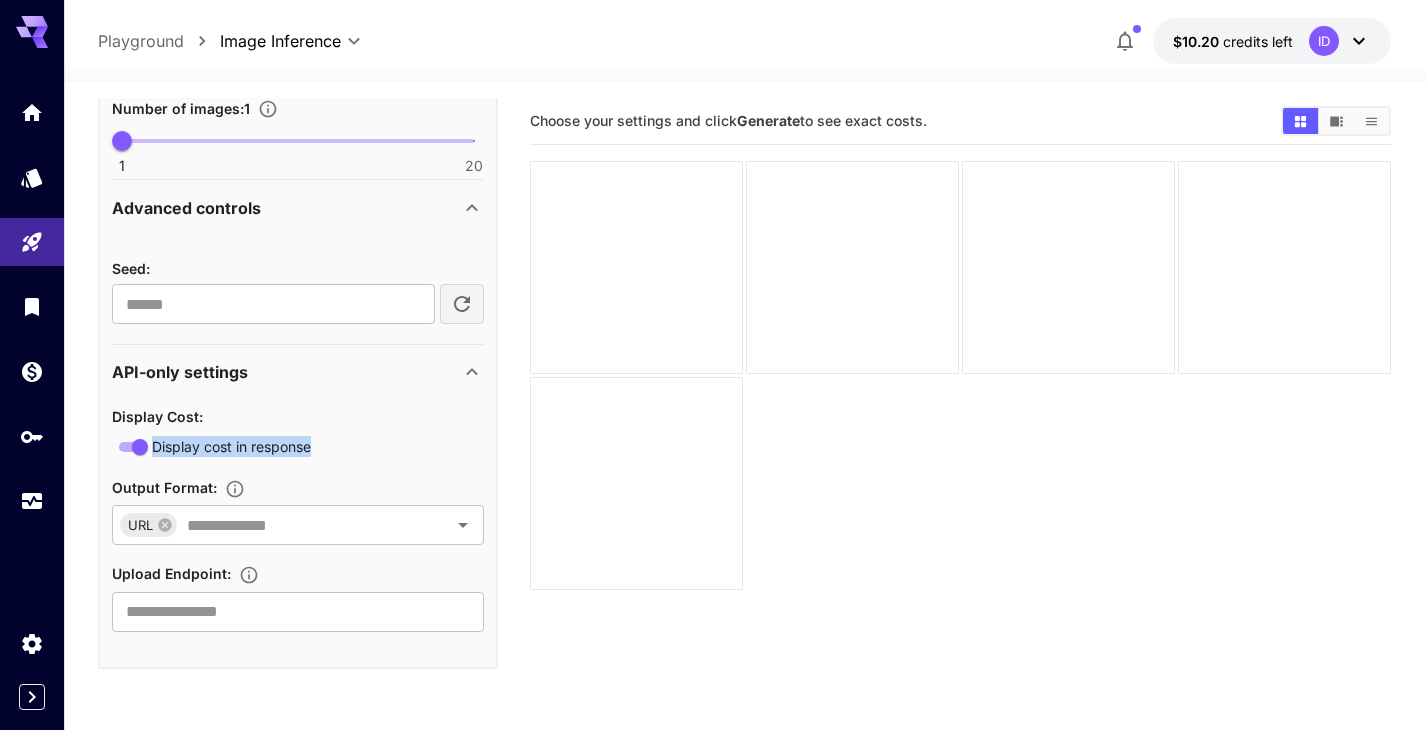 click on "Display cost in response" at bounding box center (298, 446) 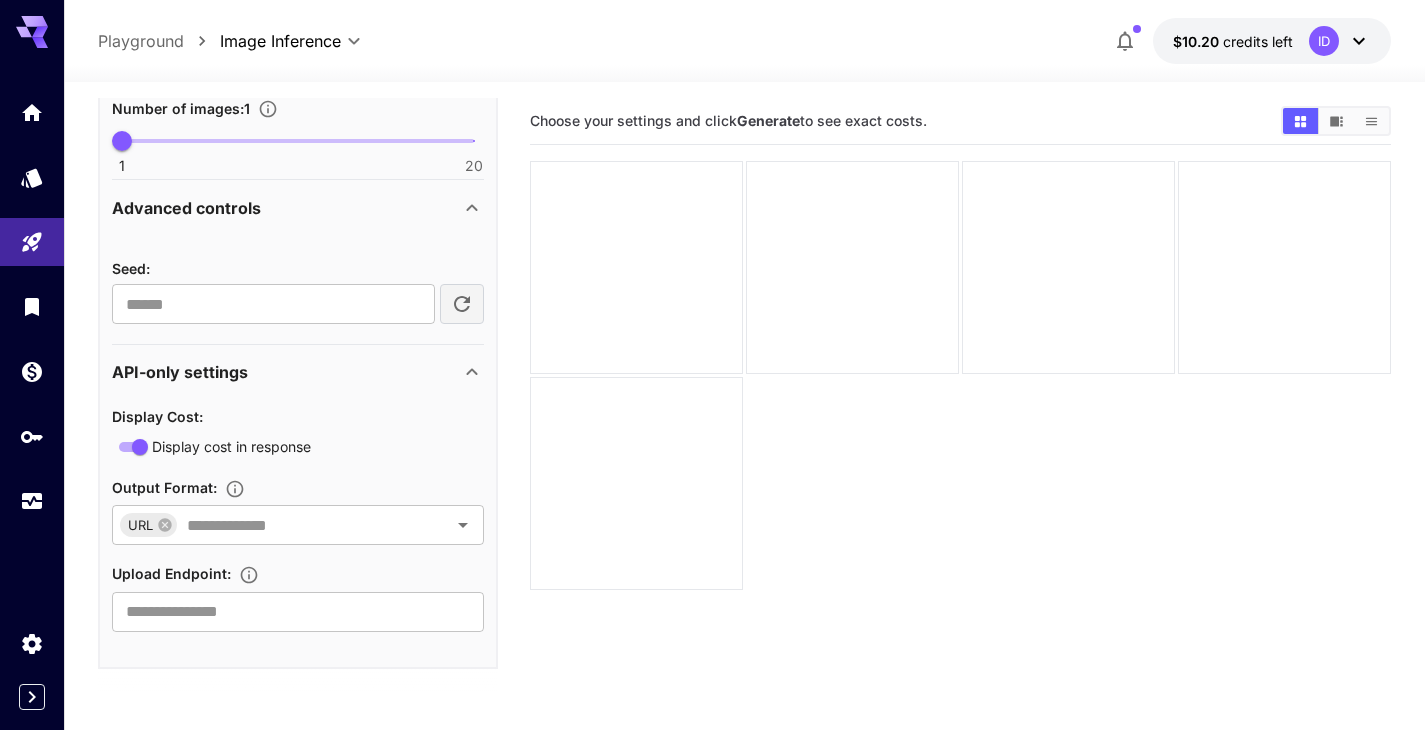click on "Output Format :" at bounding box center [164, 487] 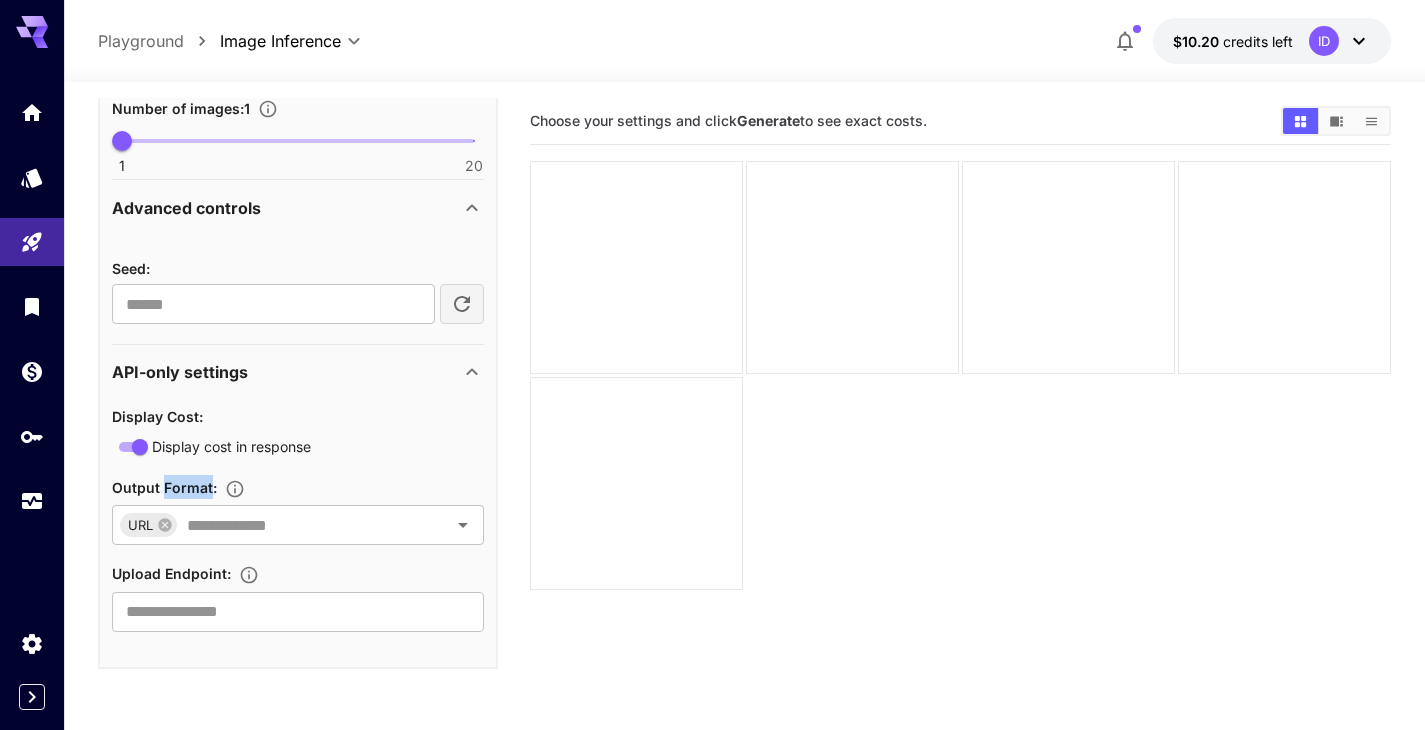 click on "Output Format :" at bounding box center (164, 487) 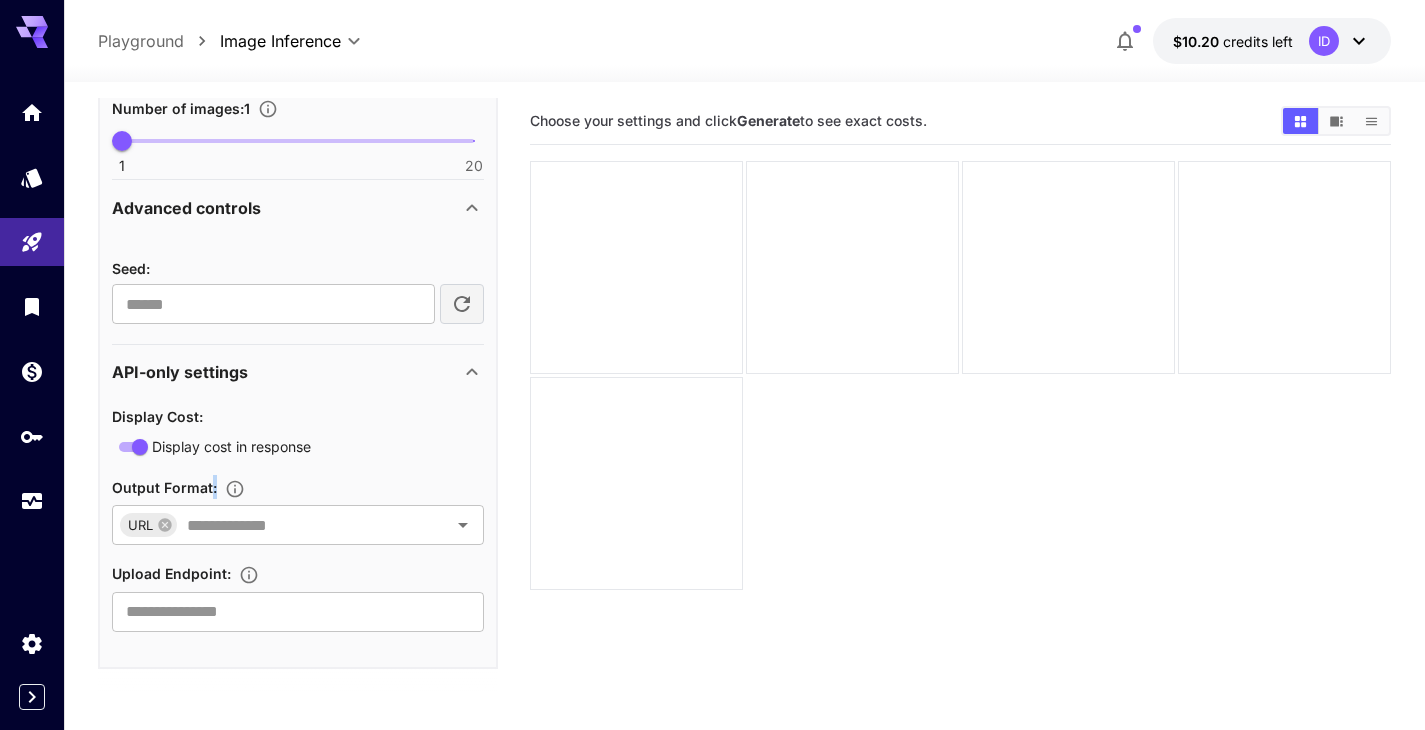 click on "Output Format :" at bounding box center (164, 487) 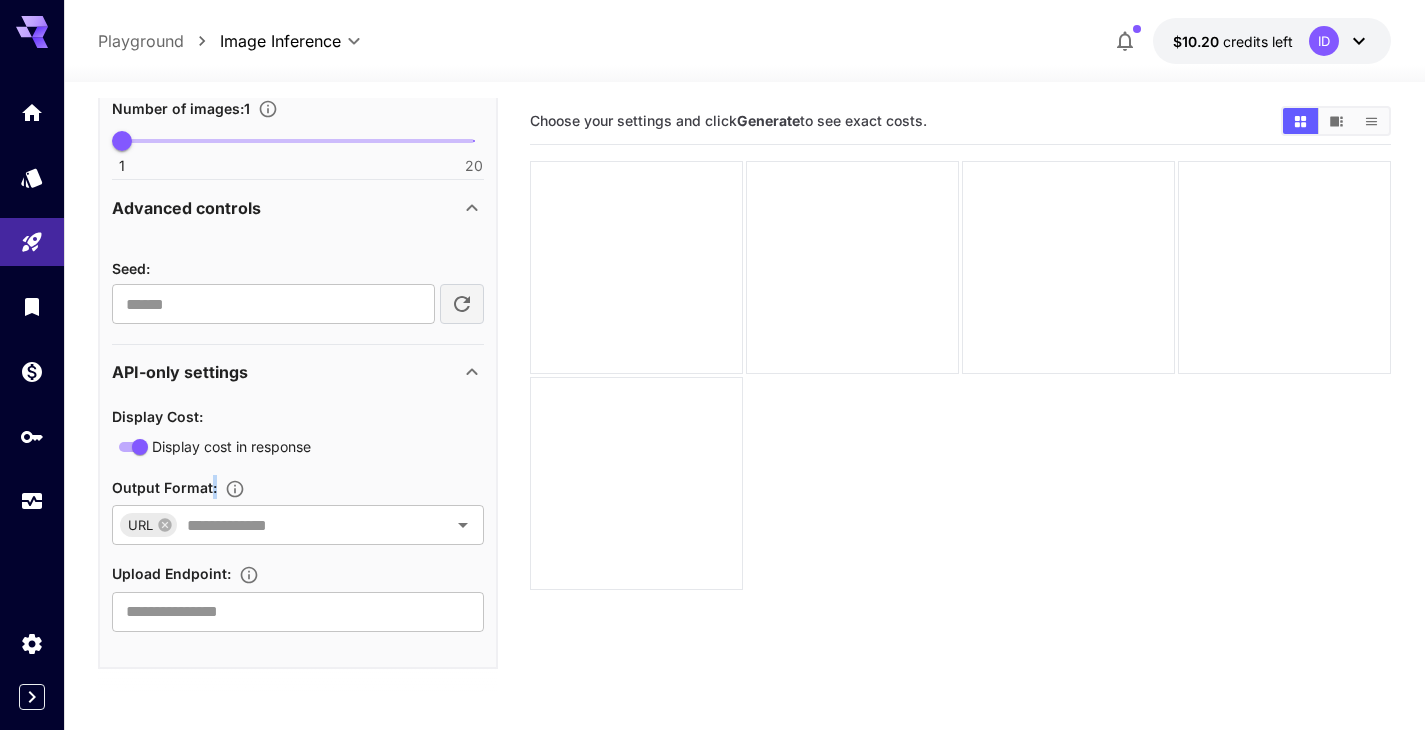 click on "Output Format :" at bounding box center [164, 487] 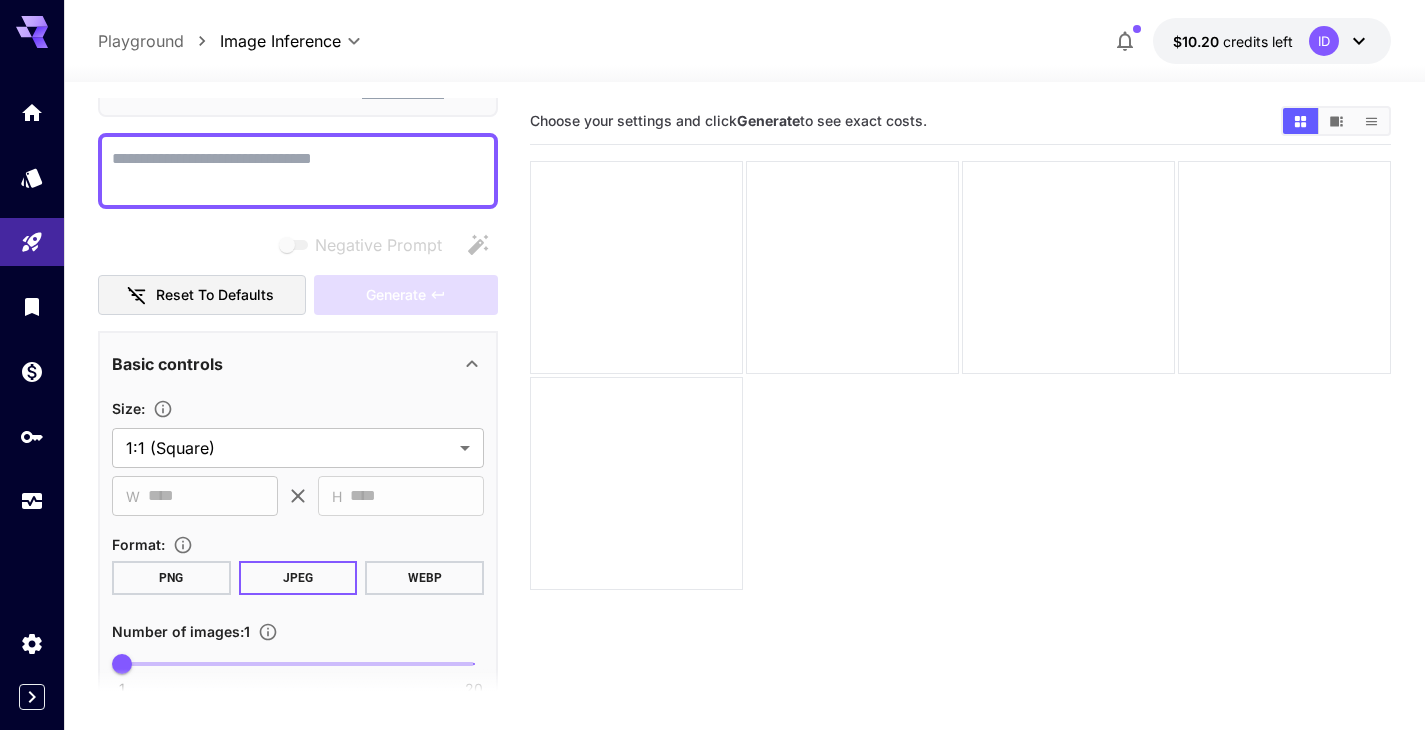 scroll, scrollTop: 84, scrollLeft: 0, axis: vertical 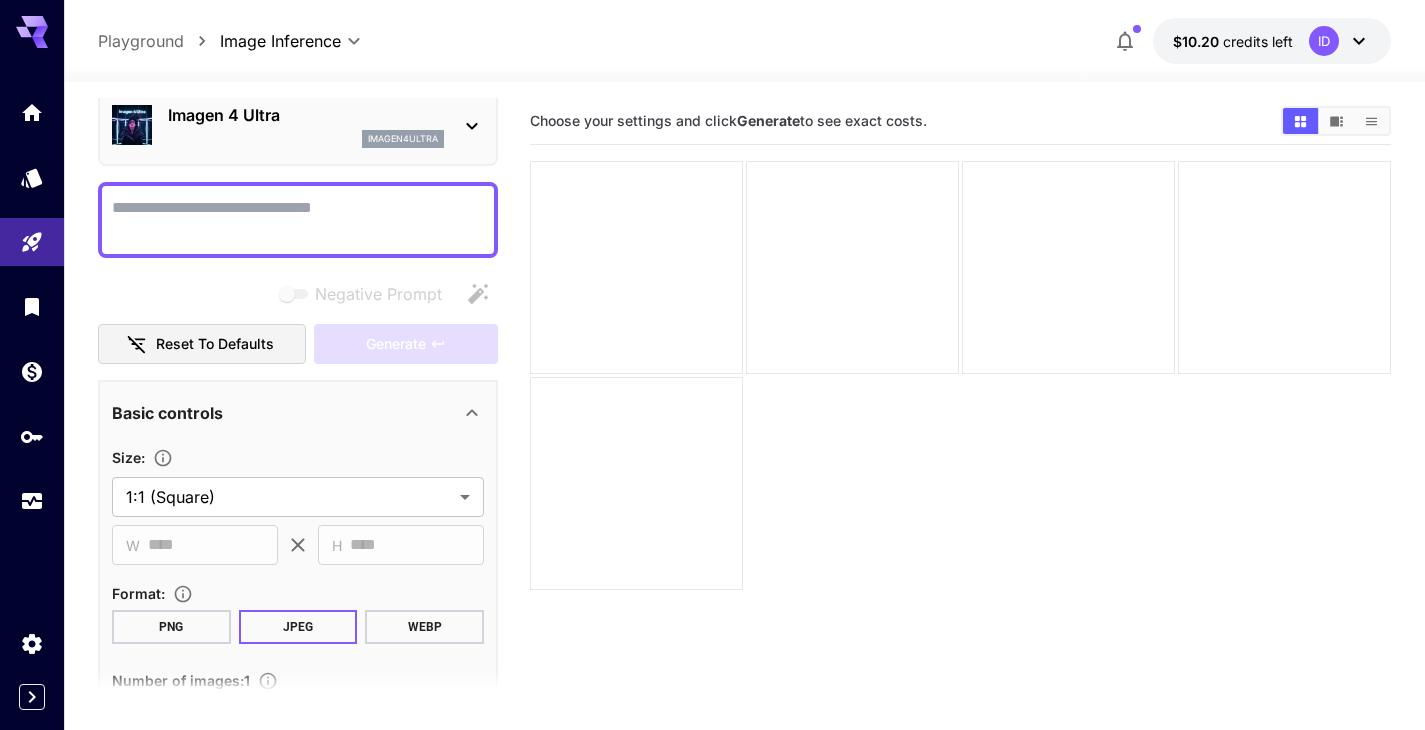 click on "Imagen 4 Ultra" at bounding box center (306, 115) 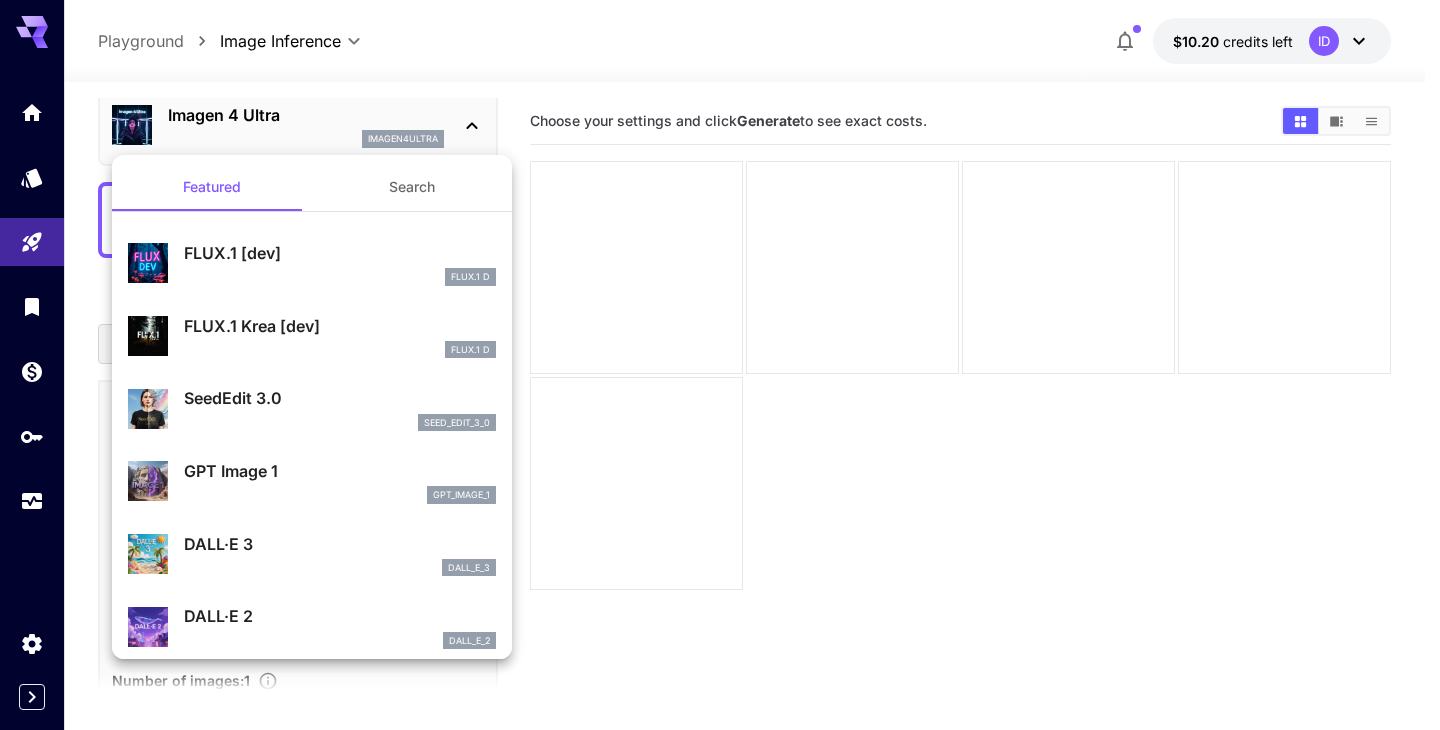click on "FLUX.1 D" at bounding box center [340, 277] 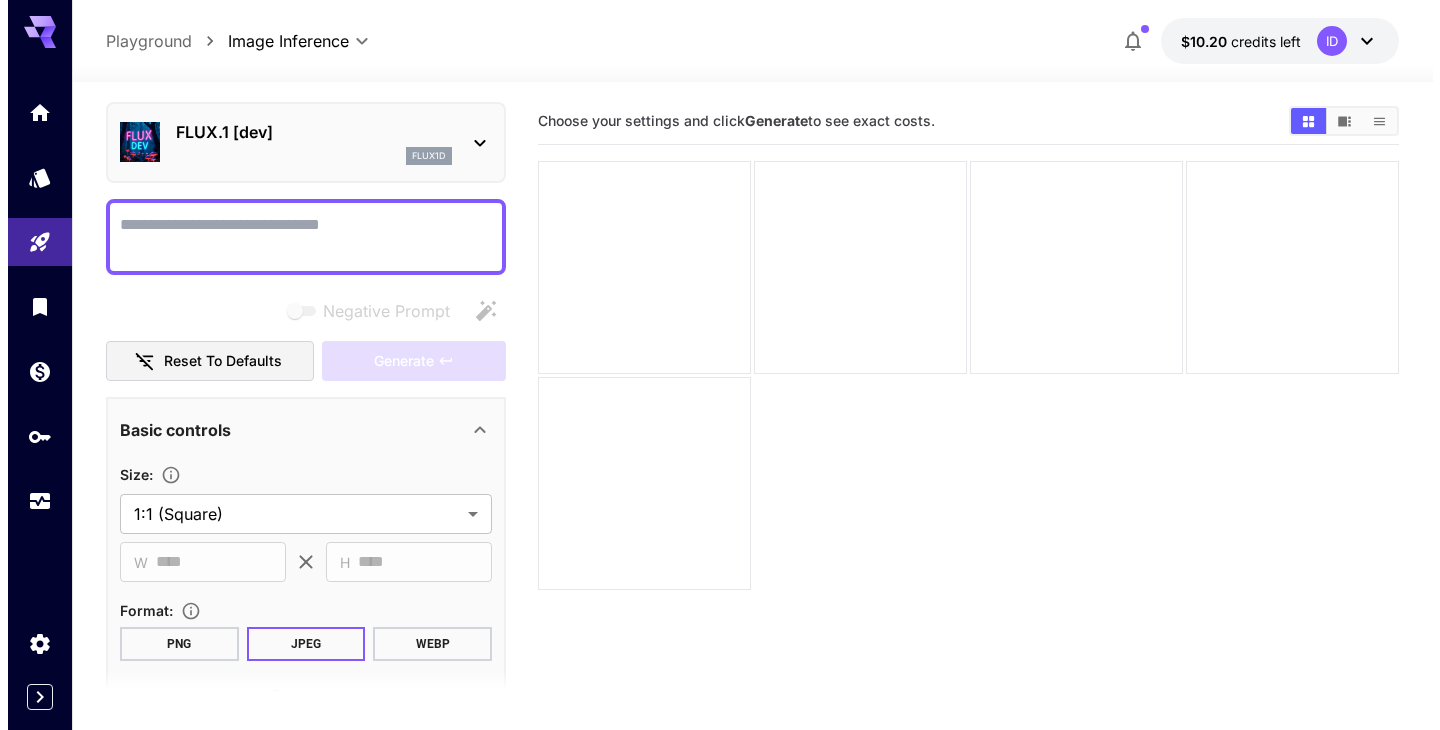 scroll, scrollTop: 0, scrollLeft: 0, axis: both 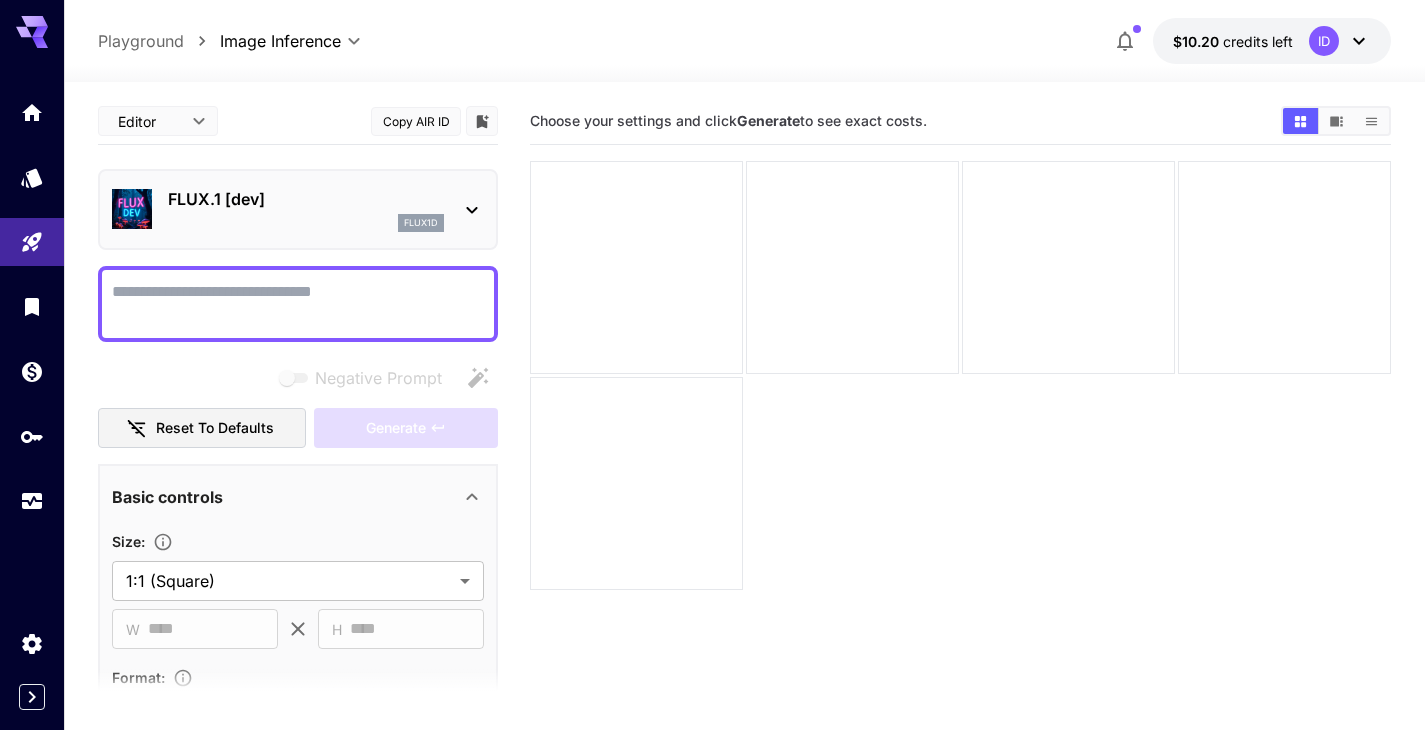 click on "flux1d" at bounding box center (306, 223) 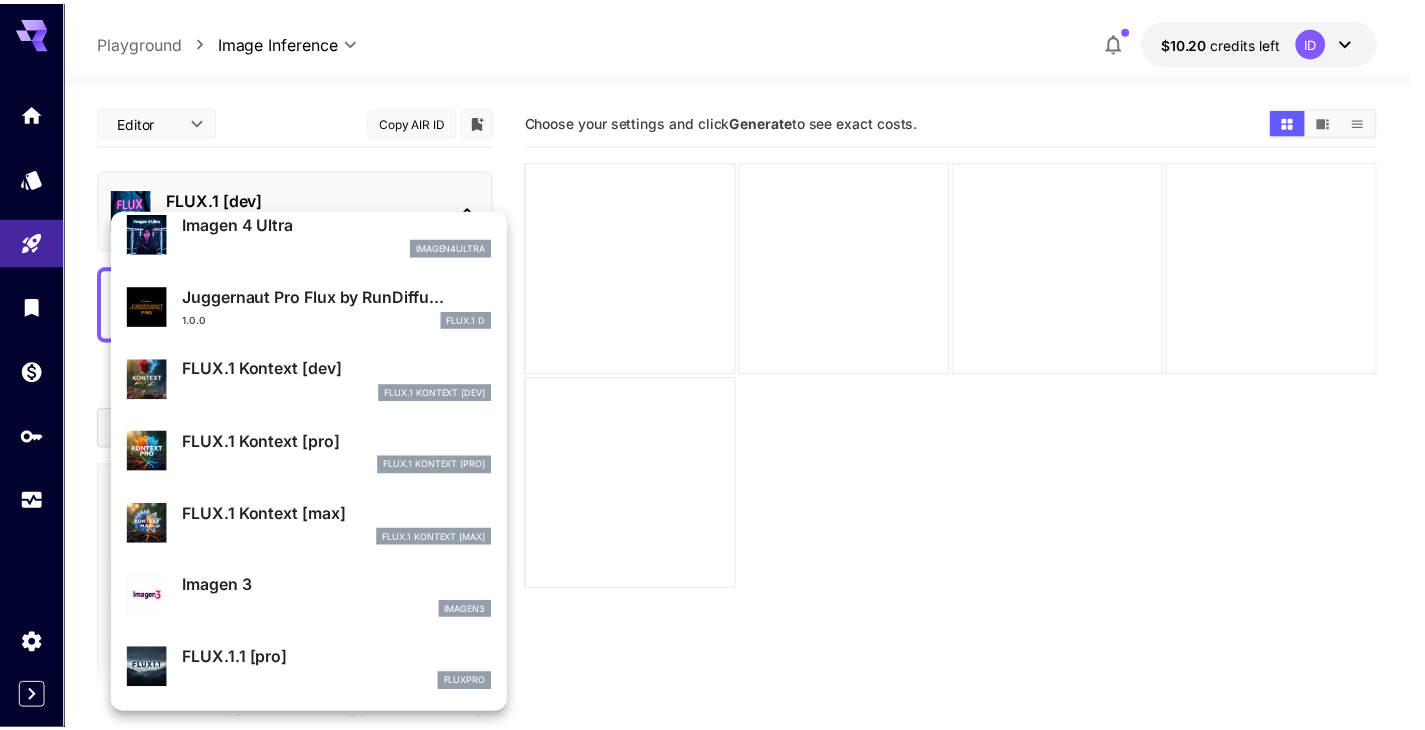 scroll, scrollTop: 699, scrollLeft: 0, axis: vertical 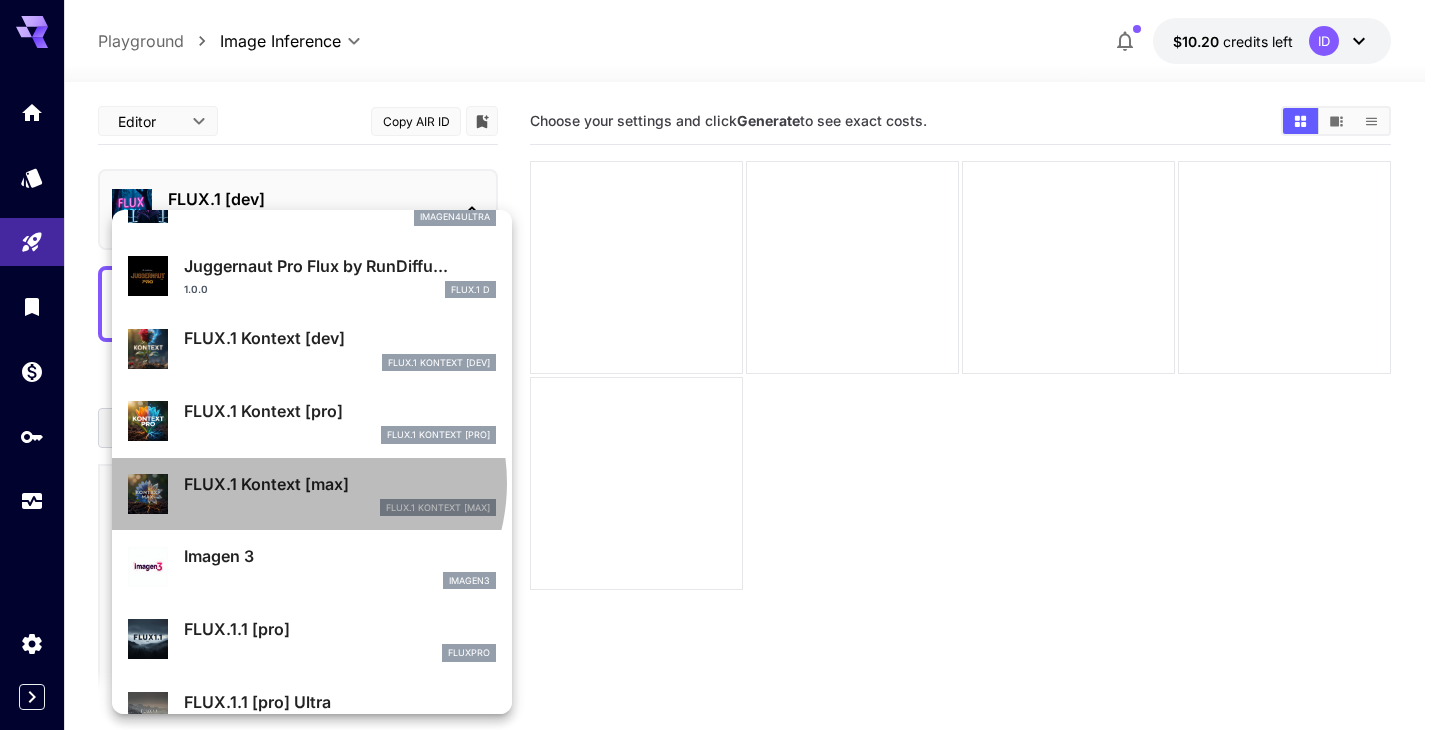 click on "FLUX.1 Kontext [max]" at bounding box center (340, 484) 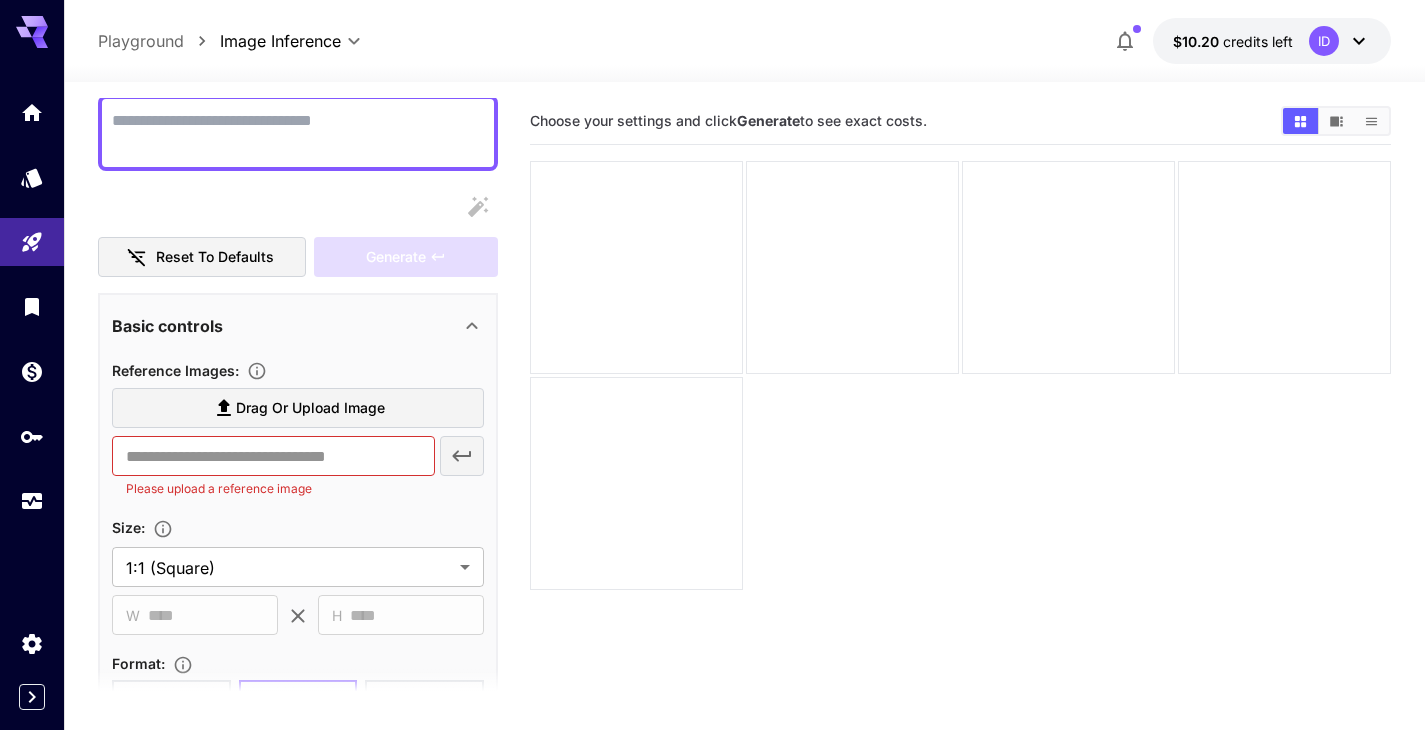 scroll, scrollTop: 208, scrollLeft: 0, axis: vertical 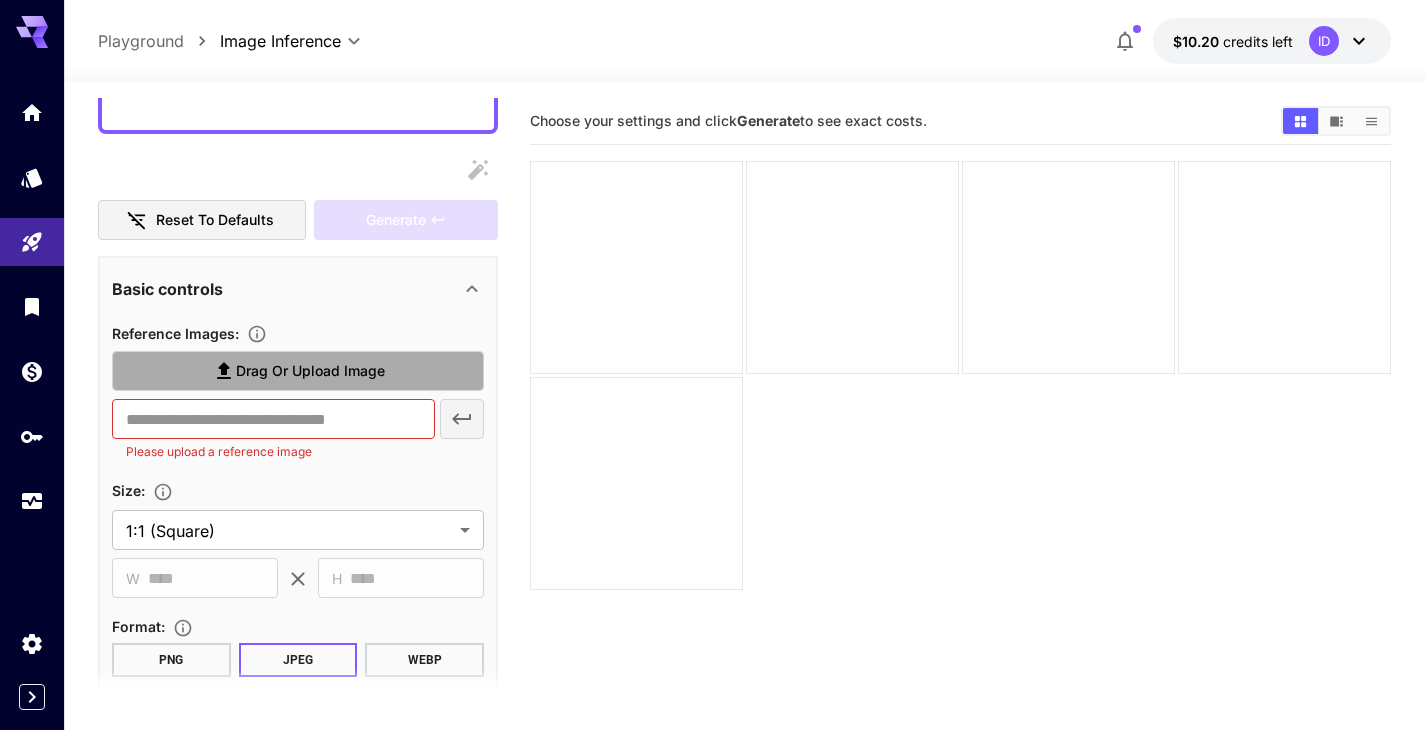 click on "Drag or upload image" at bounding box center [310, 371] 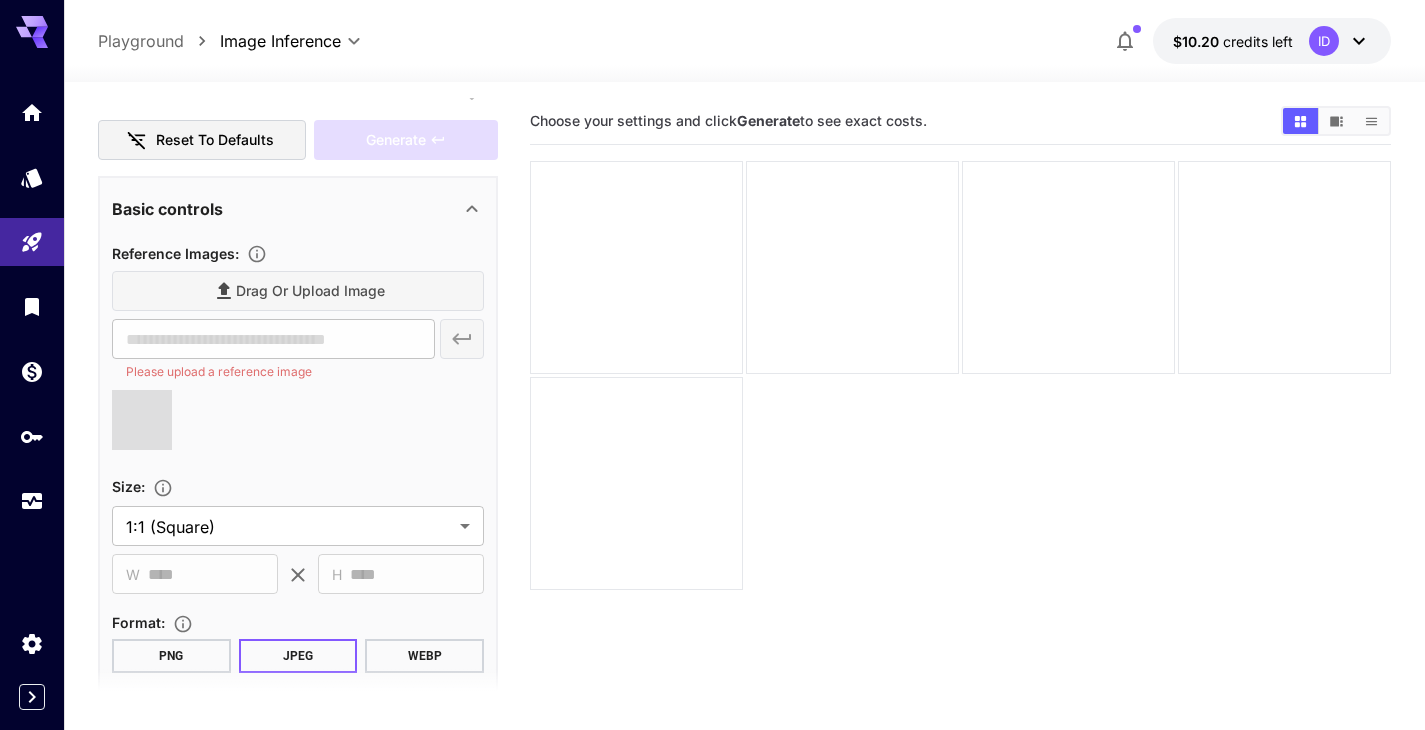 scroll, scrollTop: 90, scrollLeft: 0, axis: vertical 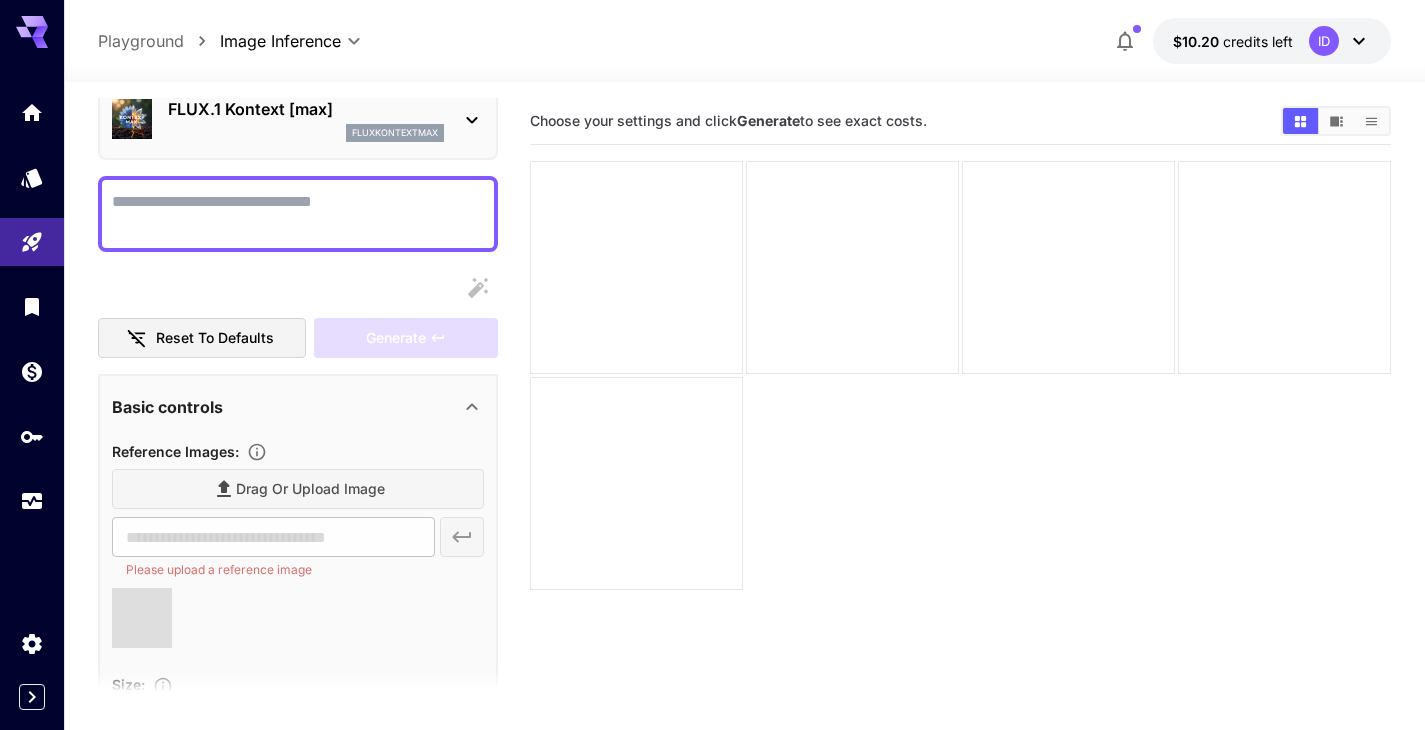 type on "**********" 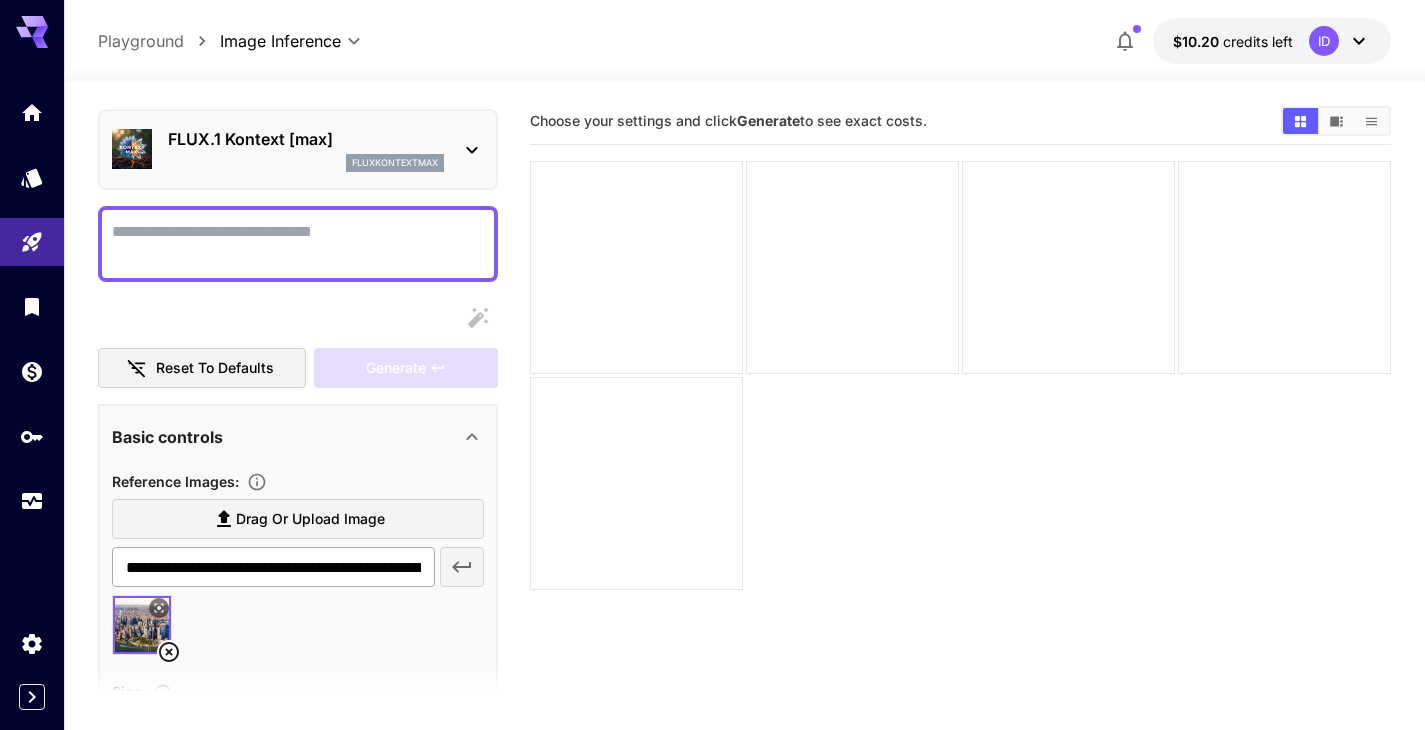 scroll, scrollTop: 77, scrollLeft: 0, axis: vertical 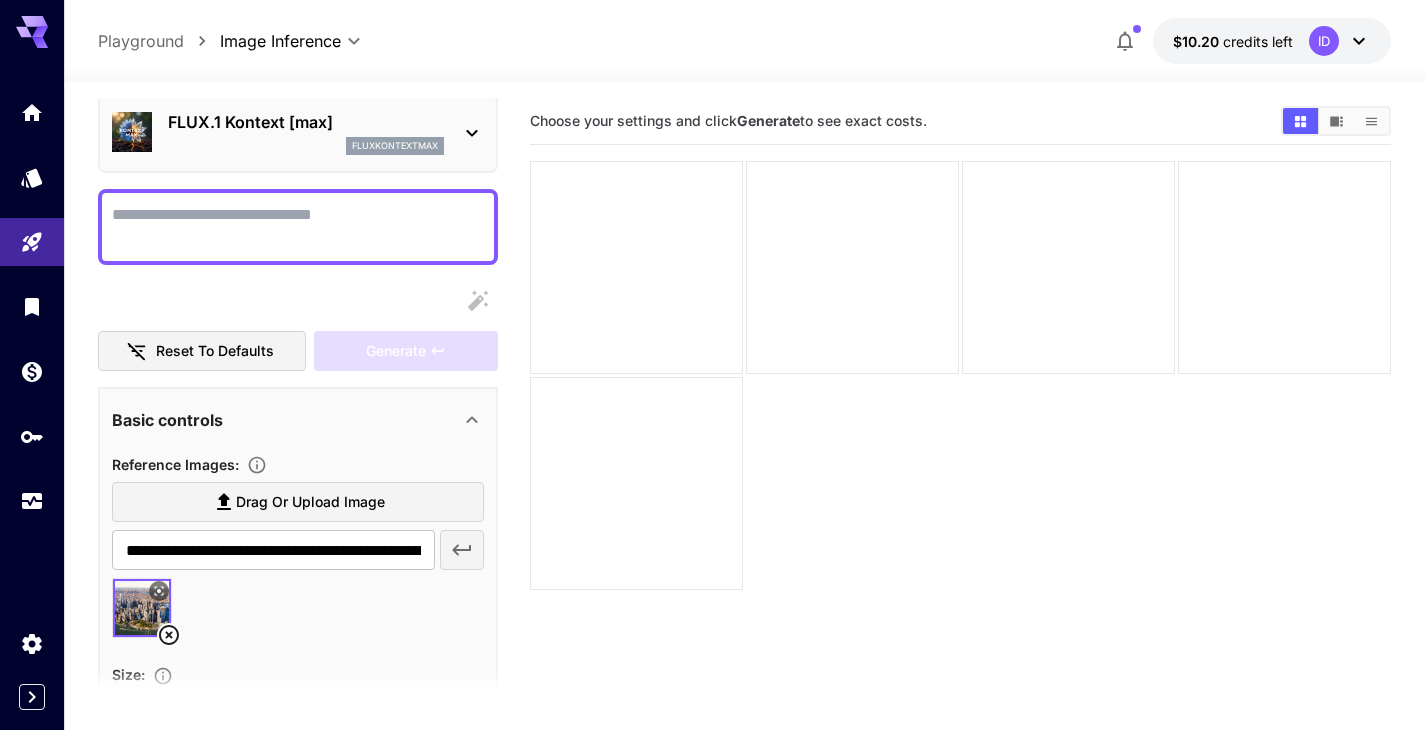 click on "Display cost in response" at bounding box center (298, 227) 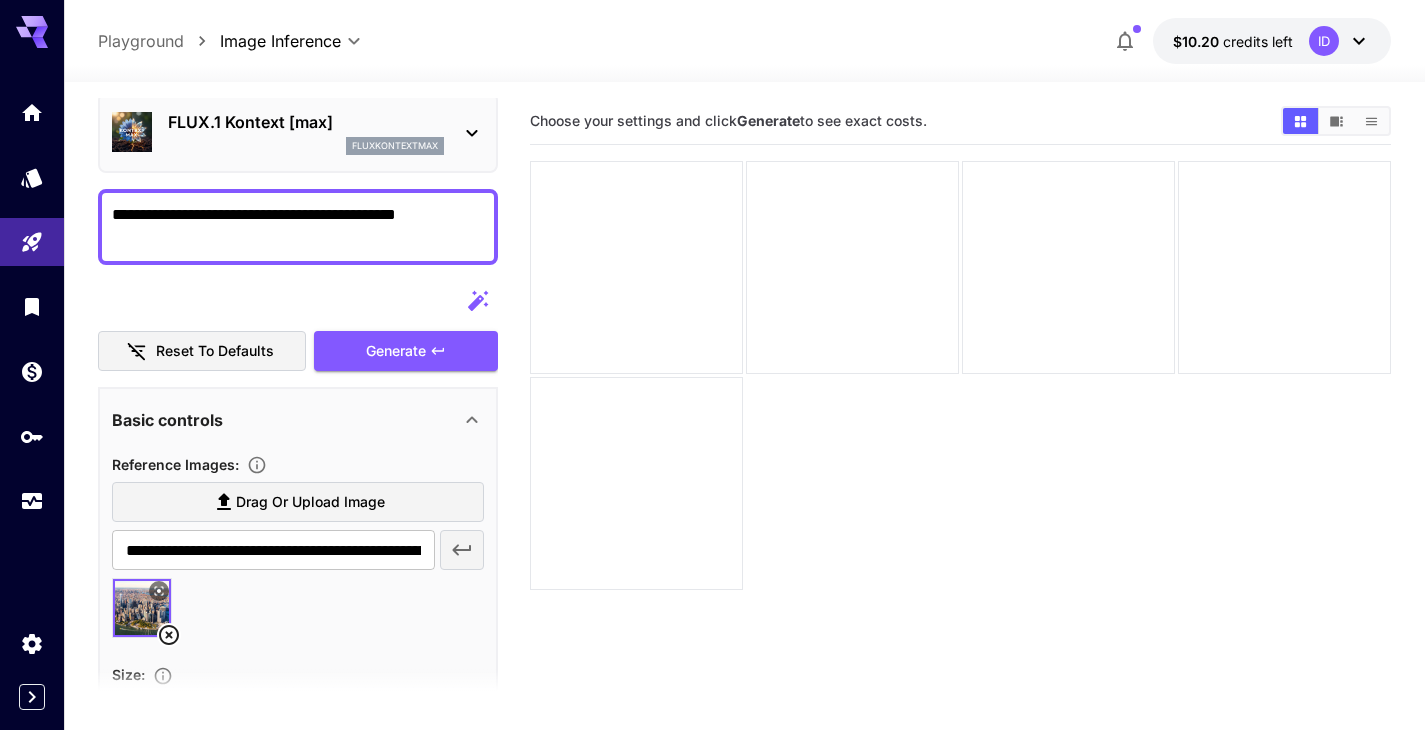 click on "**********" at bounding box center (298, 227) 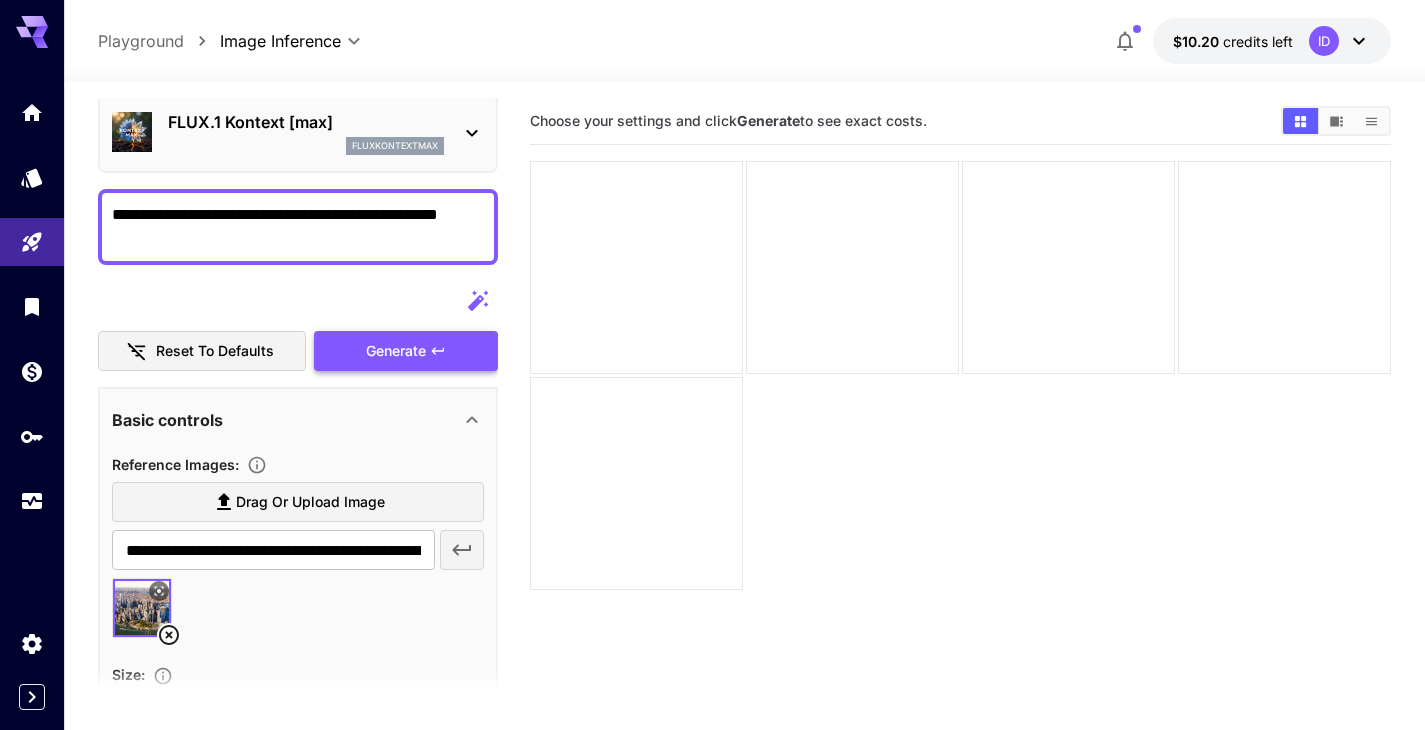 click on "Generate" at bounding box center [396, 351] 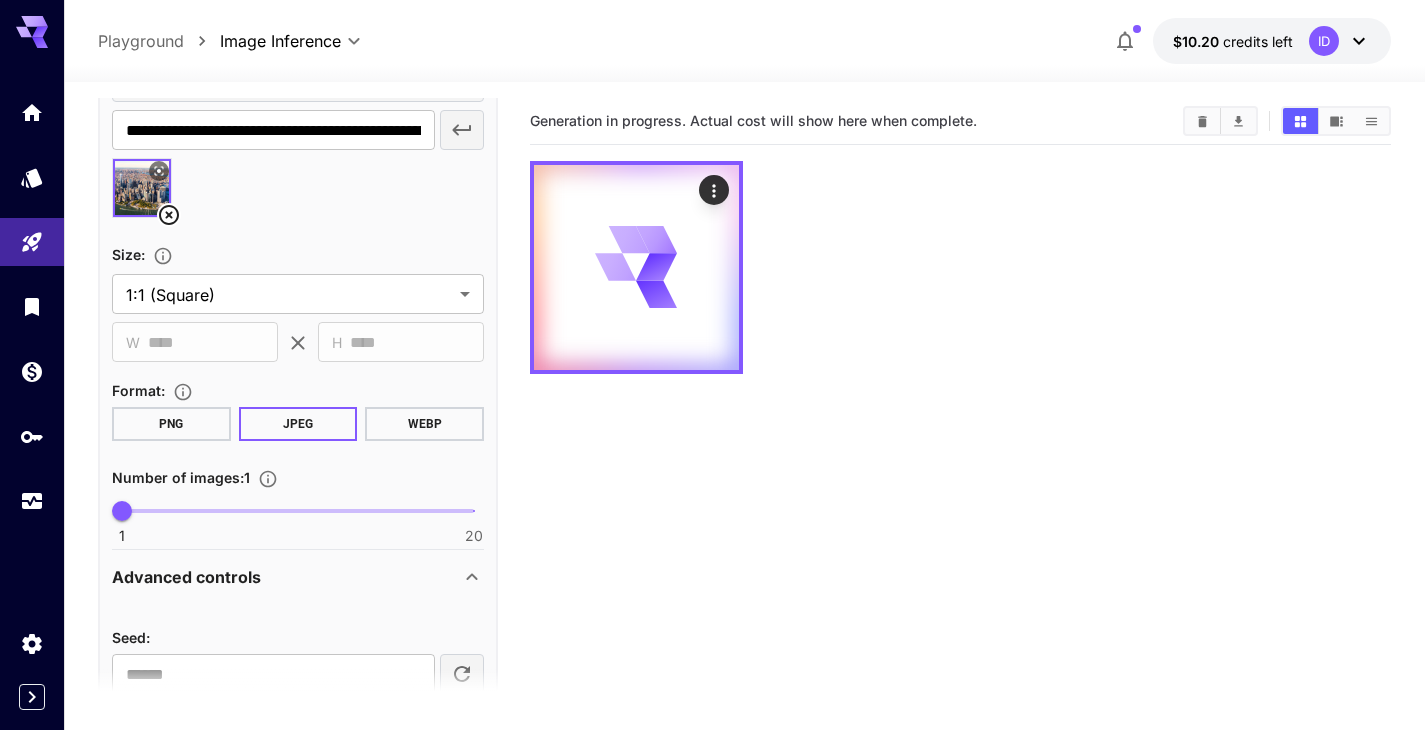 scroll, scrollTop: 502, scrollLeft: 0, axis: vertical 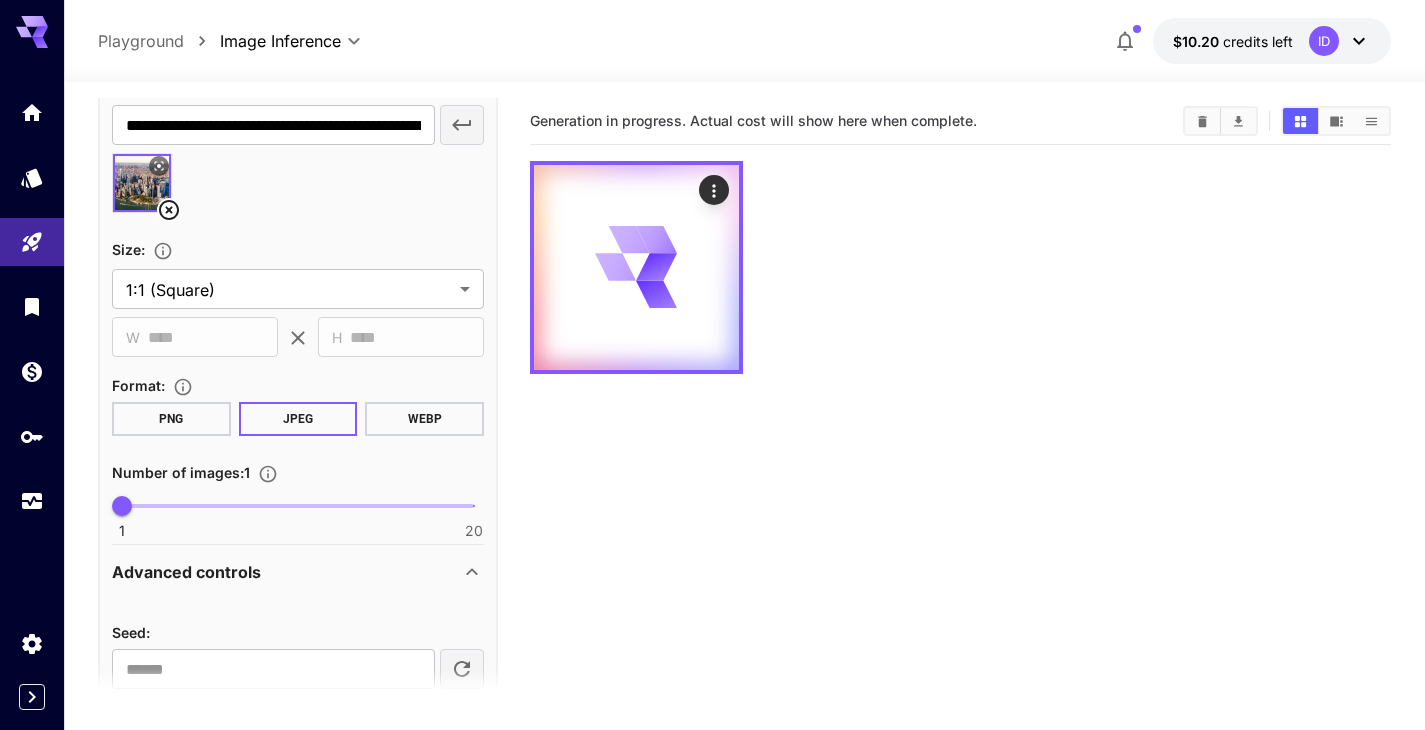 click on "Advanced controls" at bounding box center [286, 572] 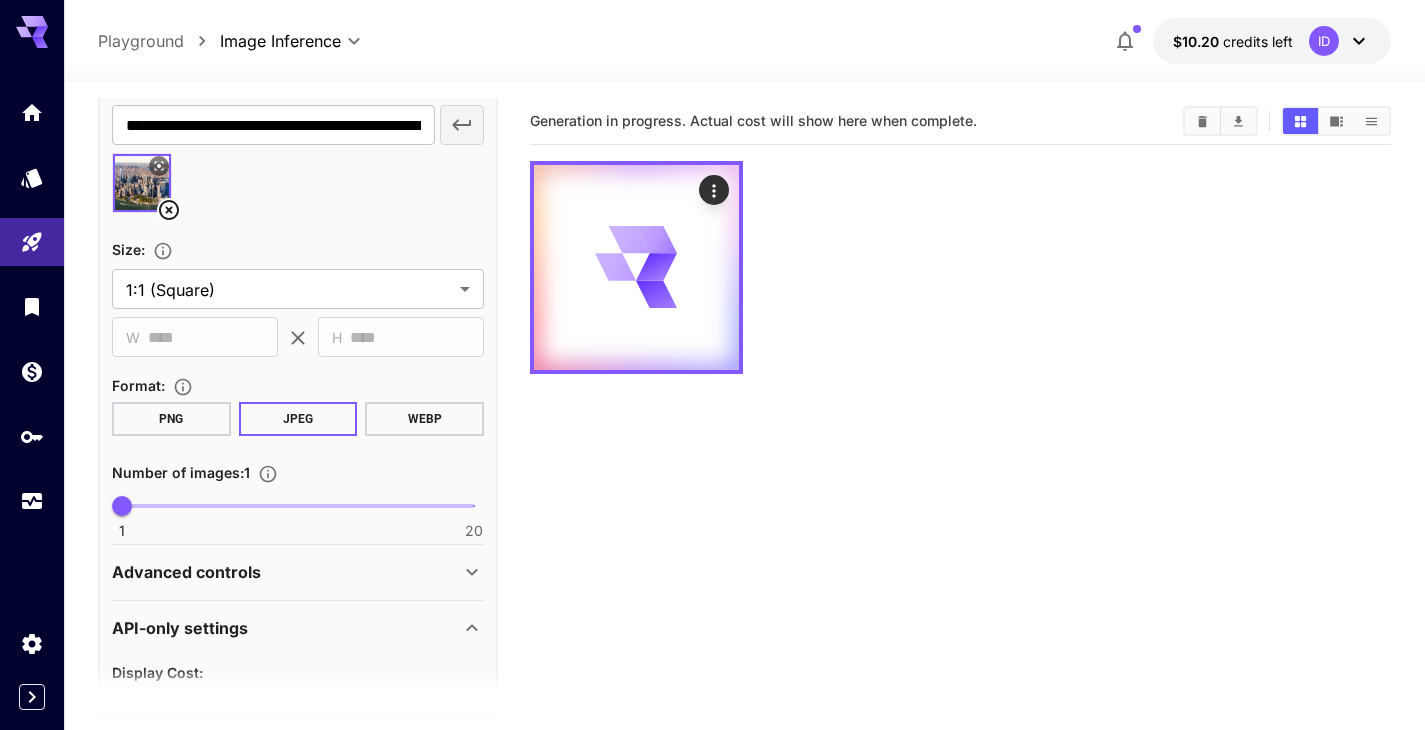 click on "Advanced controls" at bounding box center (286, 572) 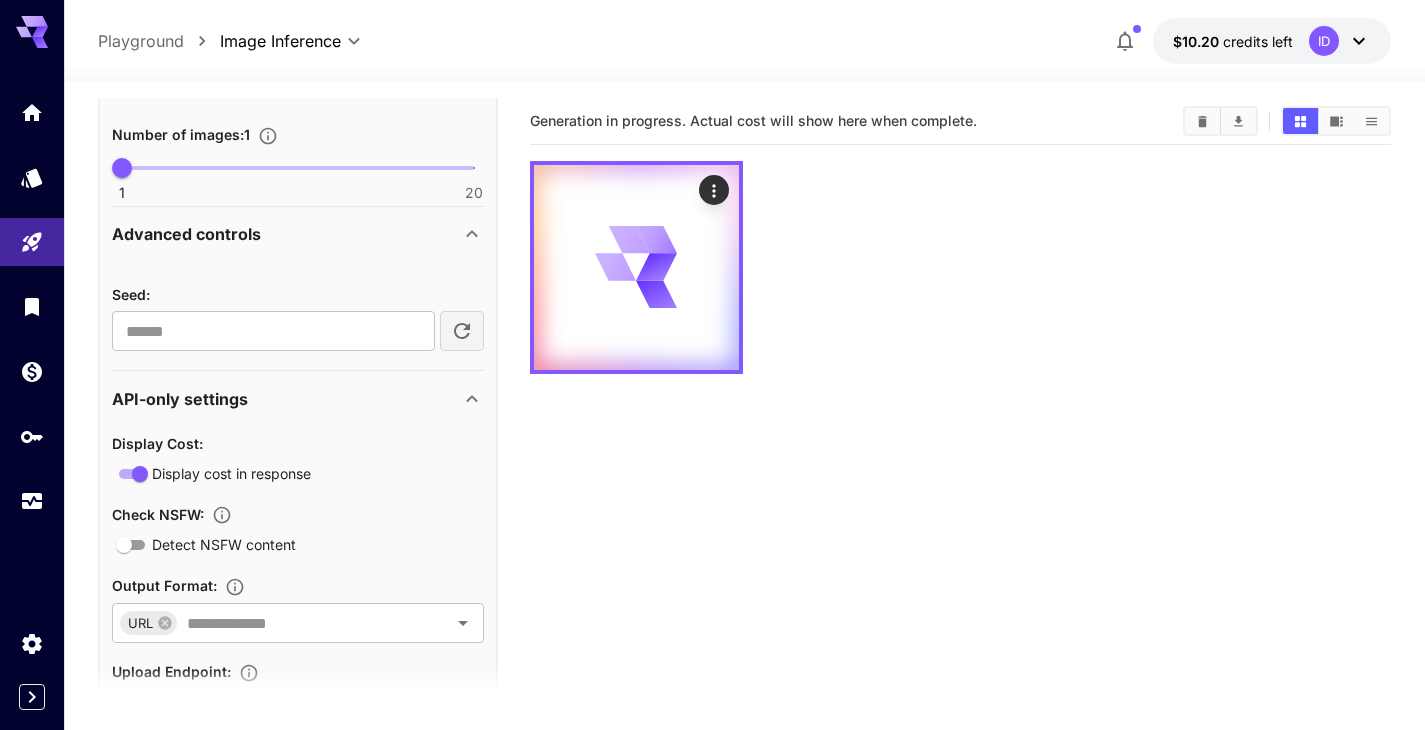 scroll, scrollTop: 939, scrollLeft: 0, axis: vertical 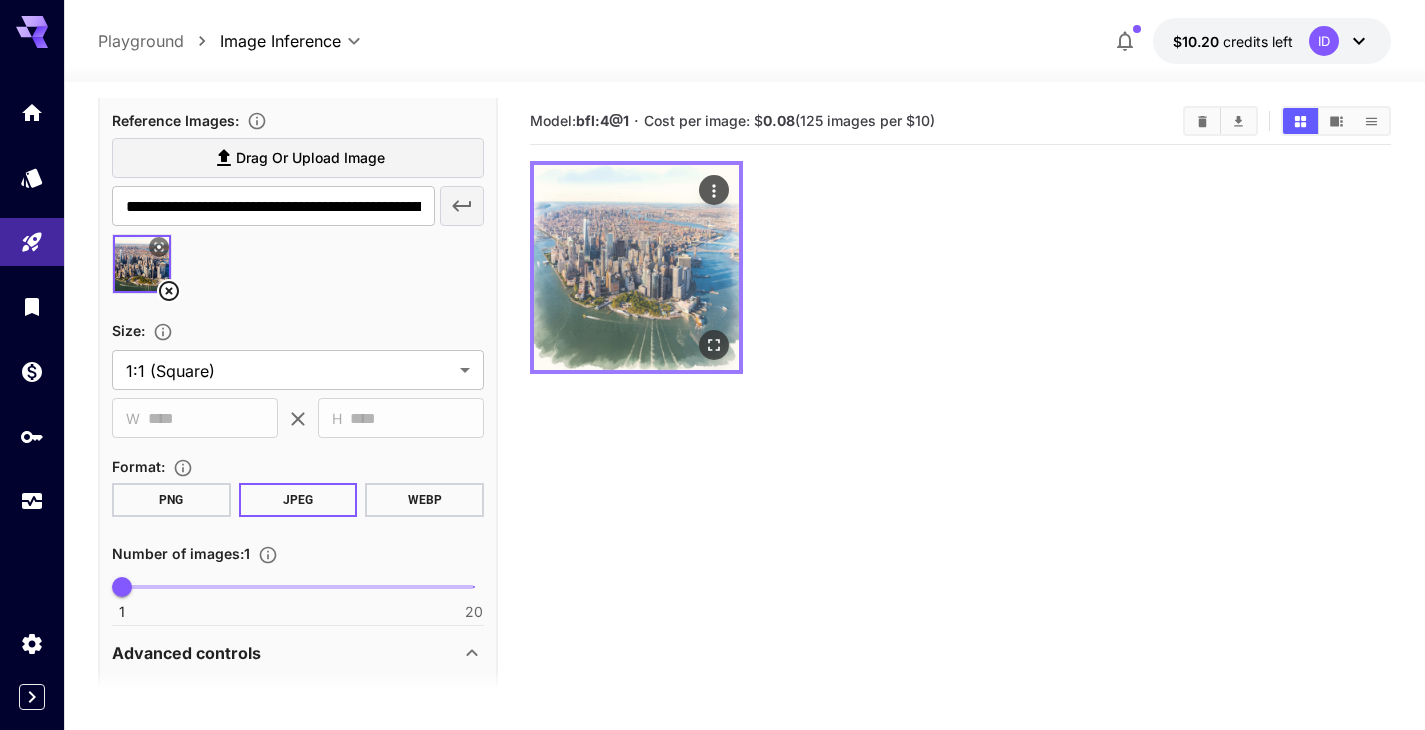 click at bounding box center (636, 267) 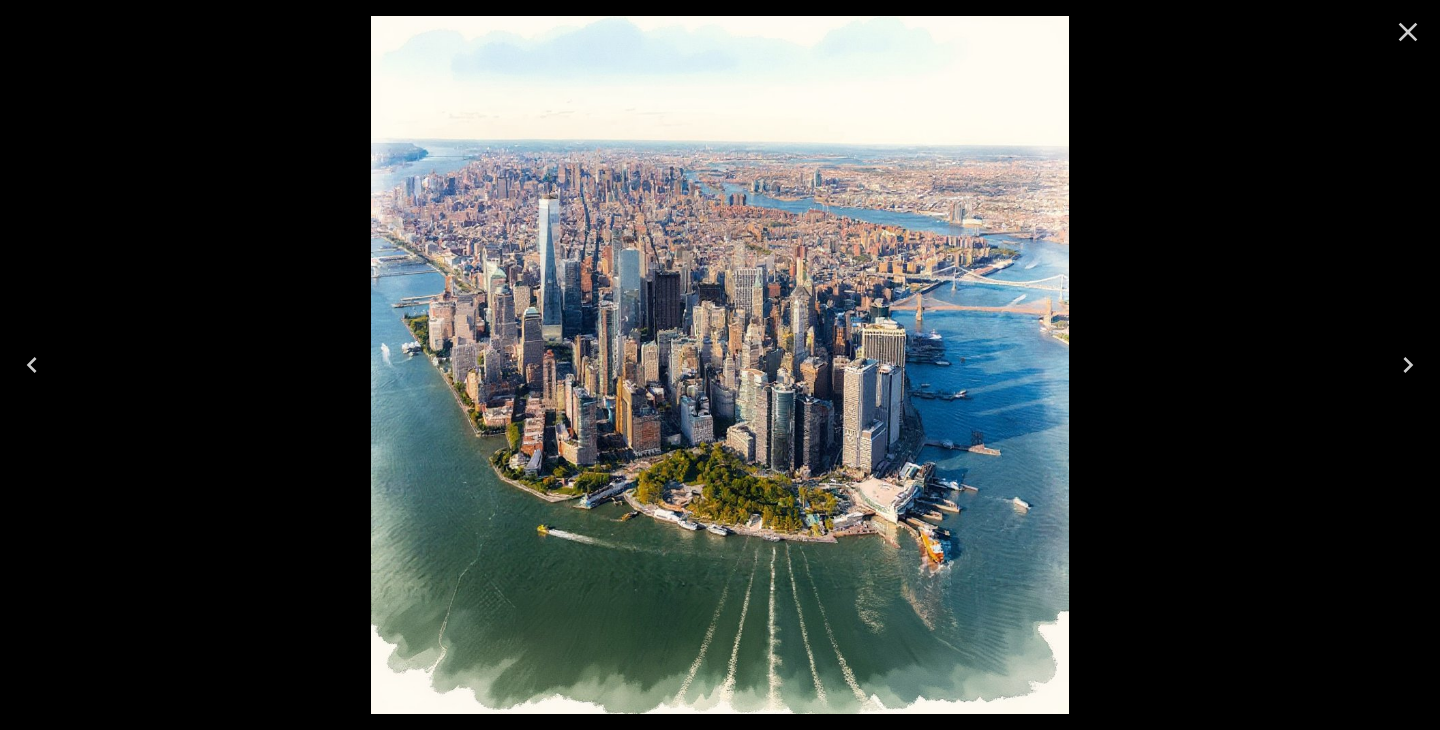 click 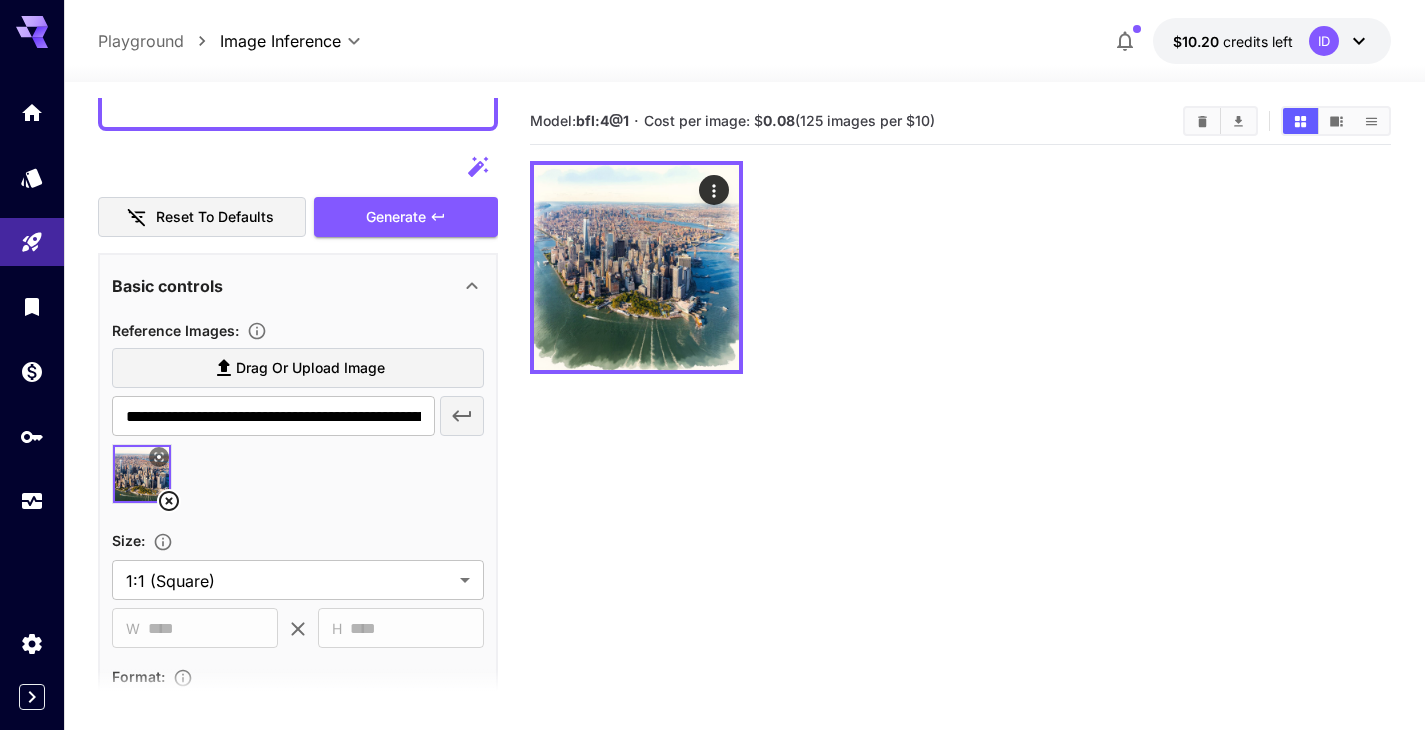 scroll, scrollTop: 0, scrollLeft: 0, axis: both 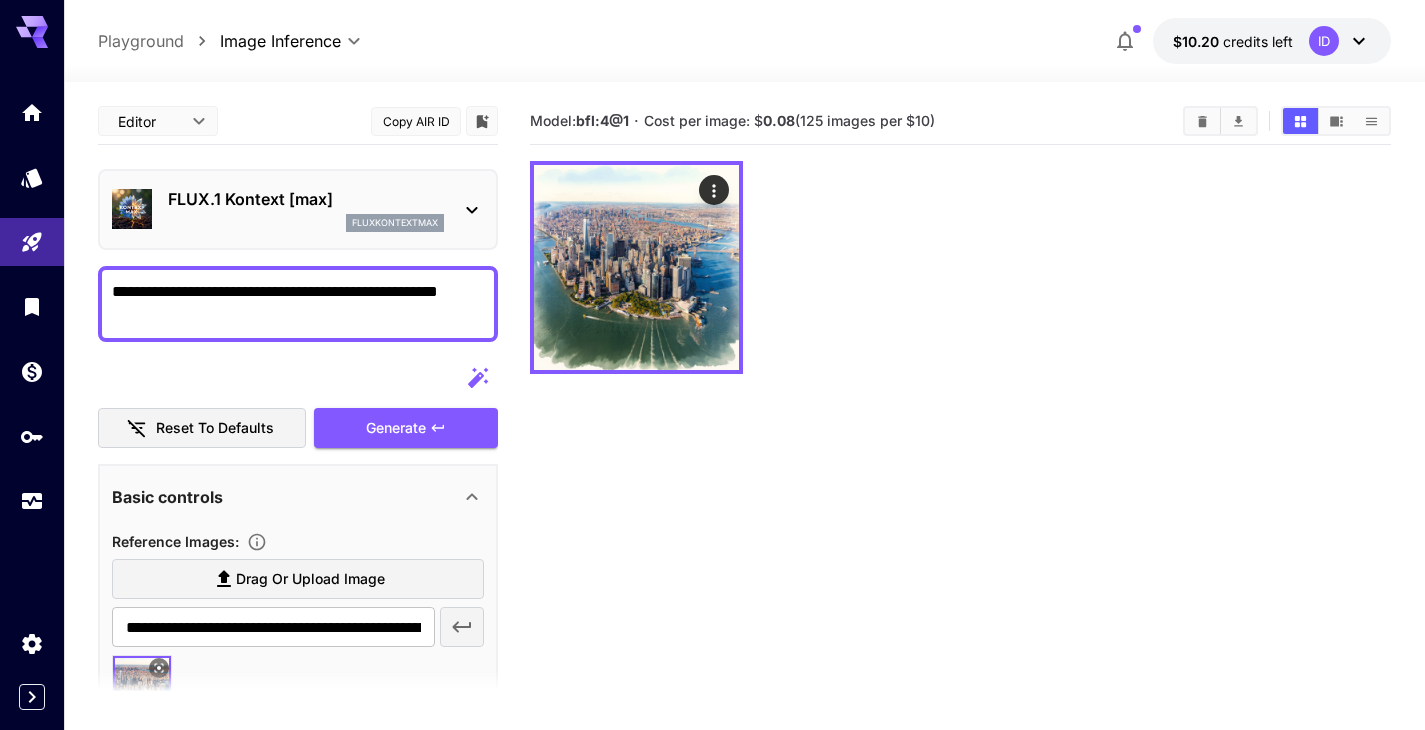 click on "**********" at bounding box center (298, 304) 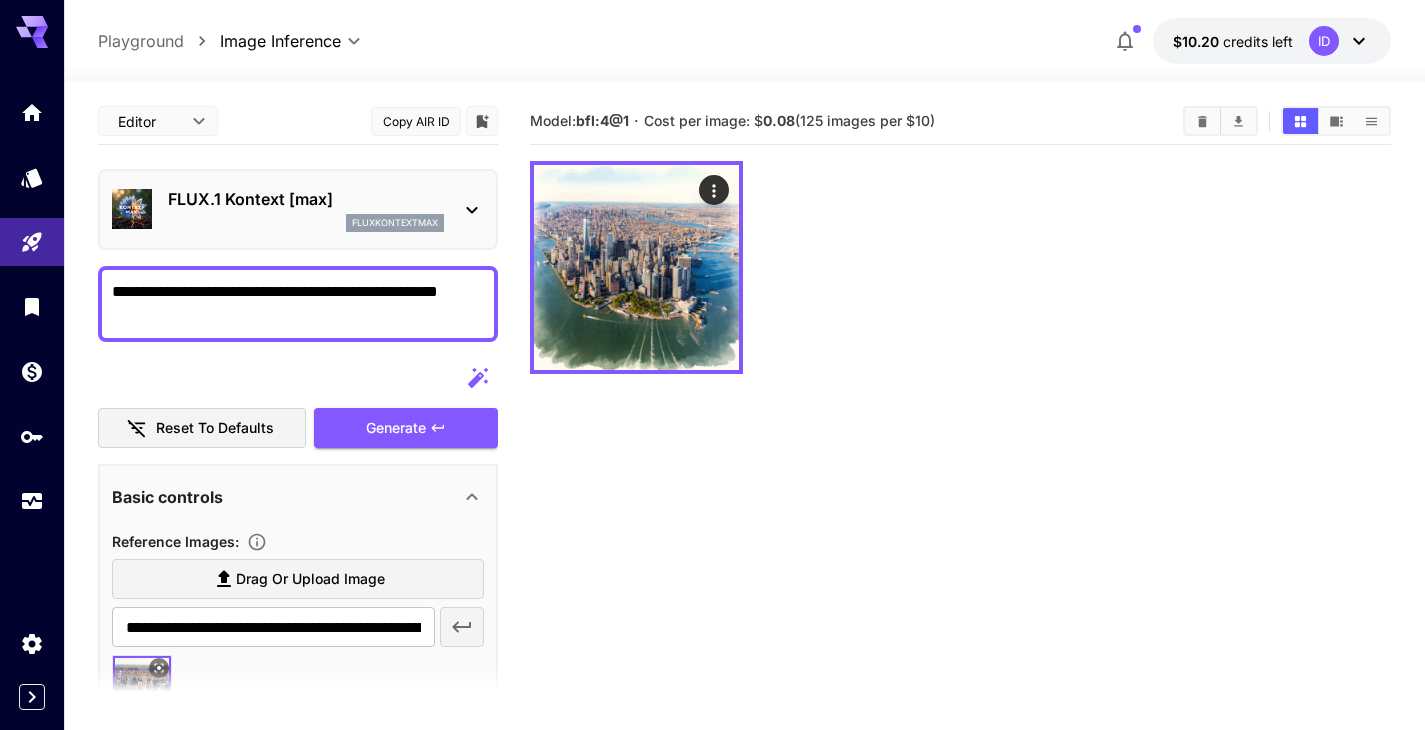 click on "**********" at bounding box center (298, 304) 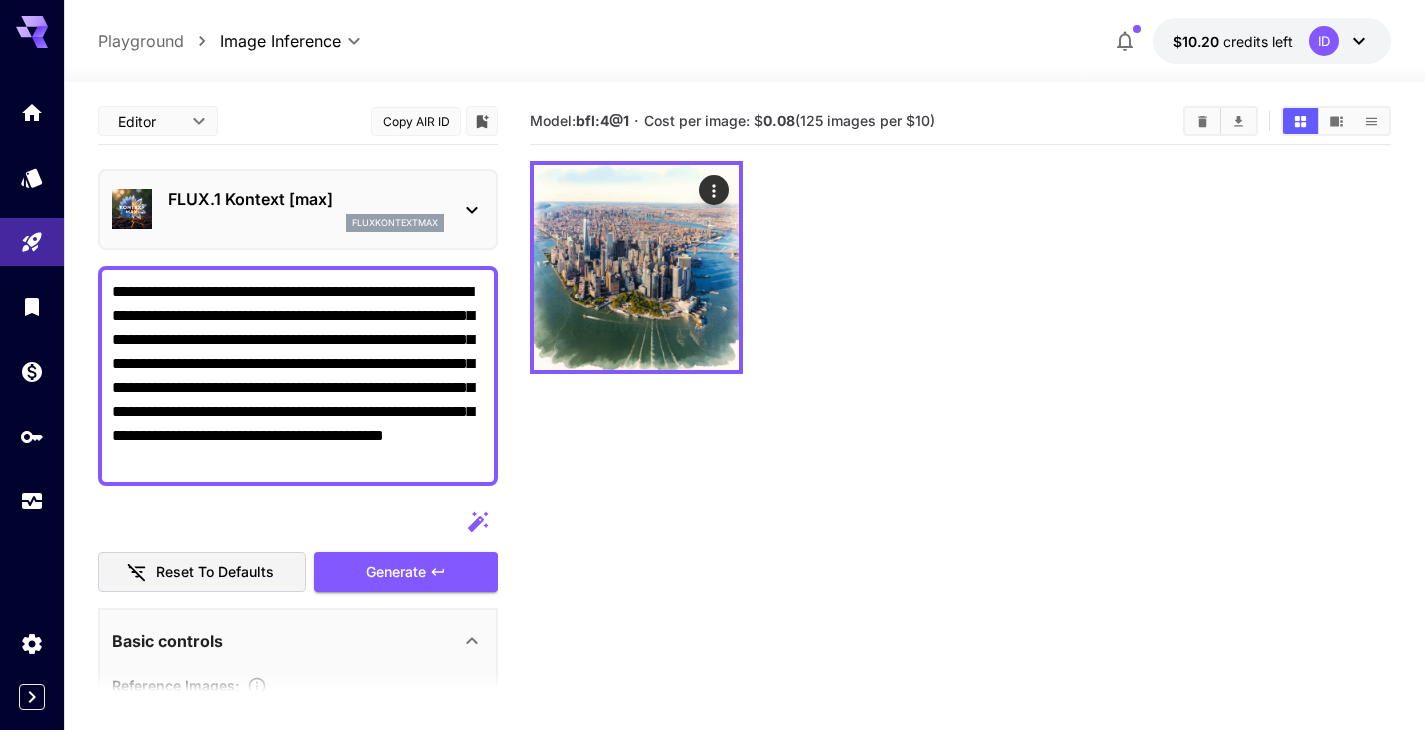 scroll, scrollTop: 46, scrollLeft: 0, axis: vertical 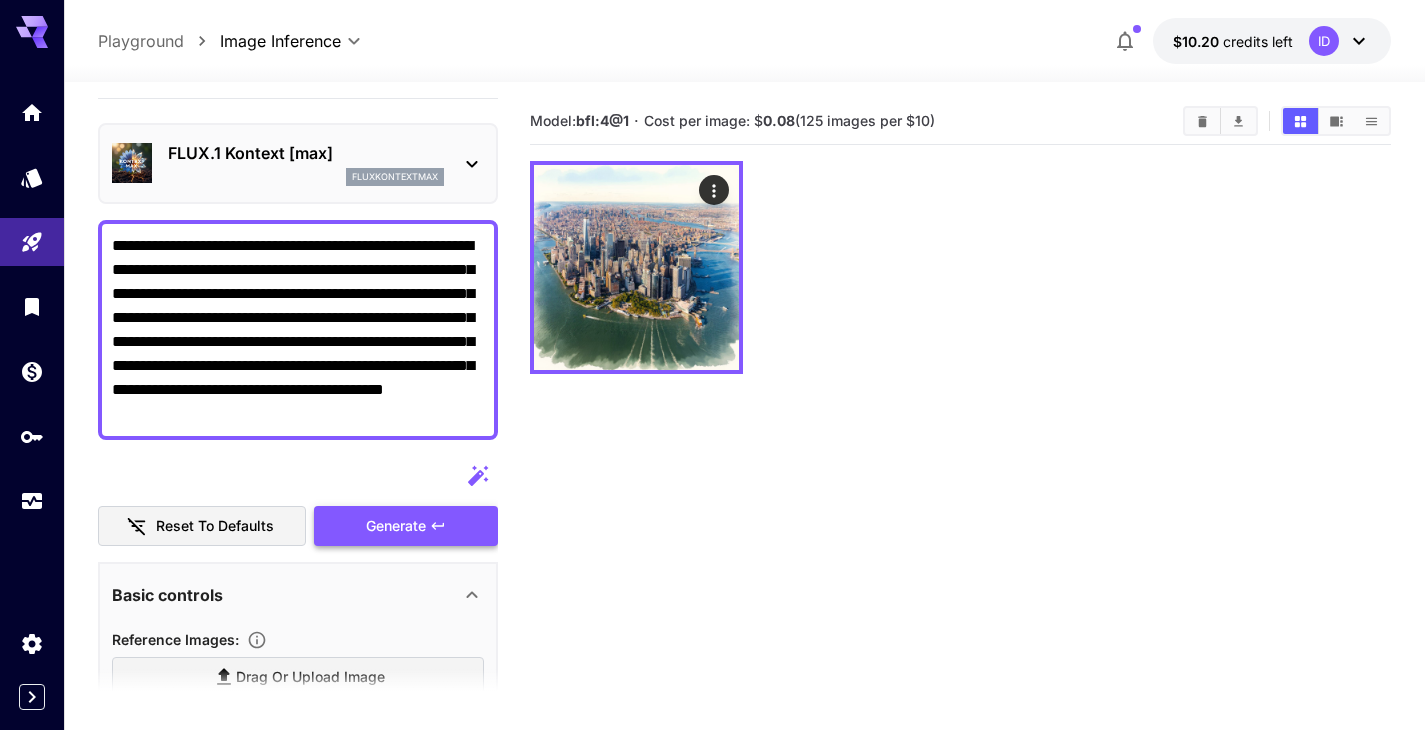 type on "**********" 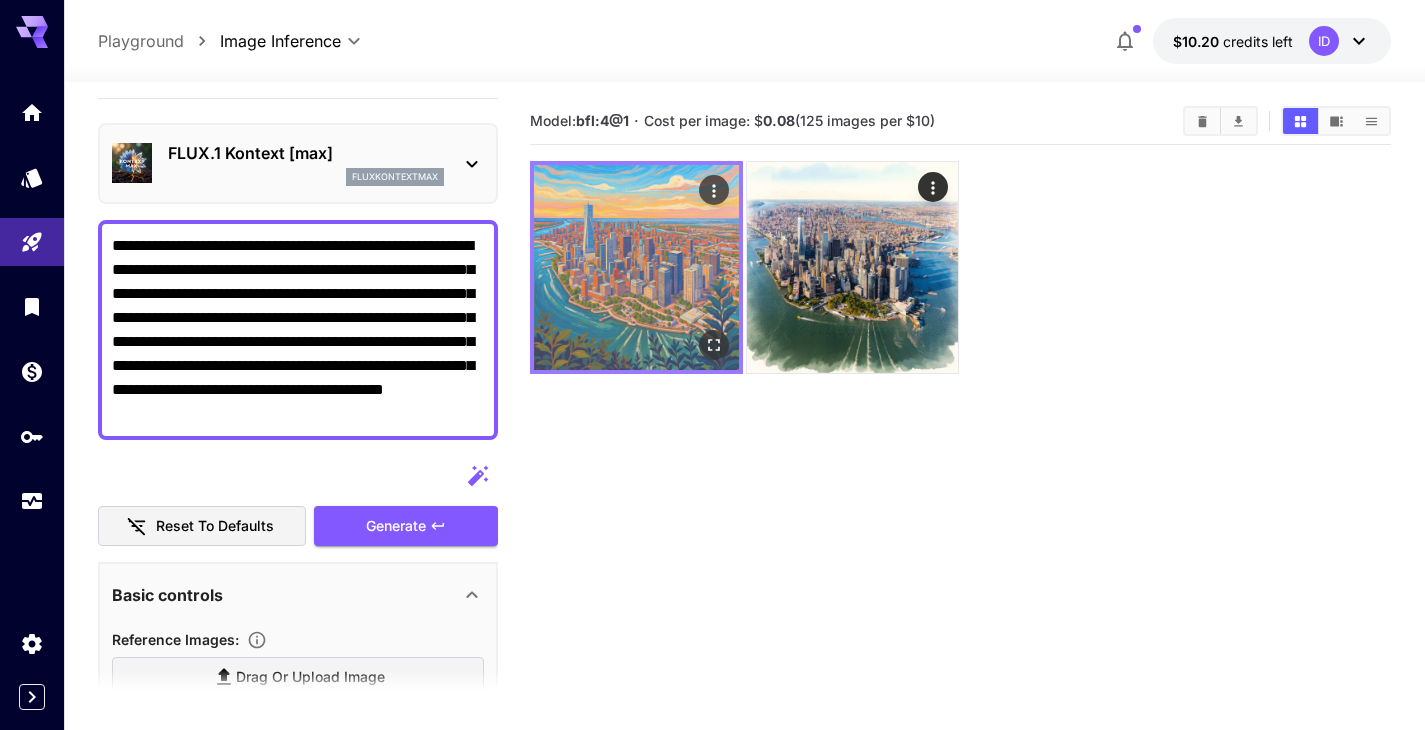 click at bounding box center (636, 267) 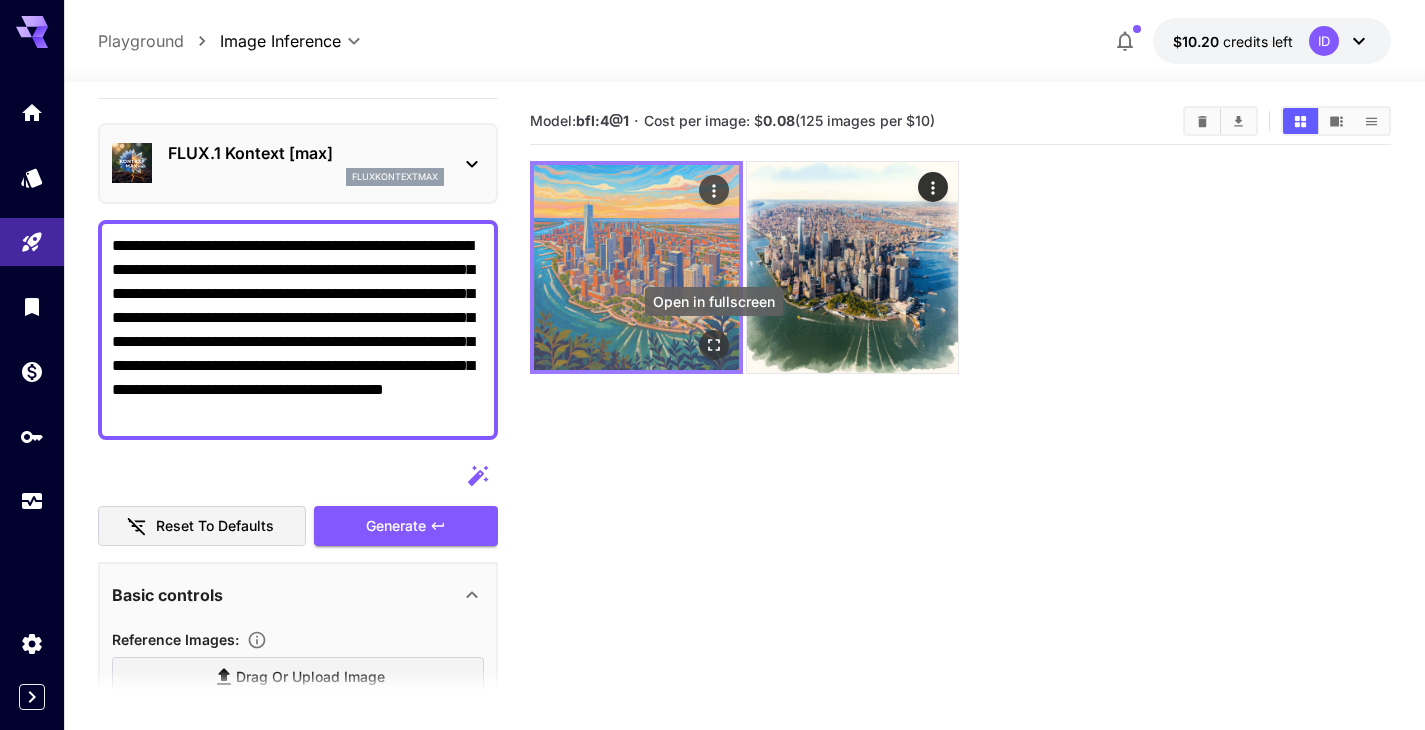 click 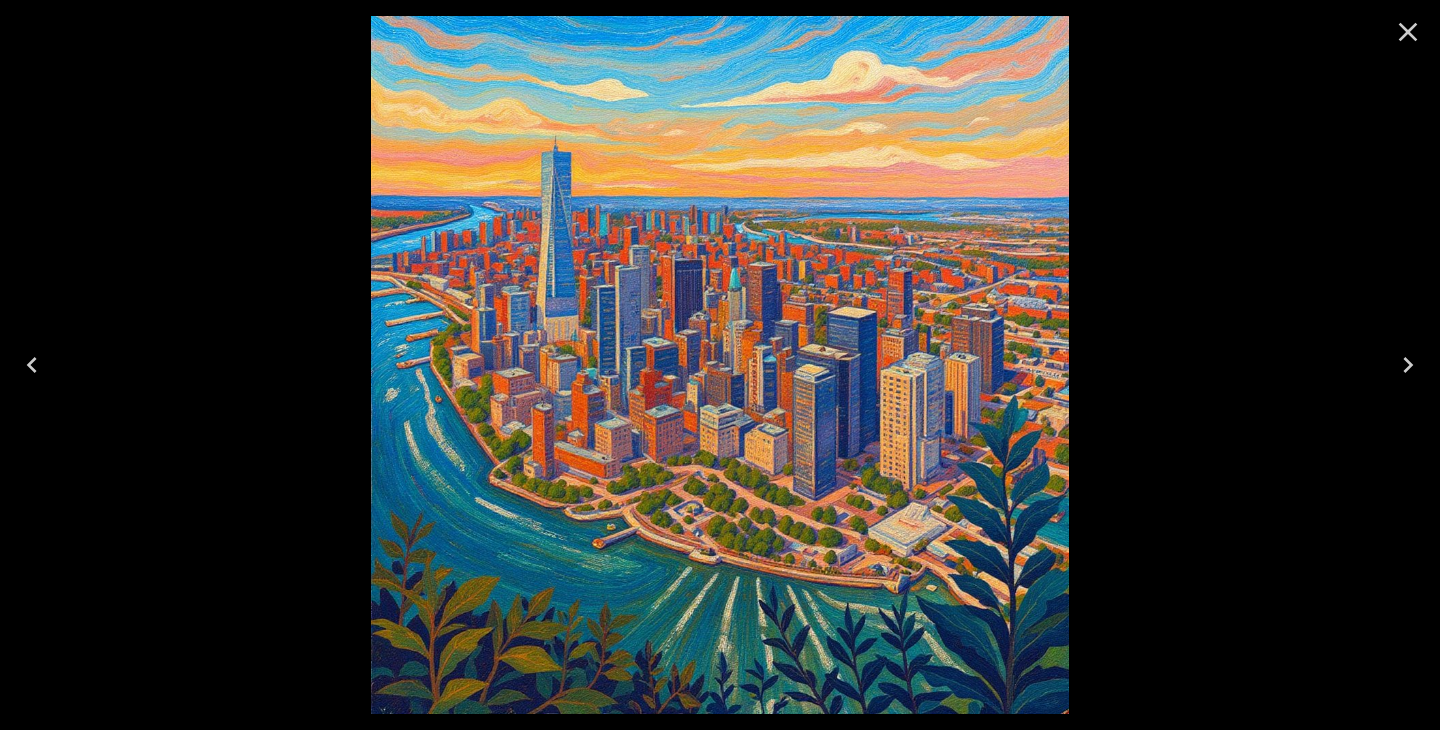 click at bounding box center (720, 365) 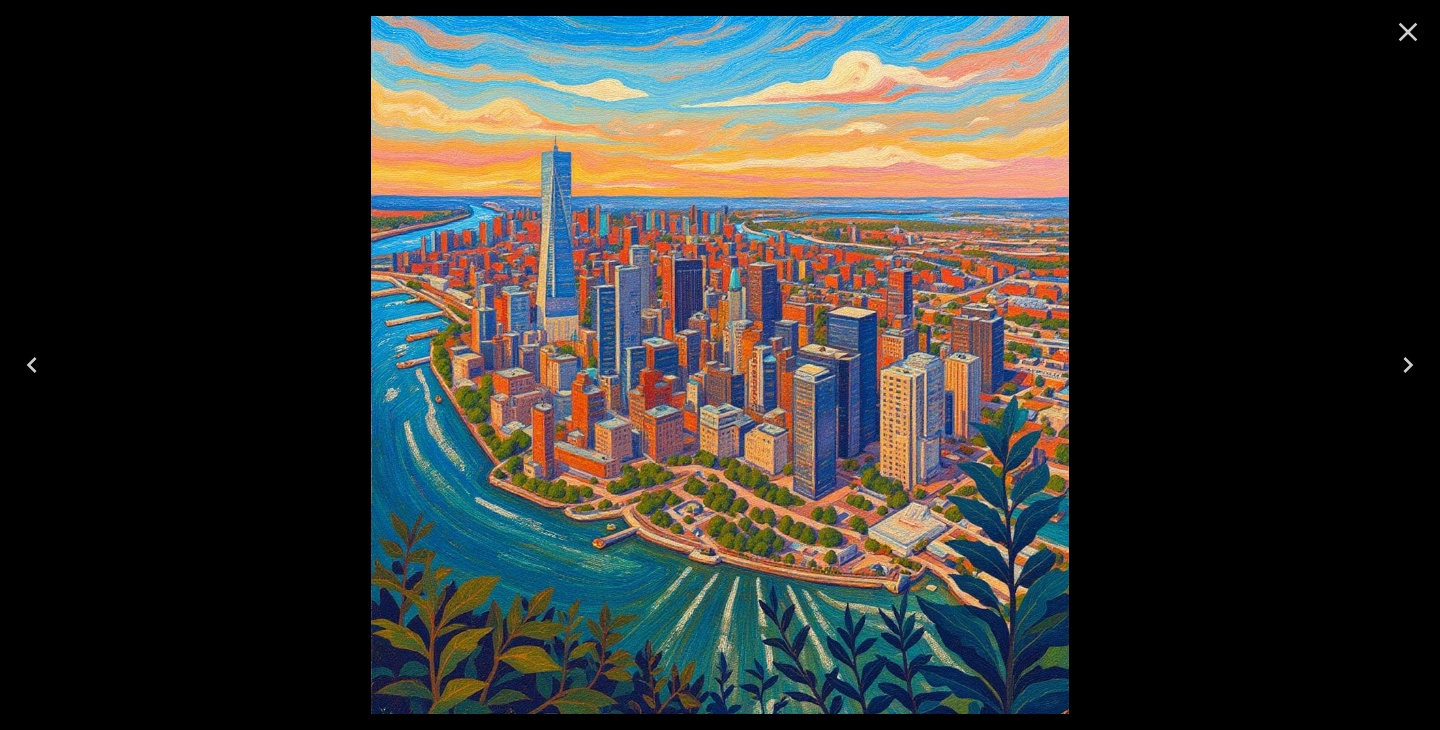 click 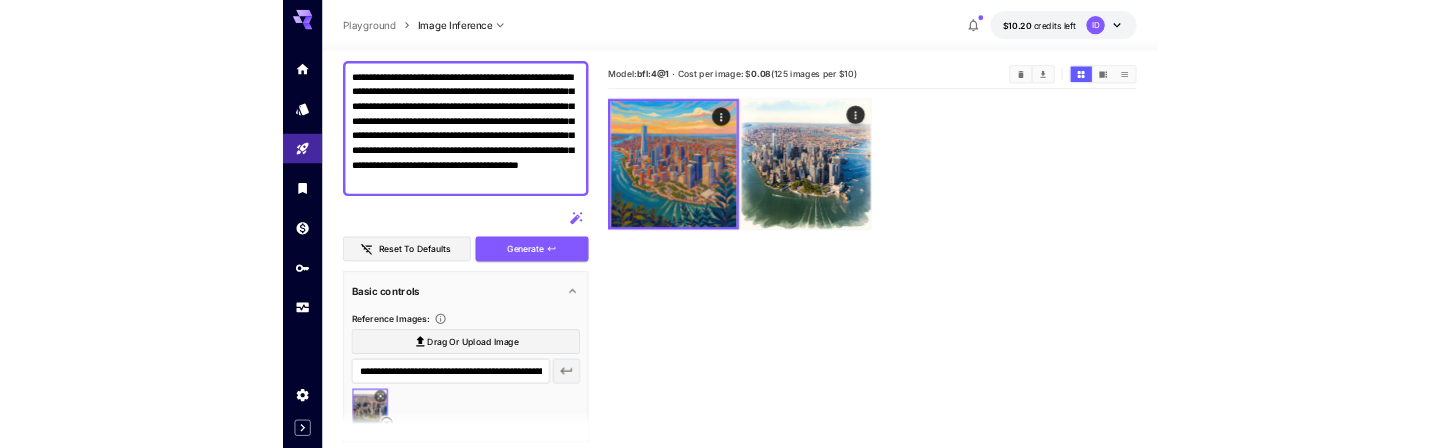 scroll, scrollTop: 367, scrollLeft: 0, axis: vertical 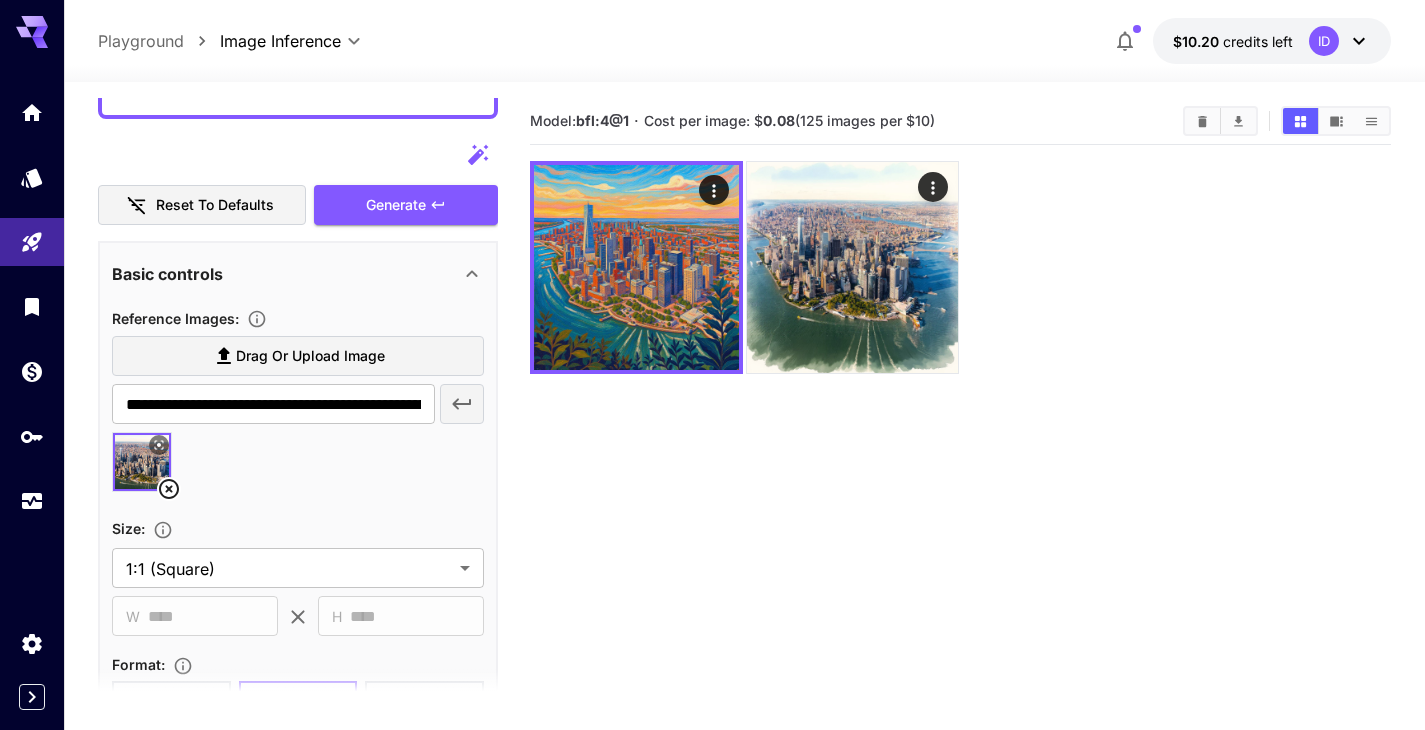 click on "Drag or upload image" at bounding box center [298, 356] 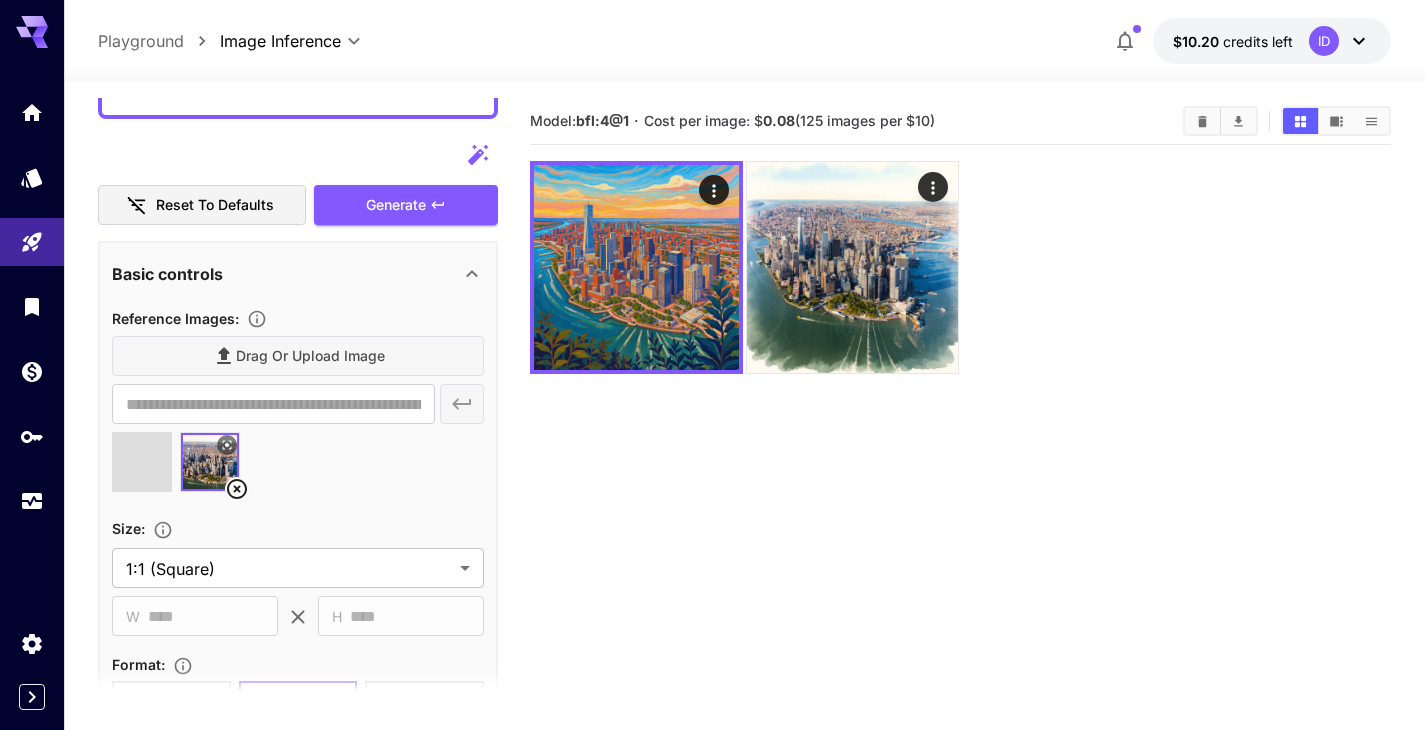type on "**********" 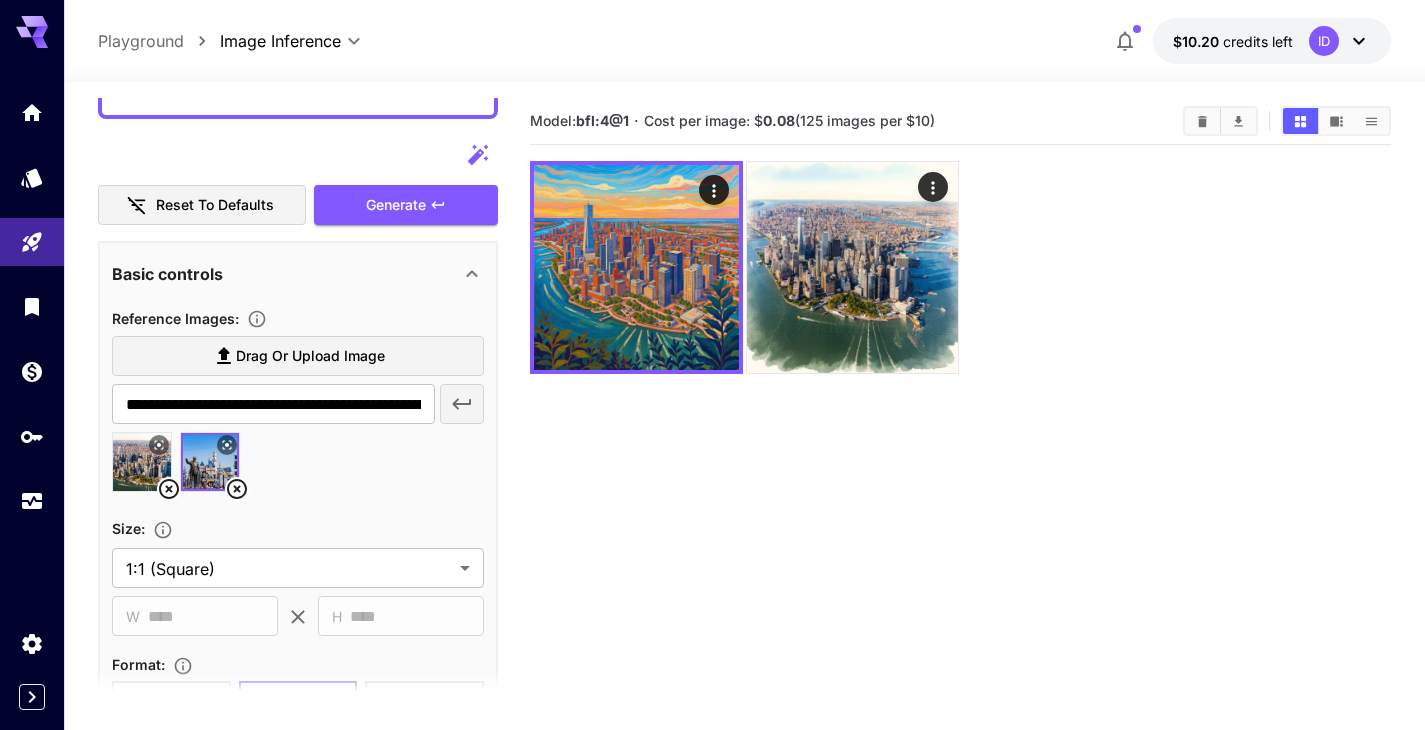 click 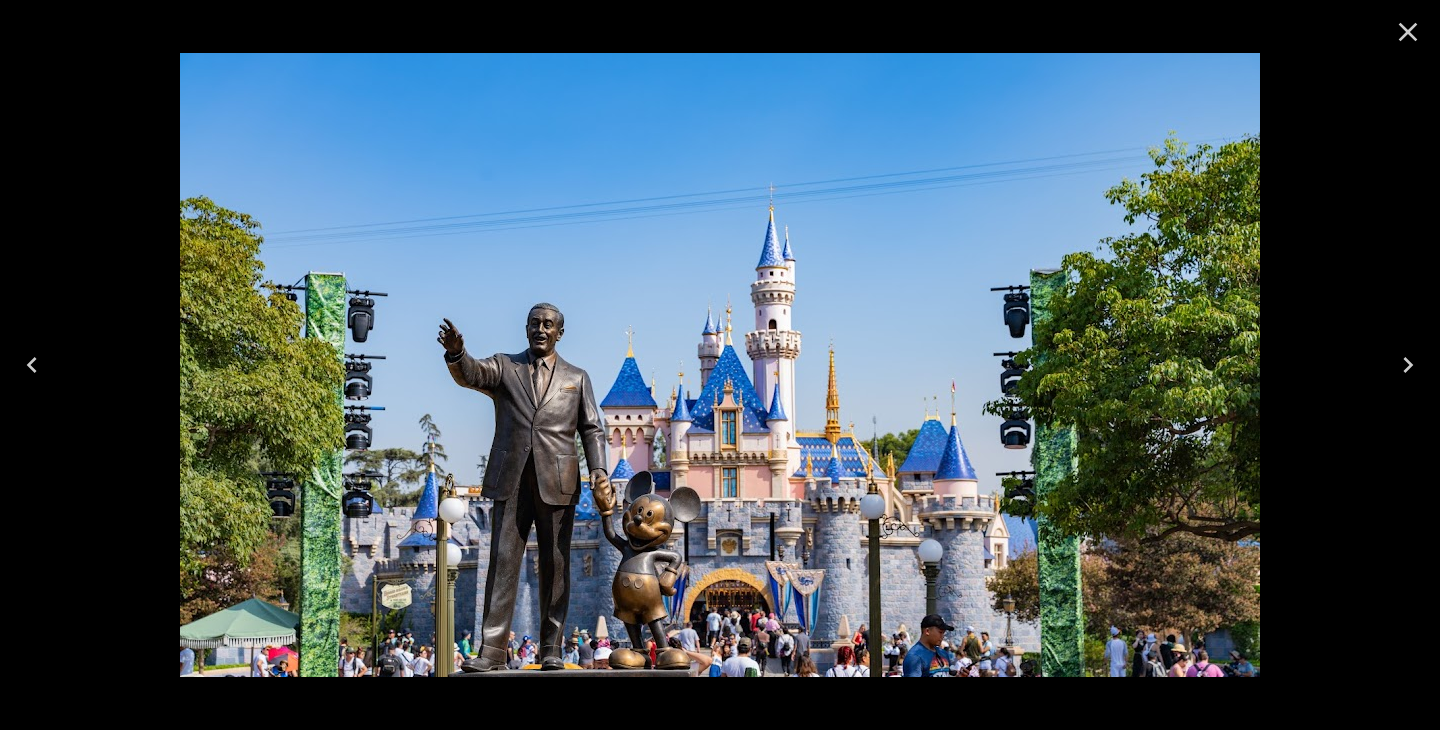 click on "**********" at bounding box center [720, 444] 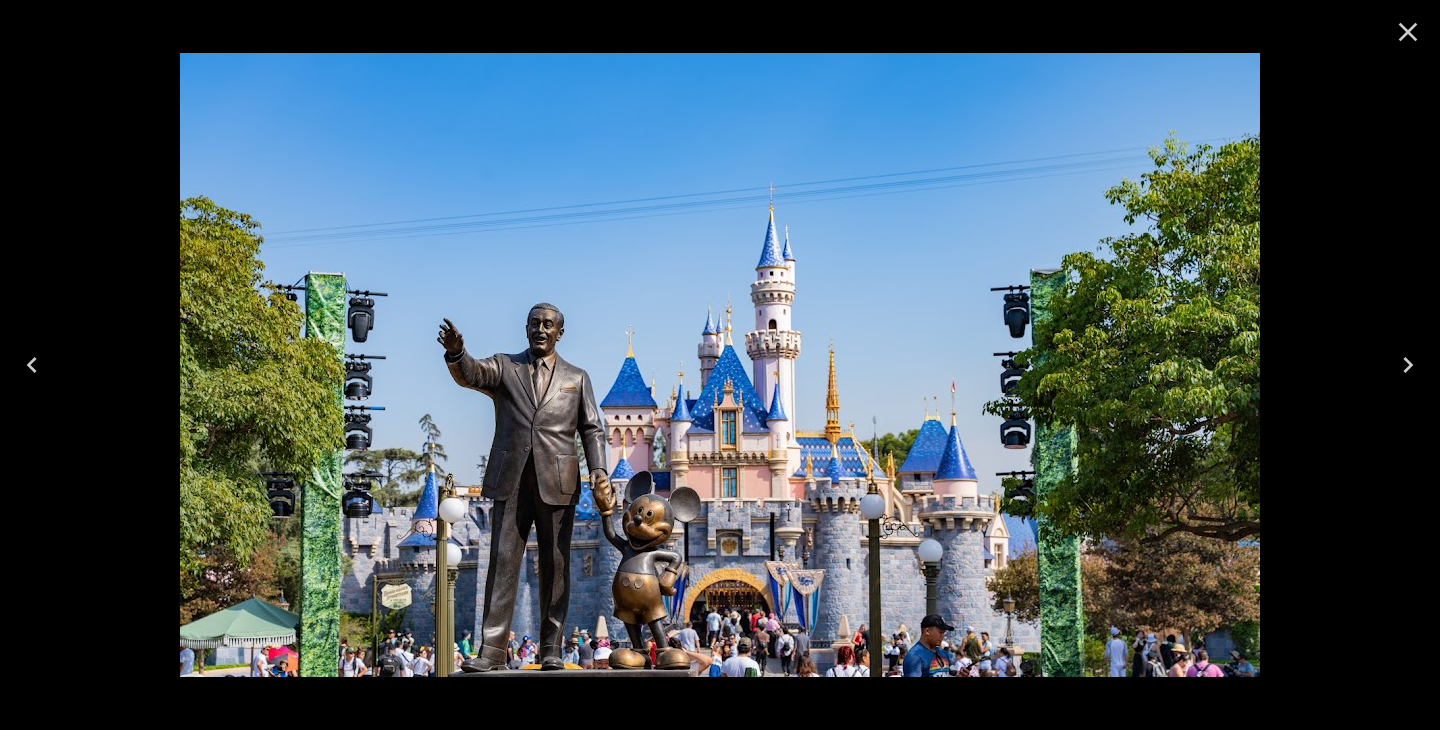 click on "**********" at bounding box center (720, 444) 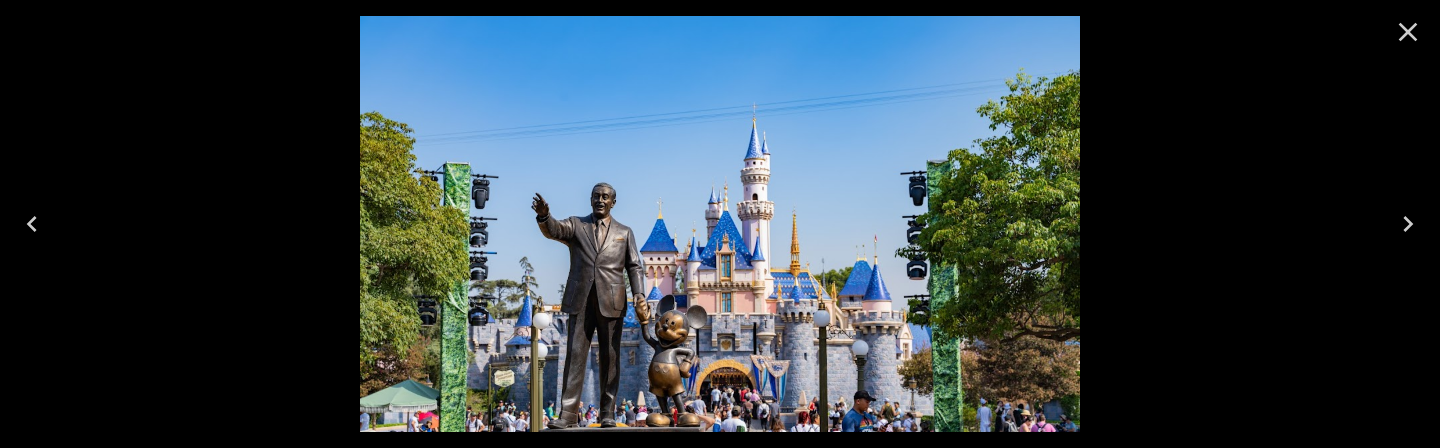 click on "**********" at bounding box center (720, 303) 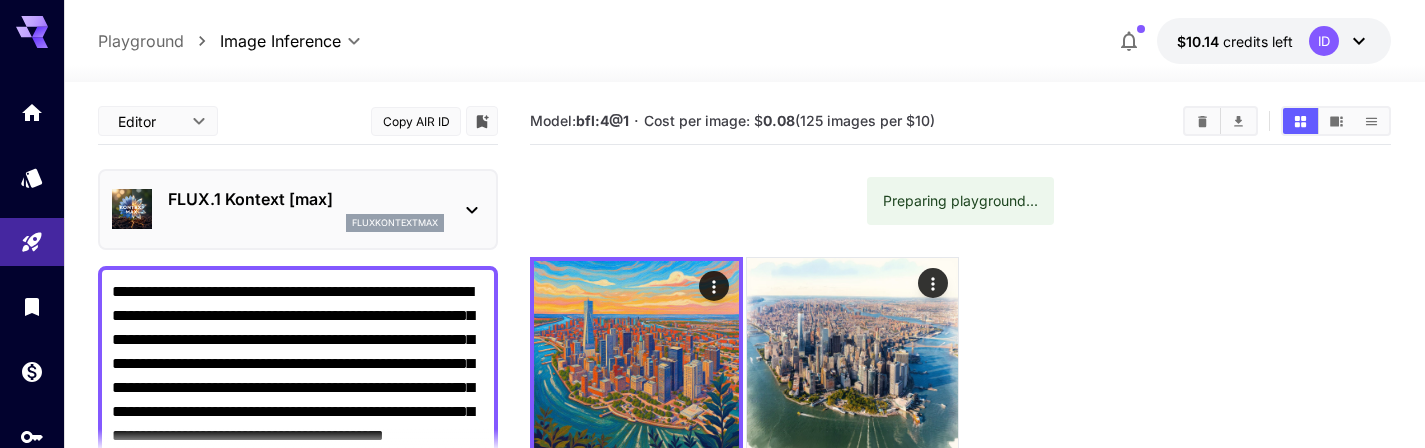 scroll, scrollTop: 21, scrollLeft: 0, axis: vertical 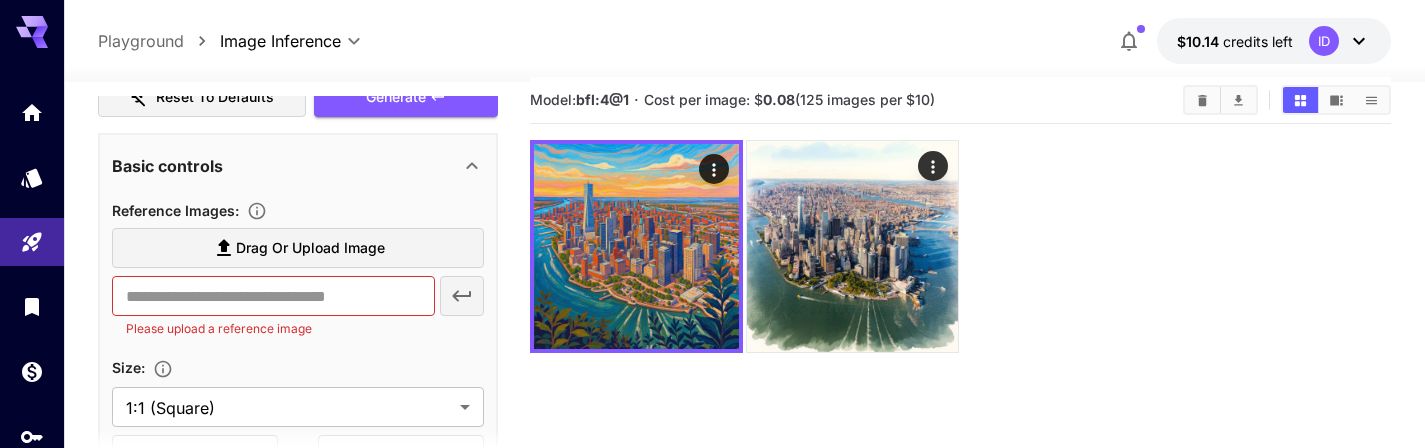 type on "**********" 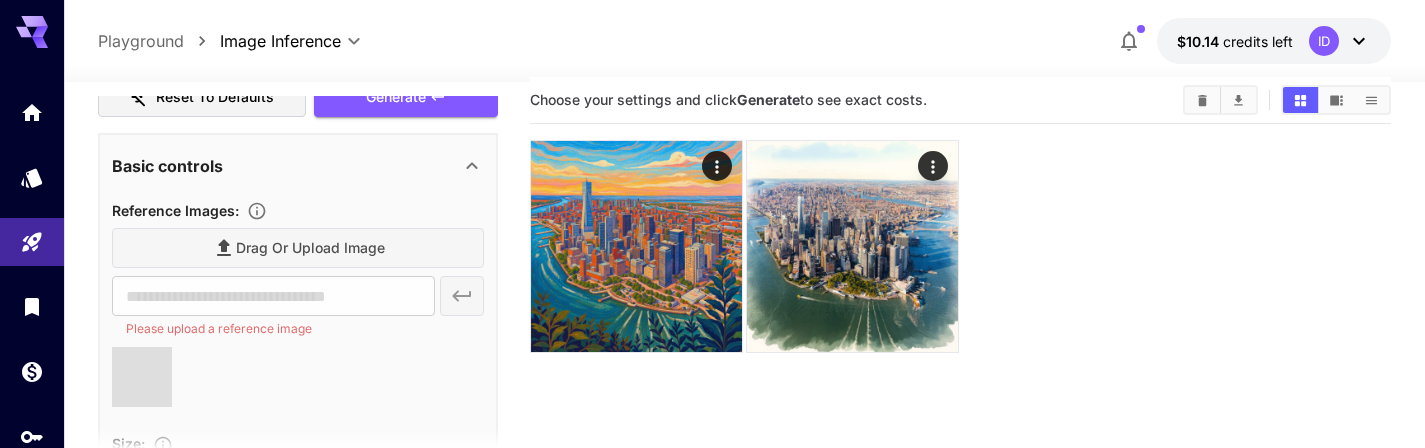 type on "**********" 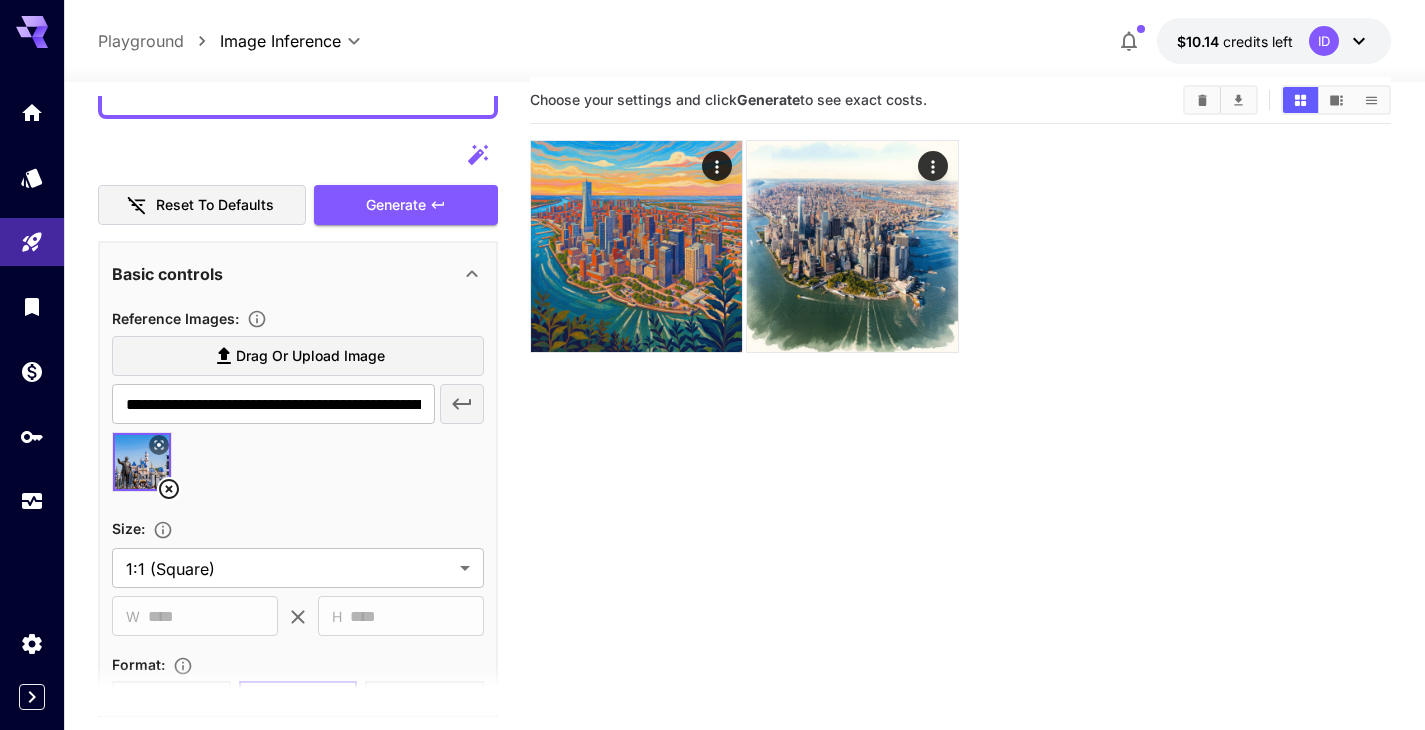 scroll, scrollTop: 316, scrollLeft: 0, axis: vertical 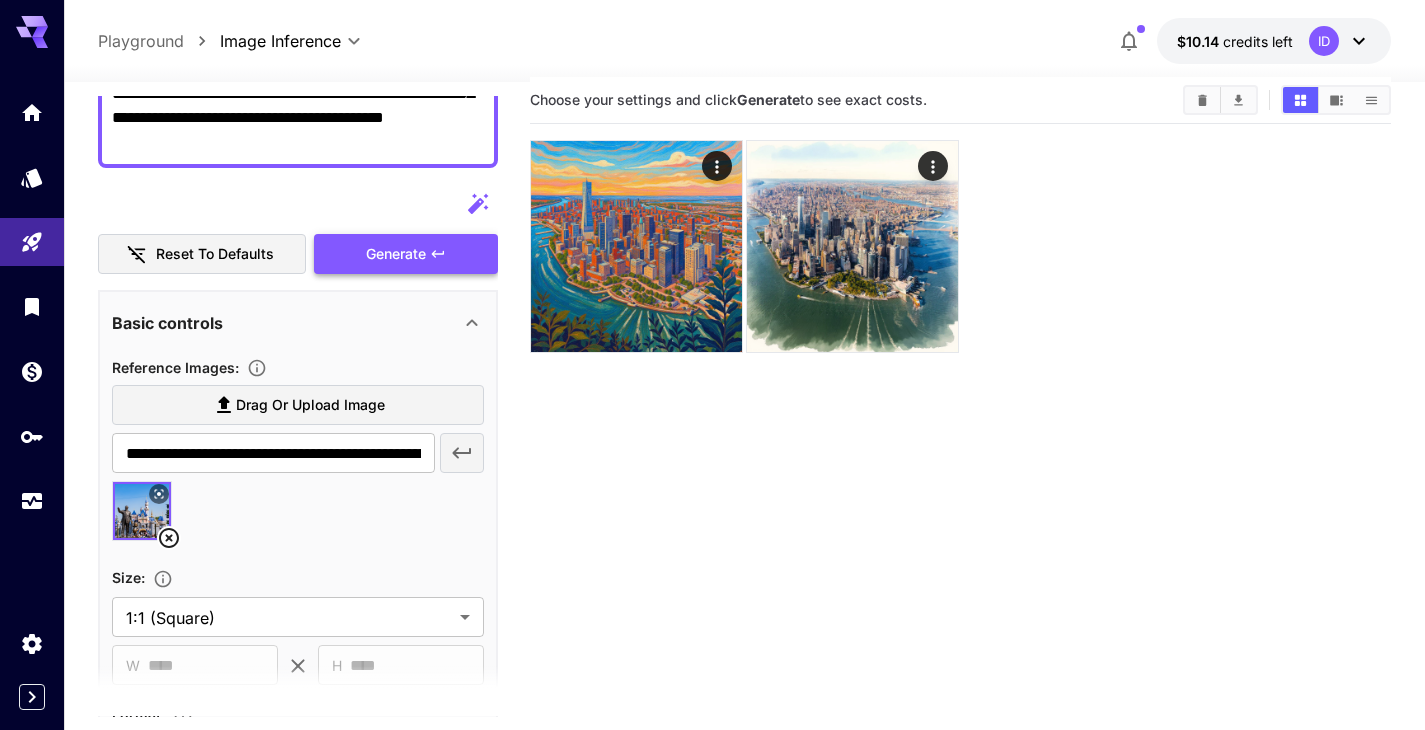 click 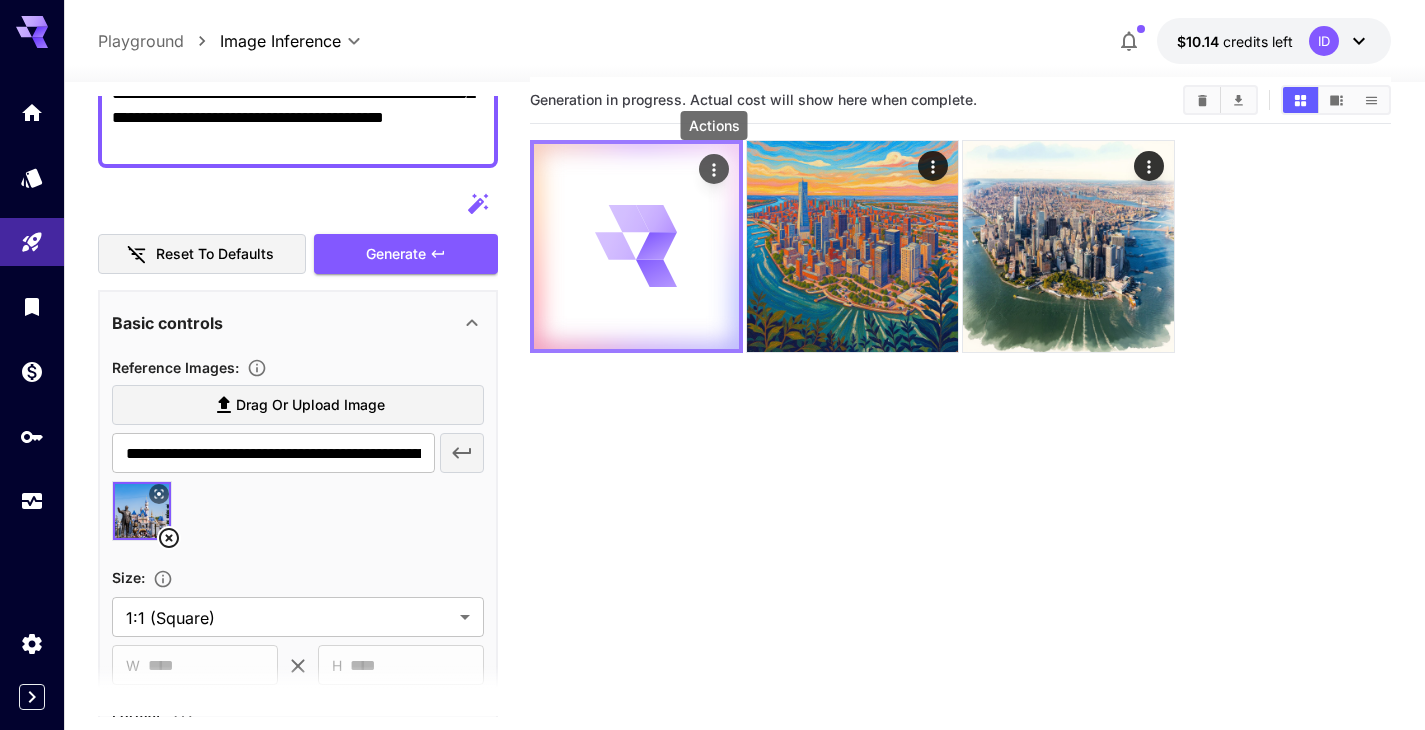click 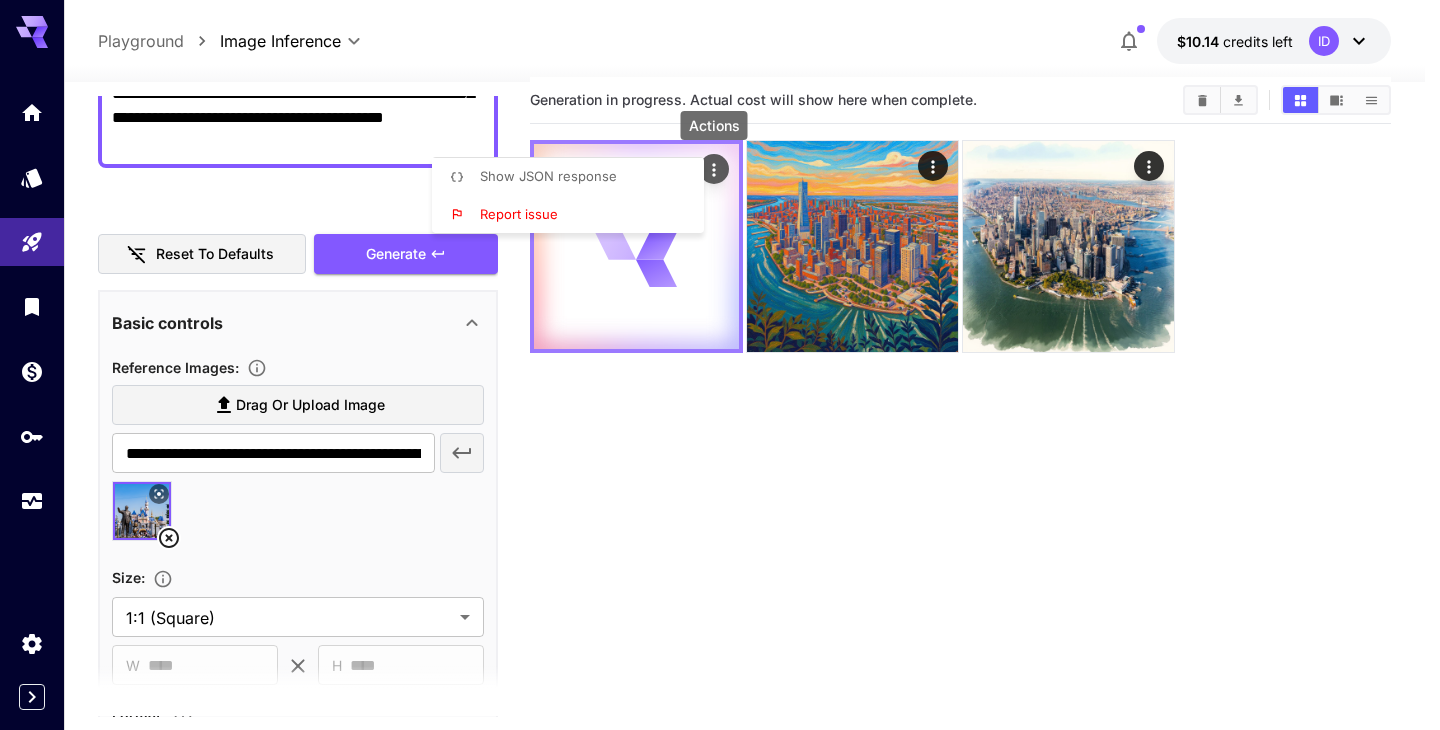 click at bounding box center (720, 365) 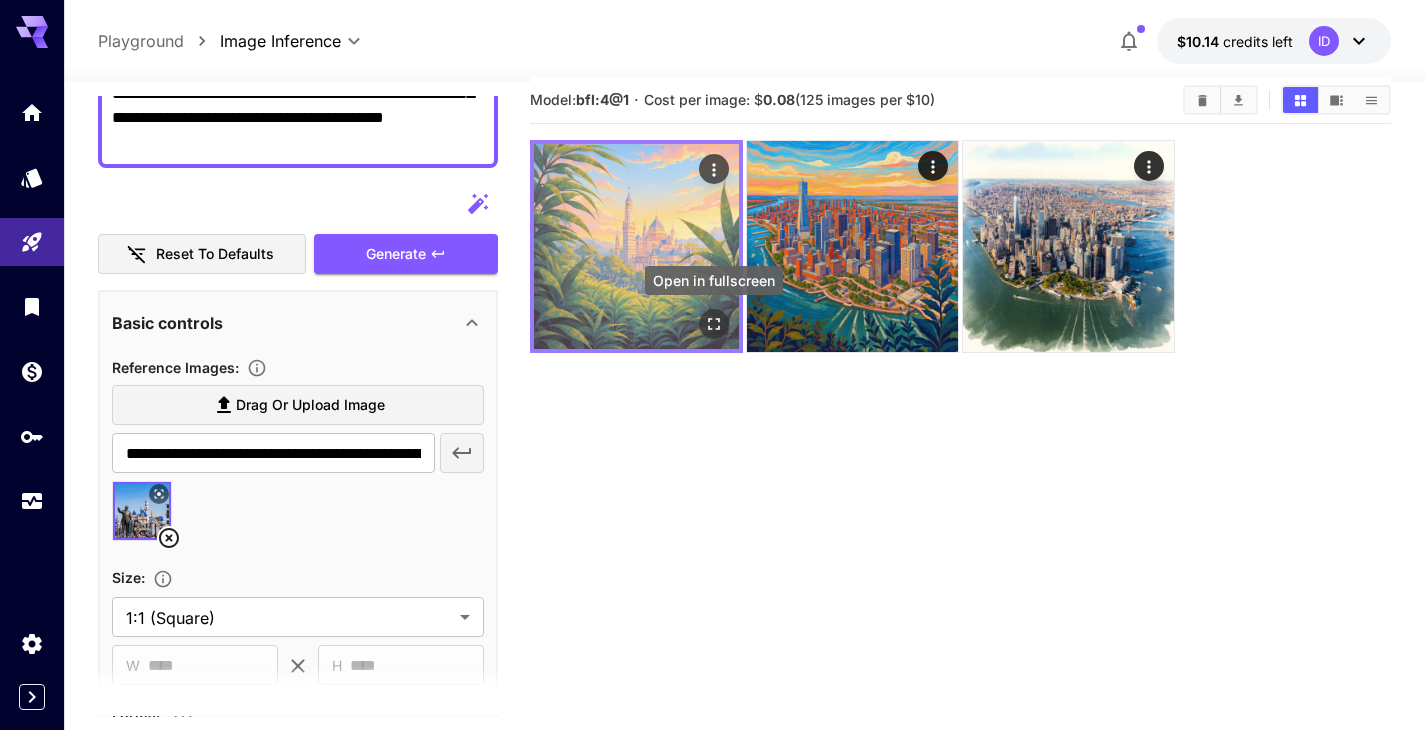 click 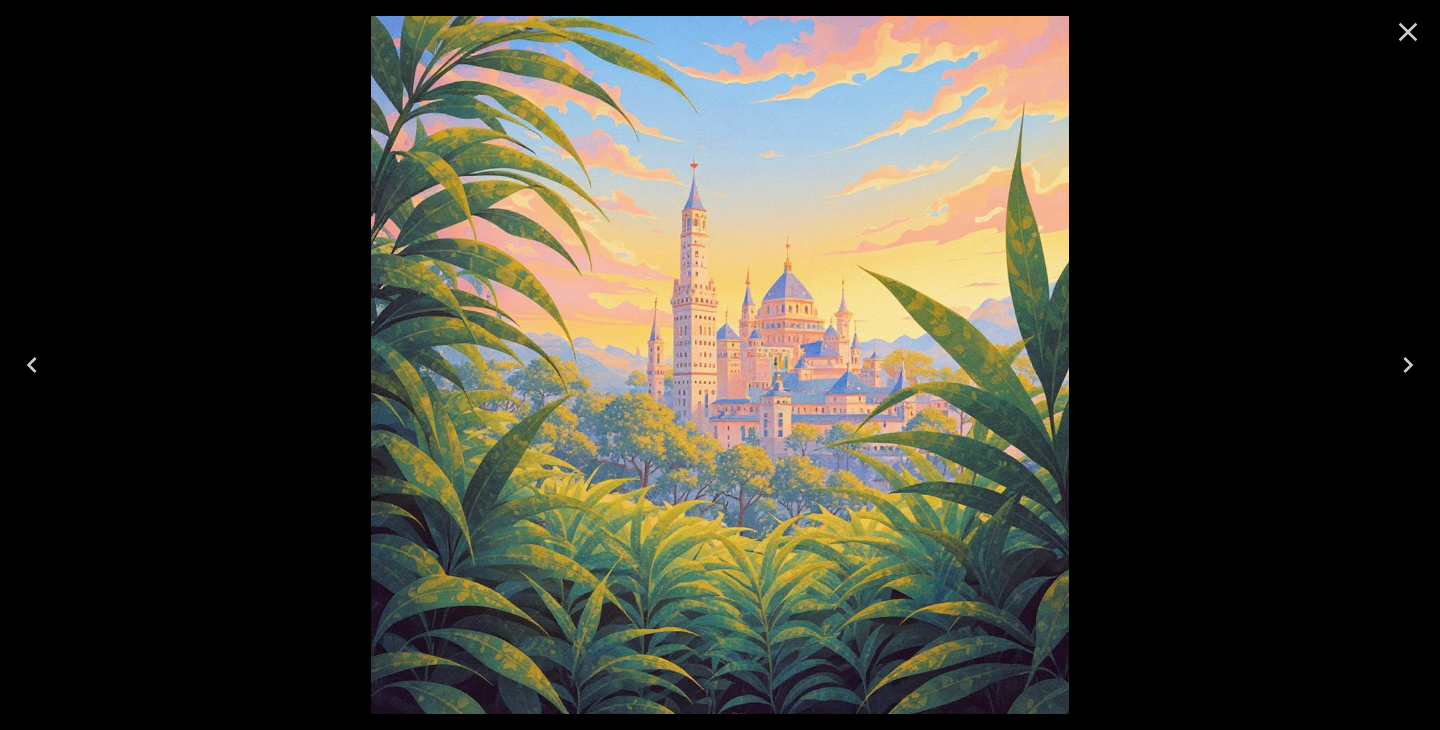 click 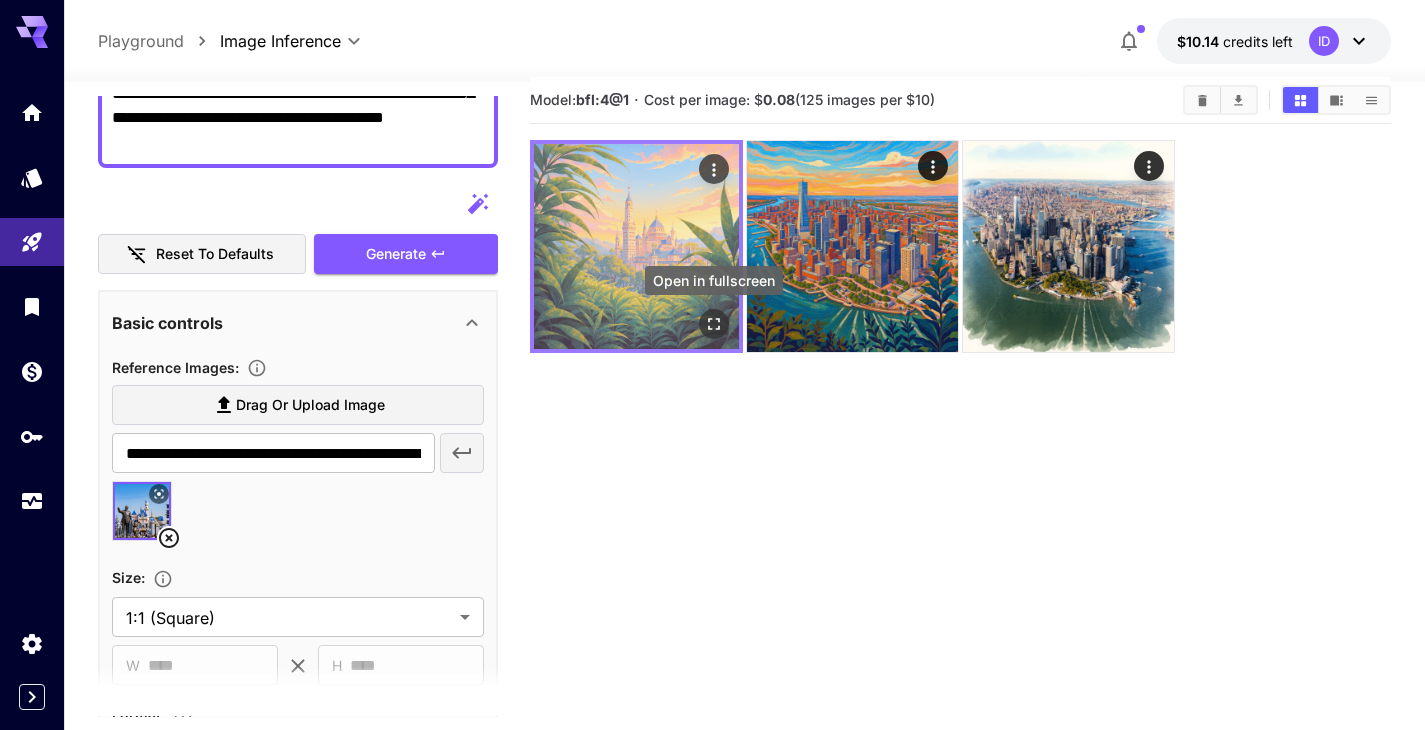 click 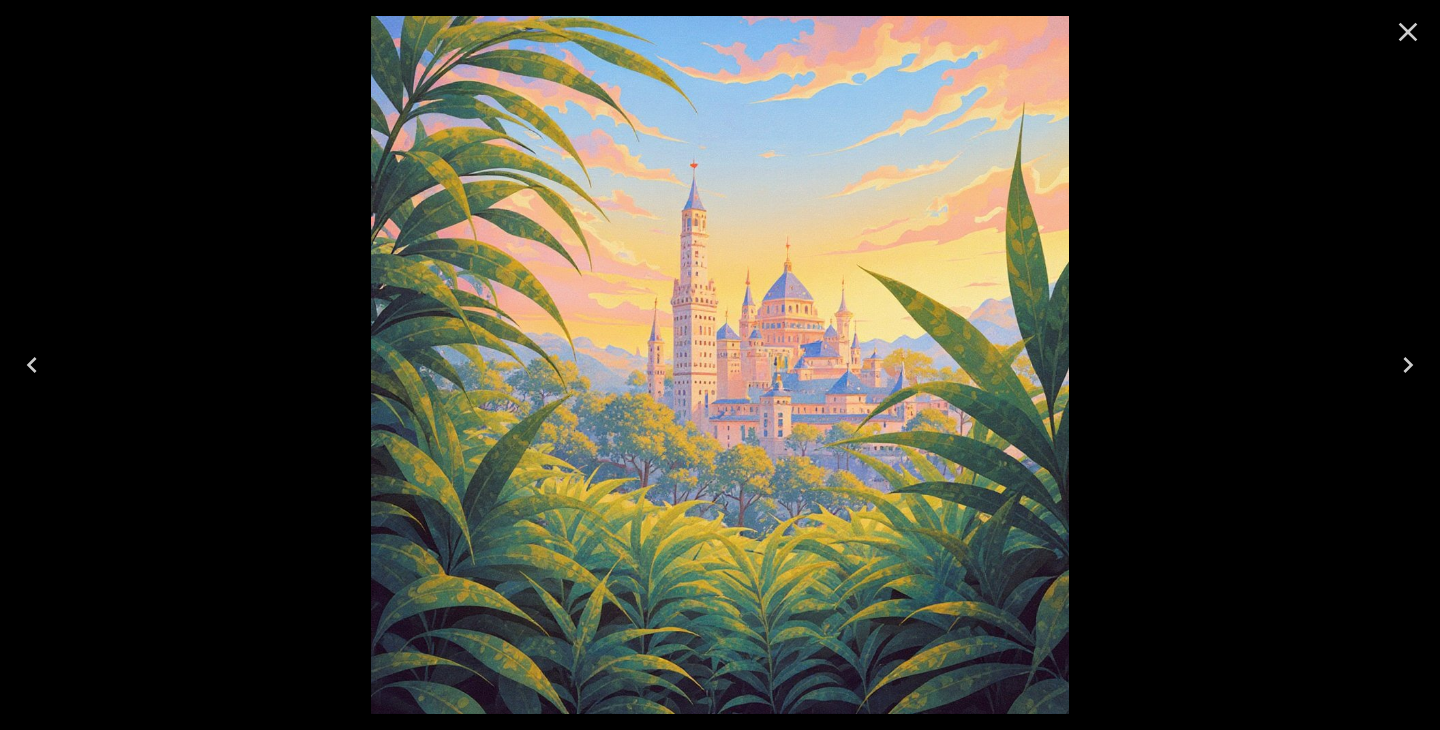 click 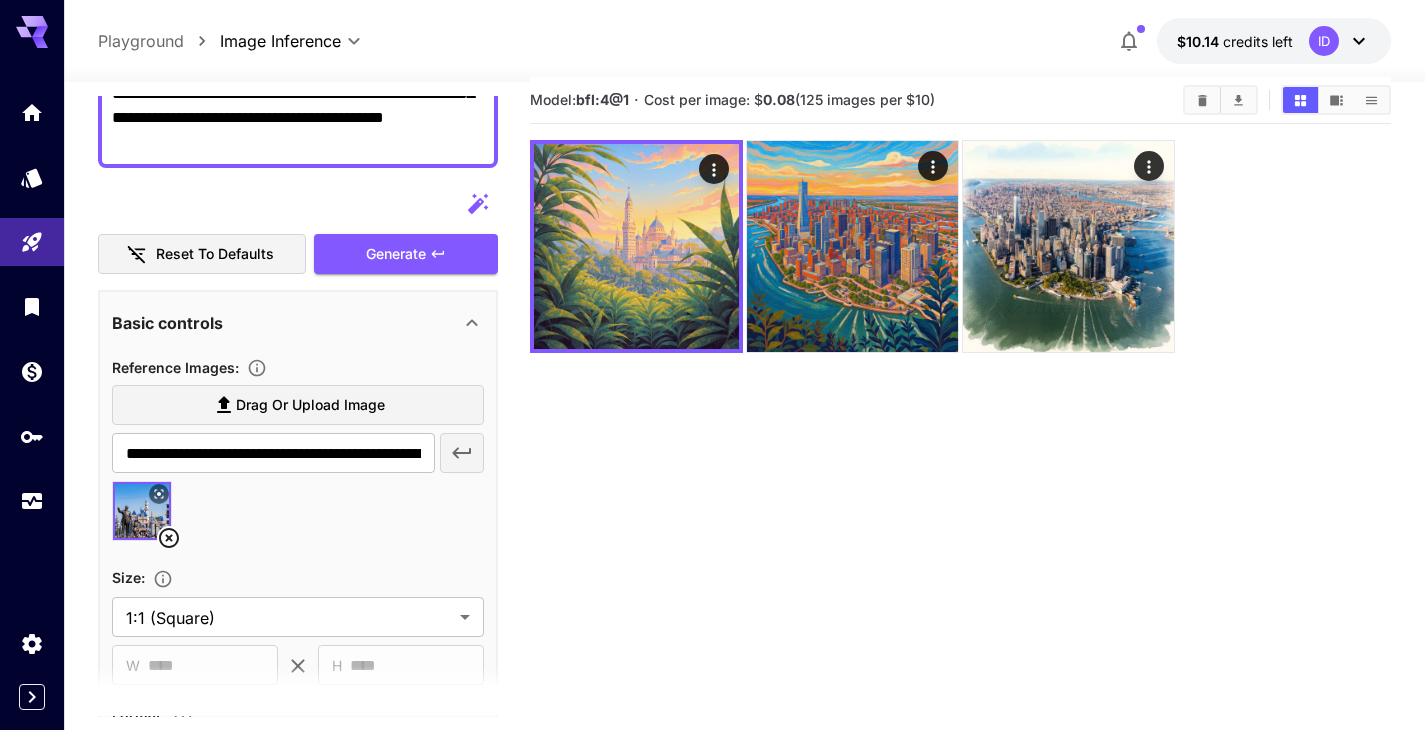 click at bounding box center [142, 511] 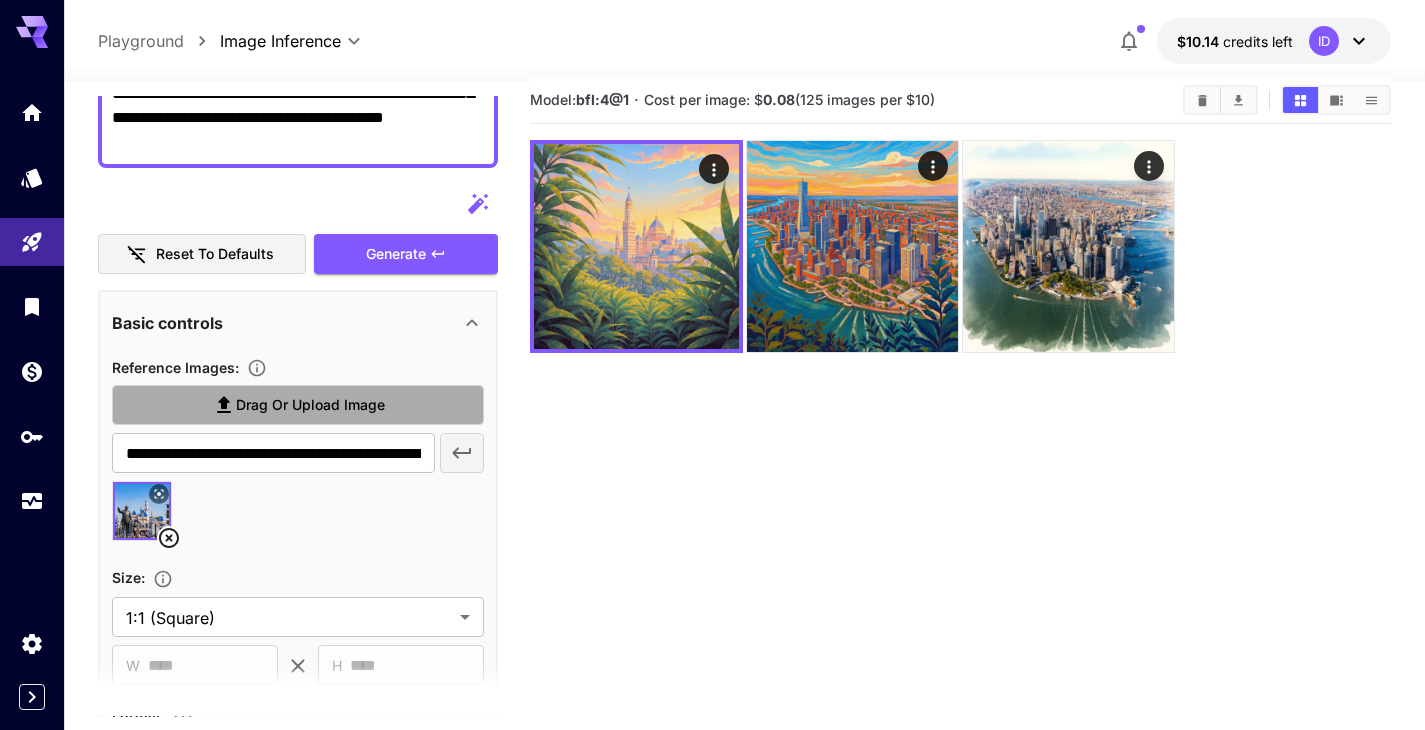 click on "Drag or upload image" at bounding box center (298, 405) 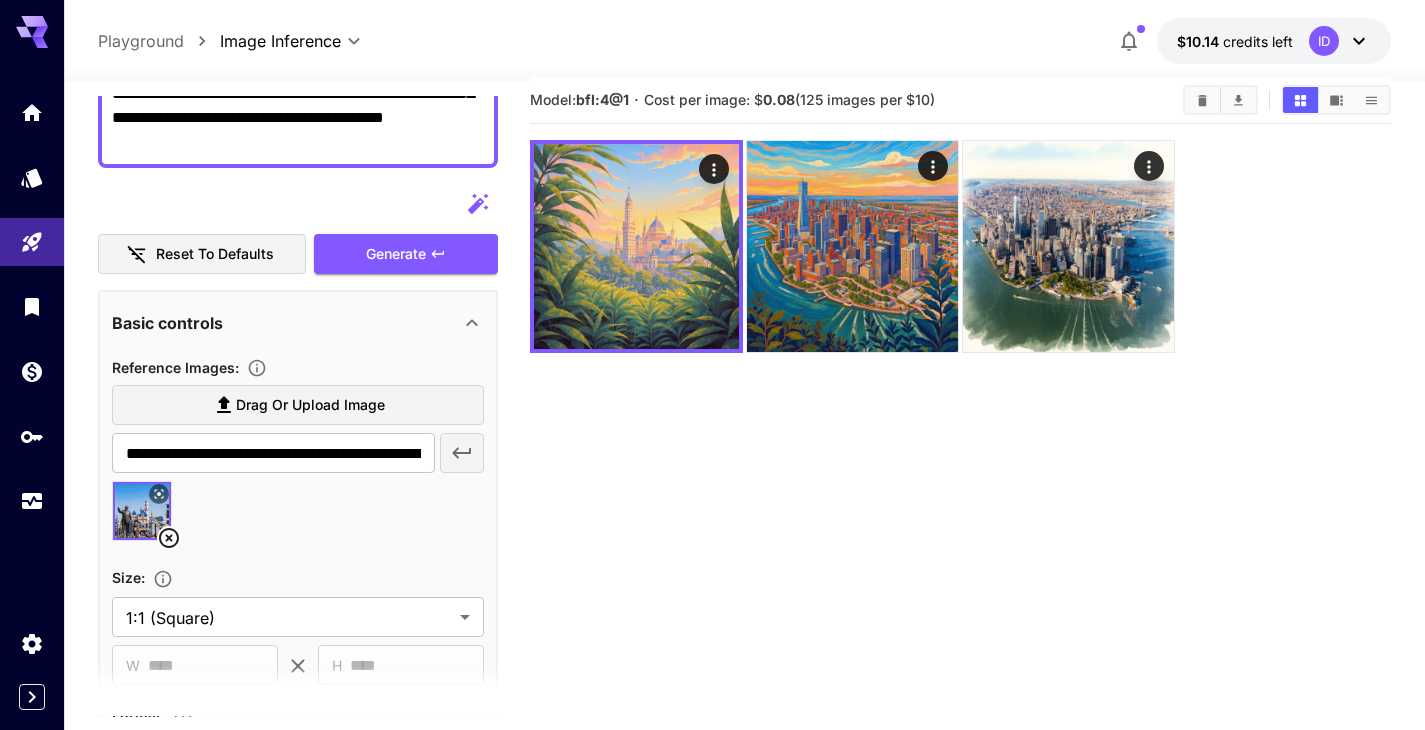 click 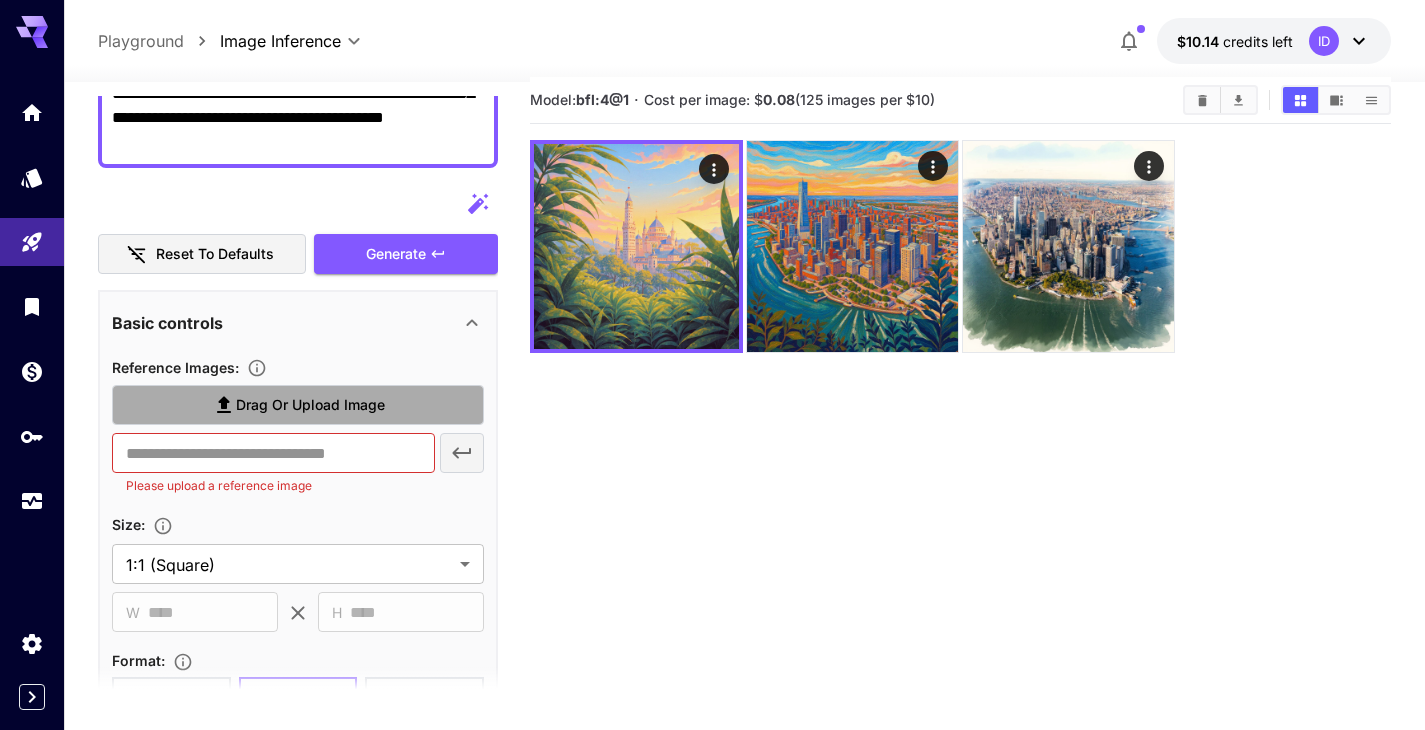 click on "Drag or upload image" at bounding box center (310, 405) 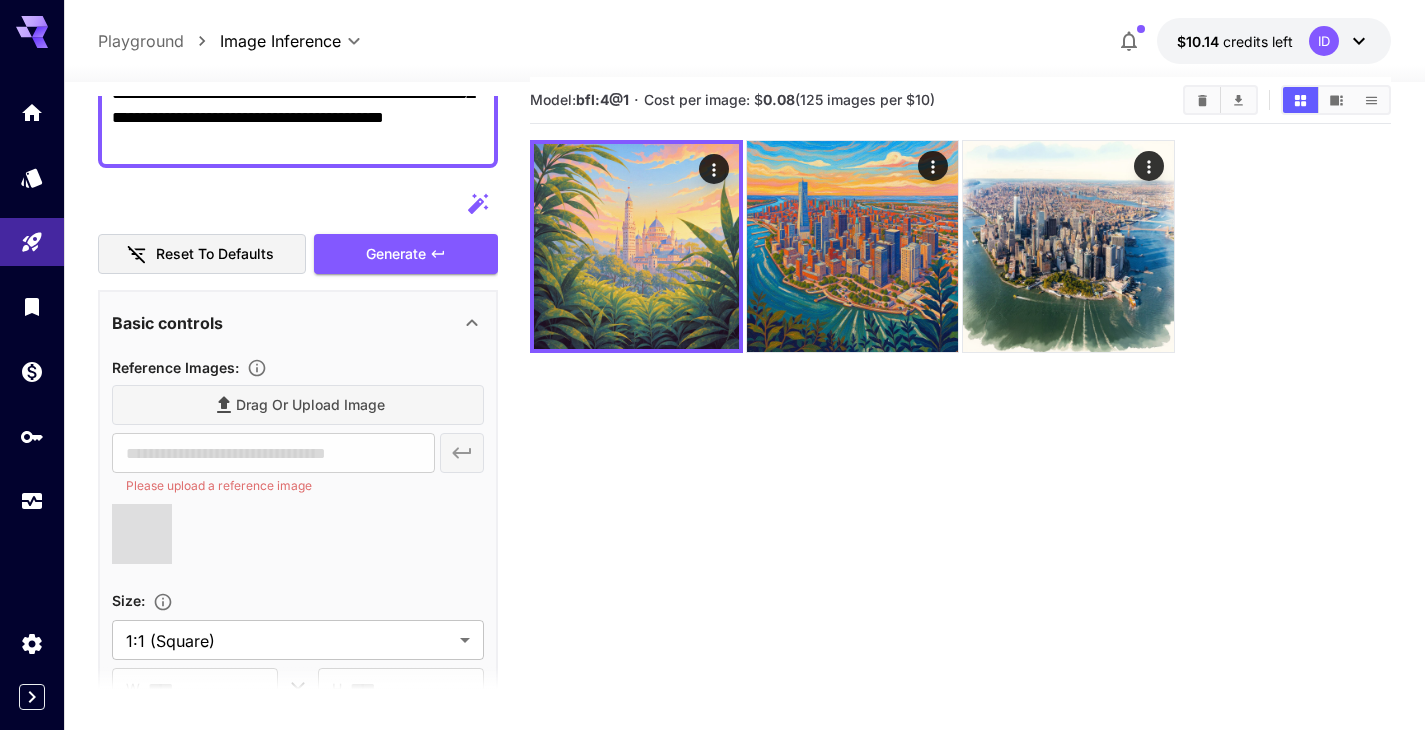 type on "**********" 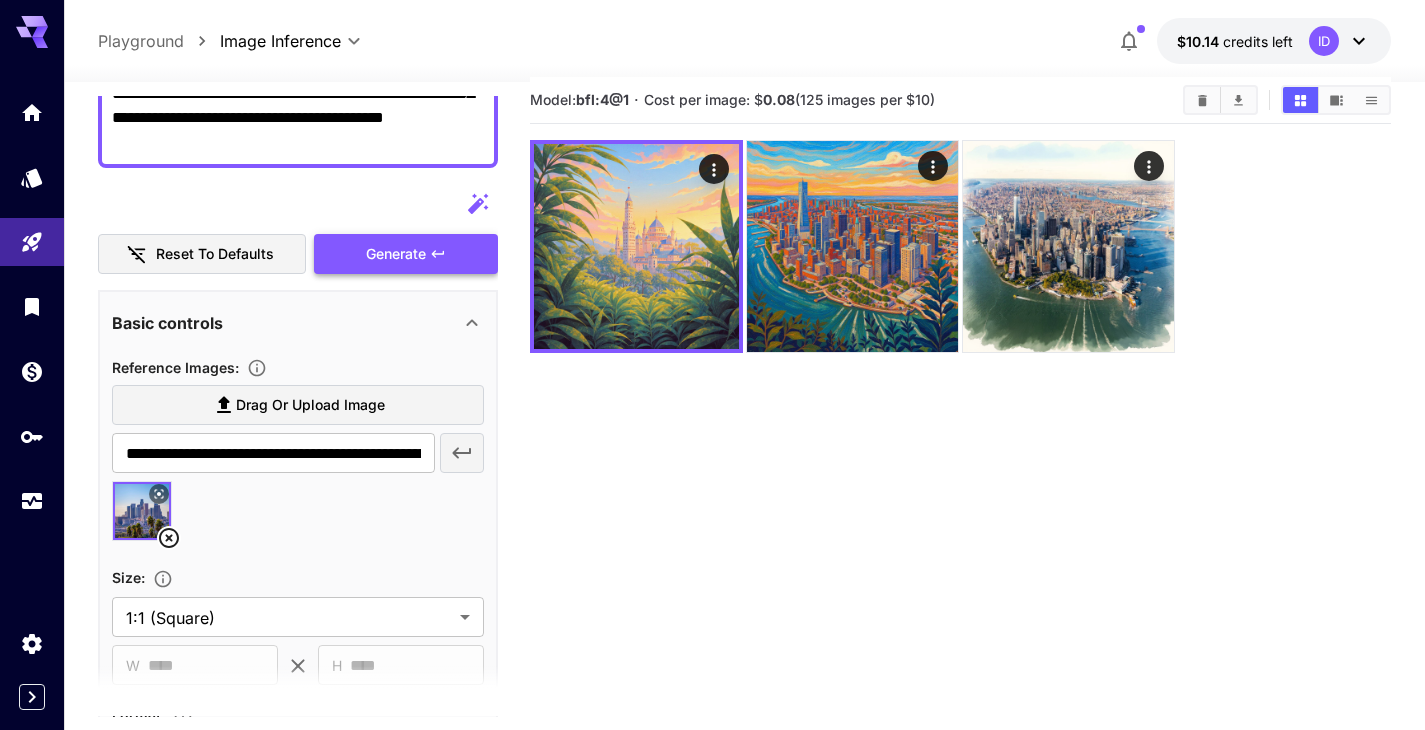 click on "Generate" at bounding box center (396, 254) 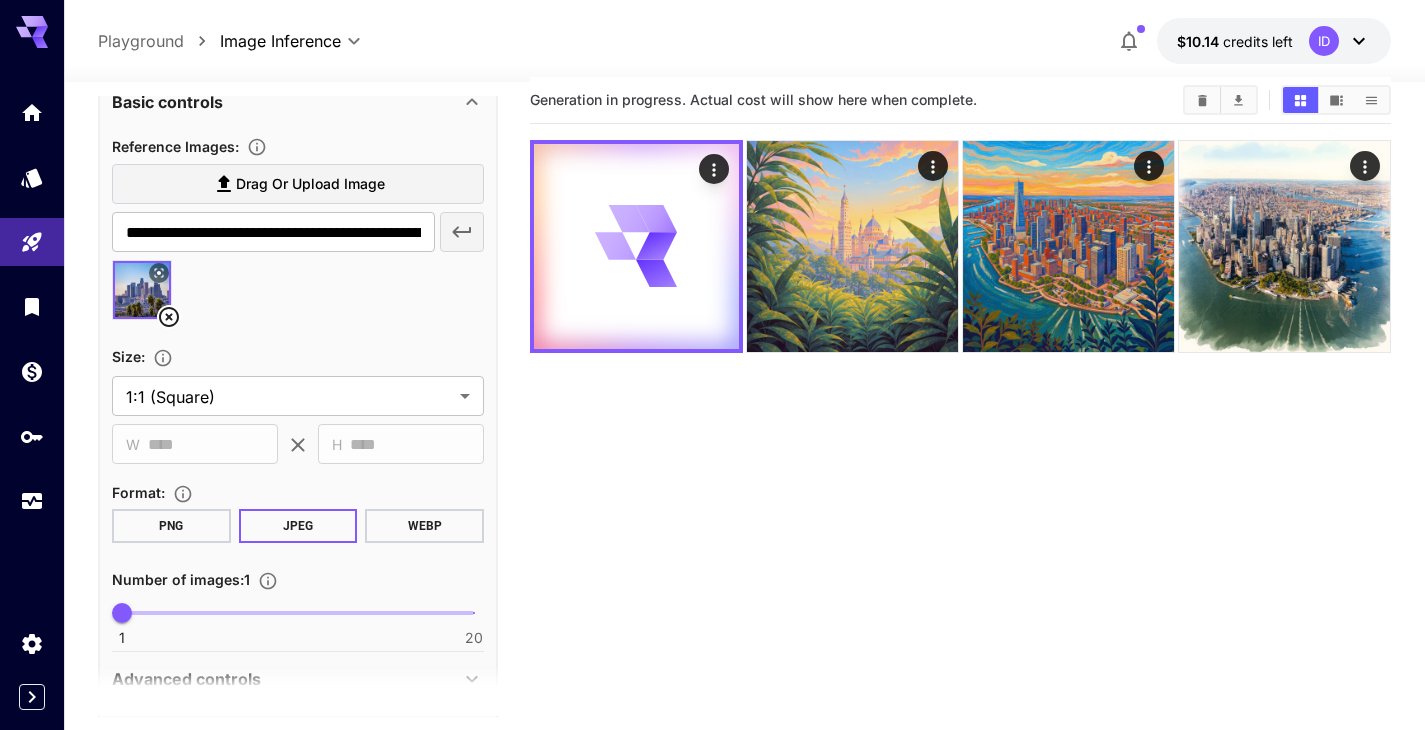 scroll, scrollTop: 634, scrollLeft: 0, axis: vertical 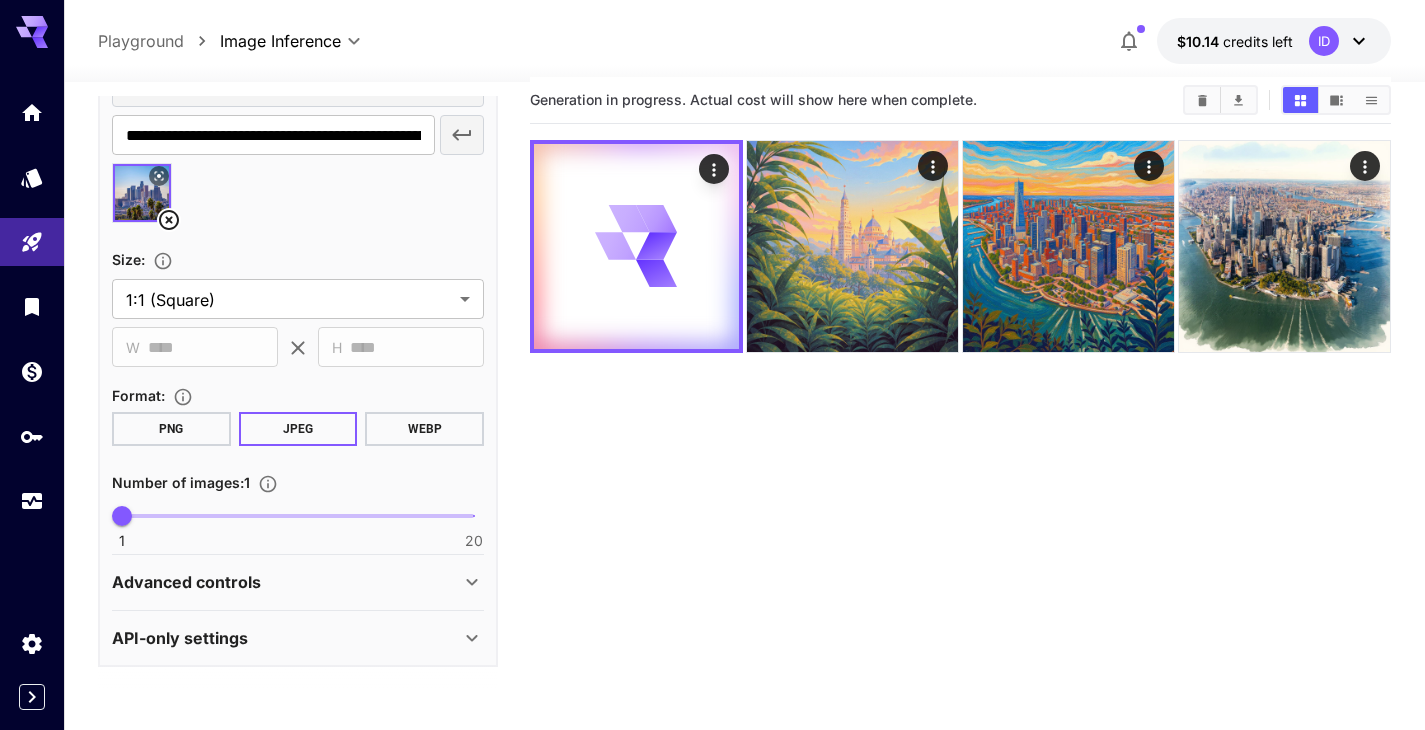click on "Advanced controls" at bounding box center [298, 582] 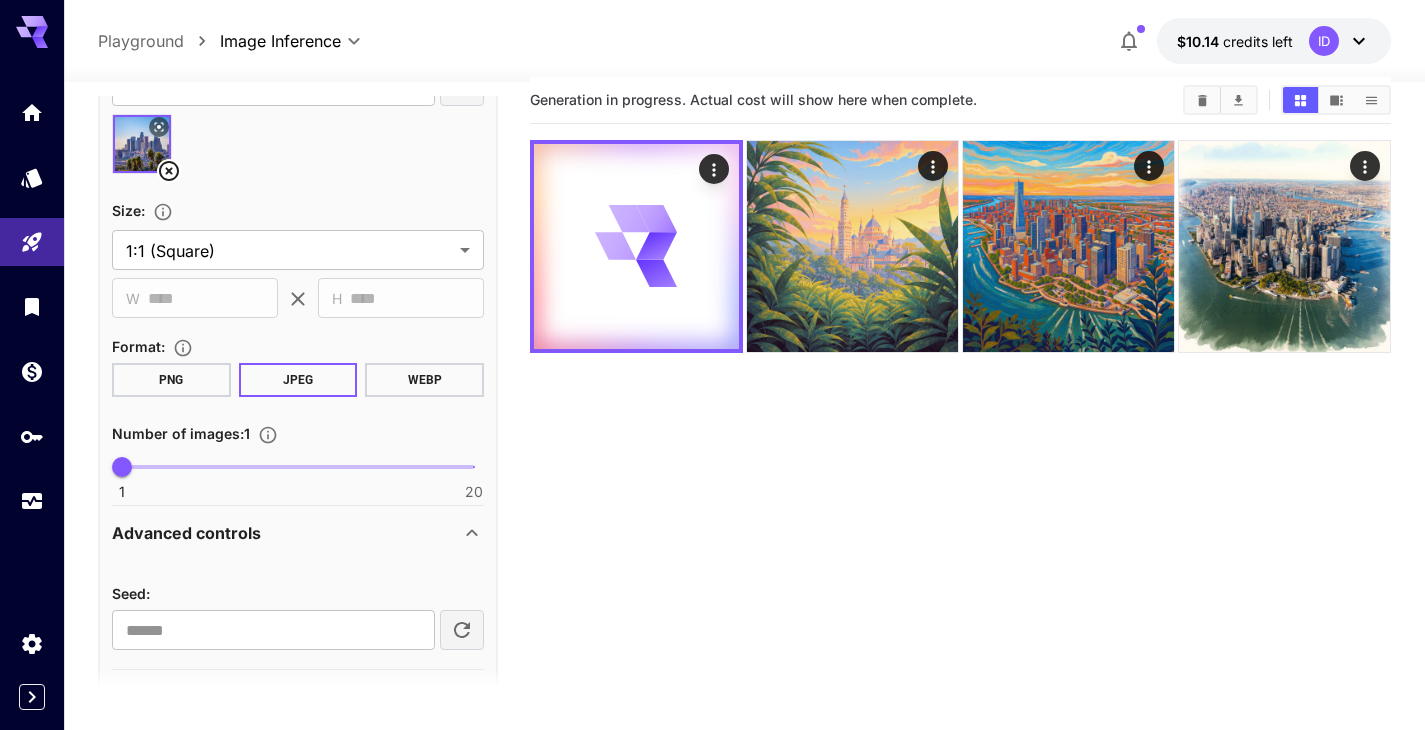 scroll, scrollTop: 743, scrollLeft: 0, axis: vertical 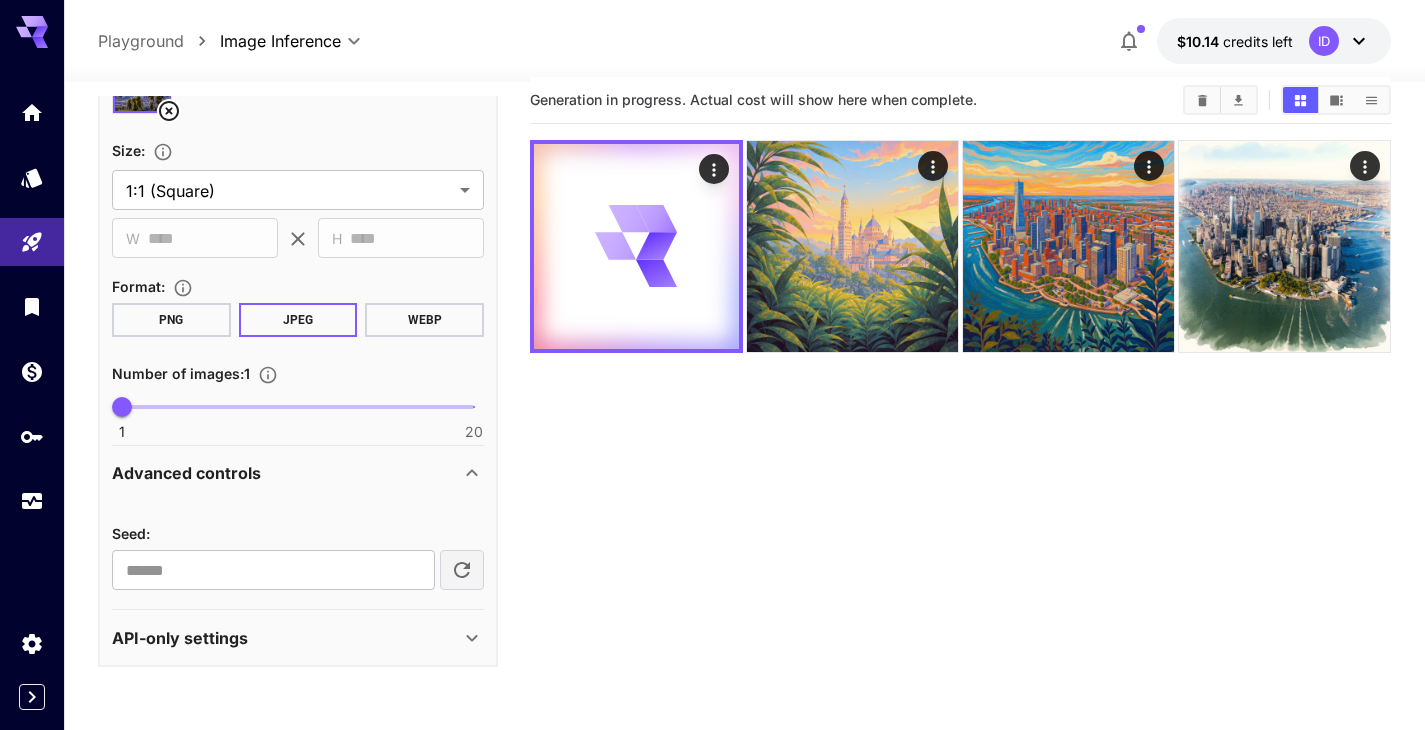 click on "API-only settings" at bounding box center [286, 638] 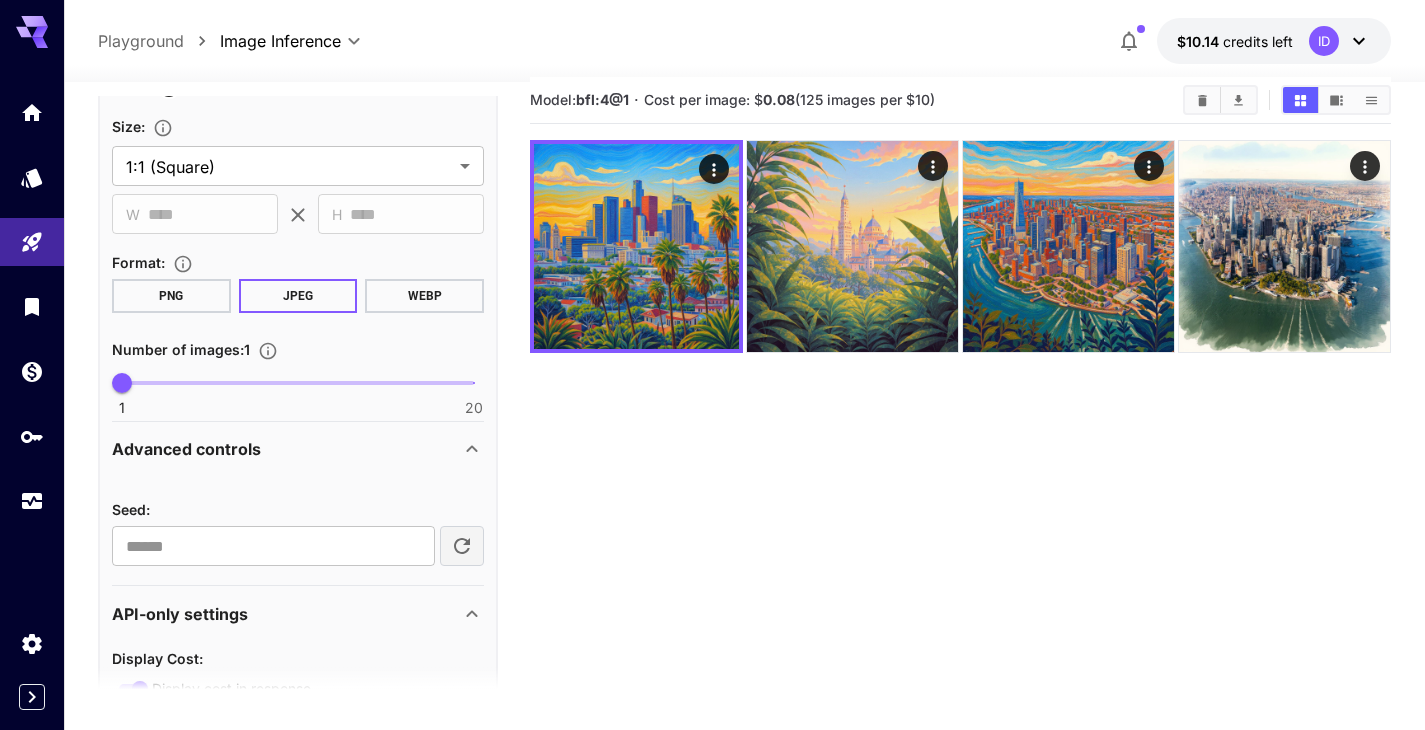 scroll, scrollTop: 701, scrollLeft: 0, axis: vertical 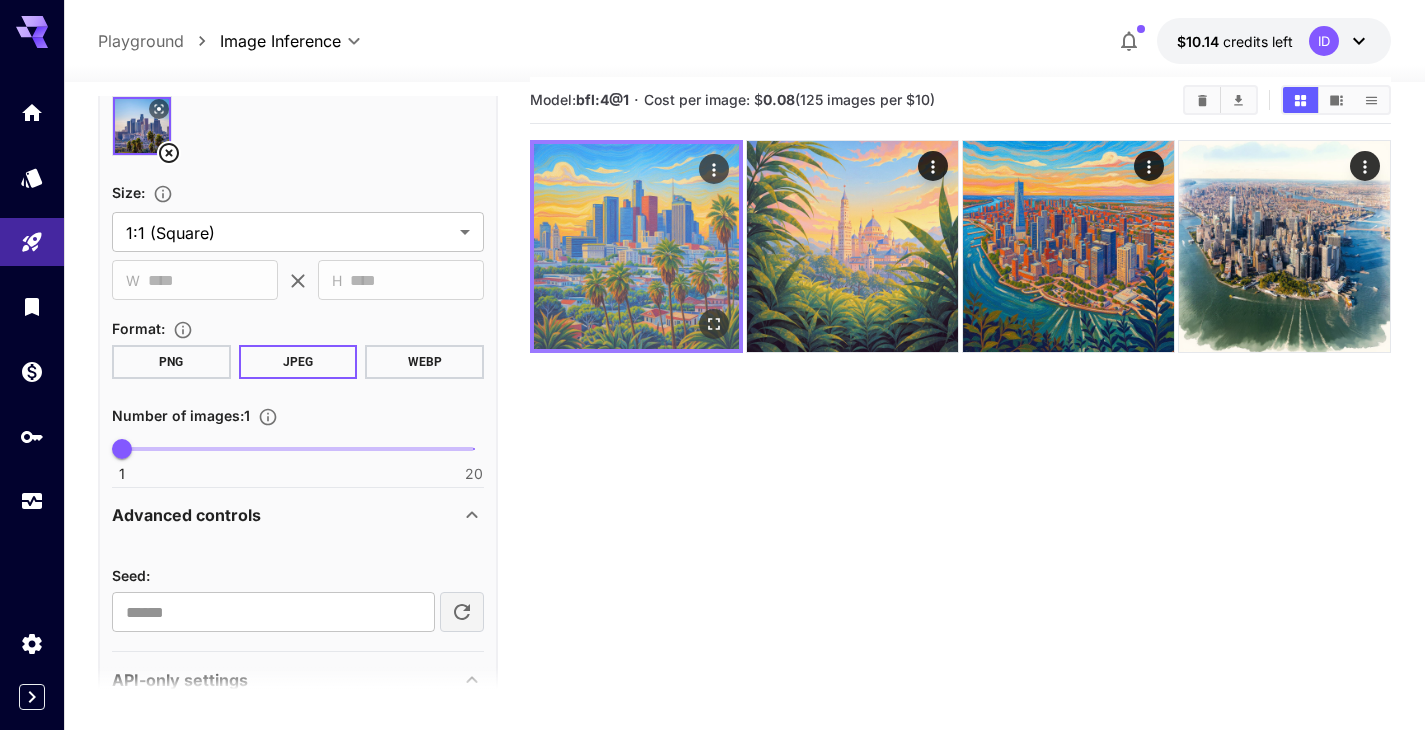 click at bounding box center (636, 246) 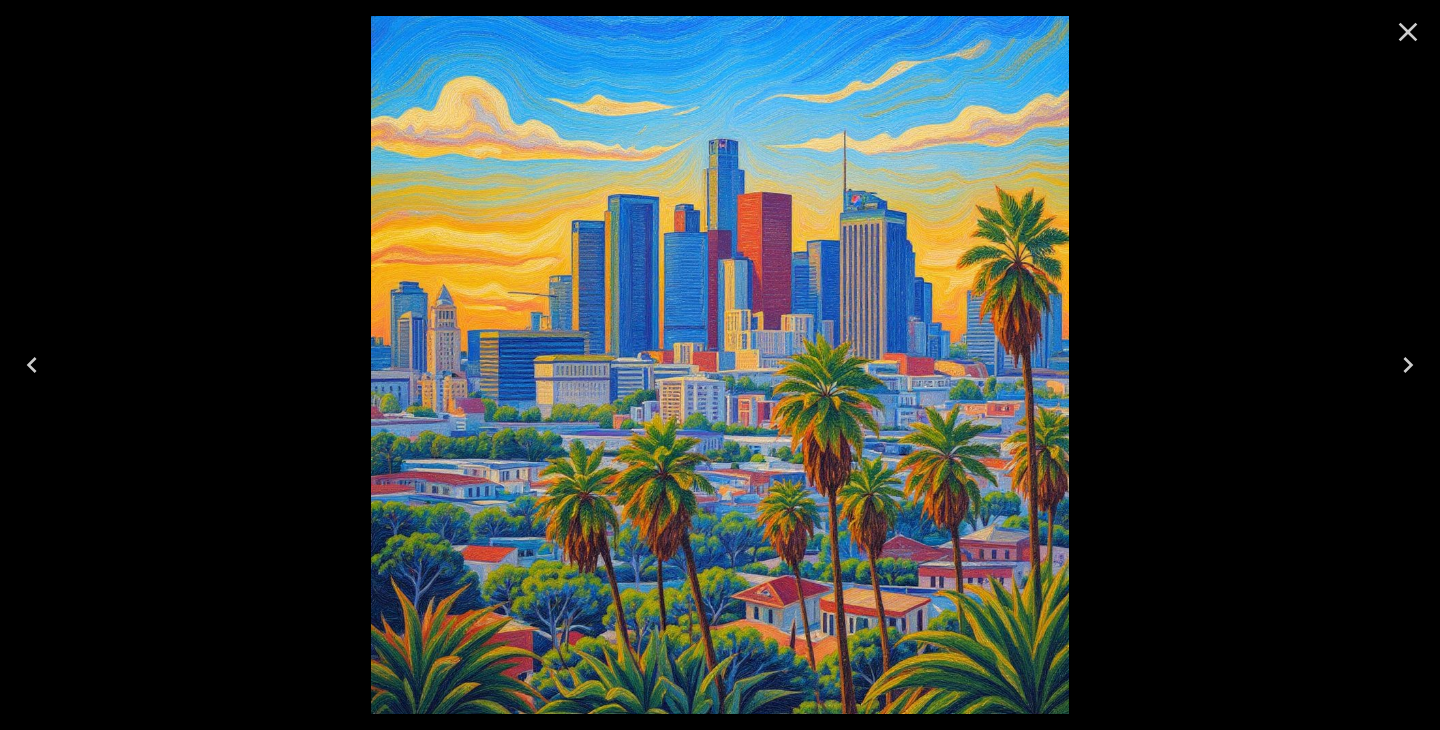 click 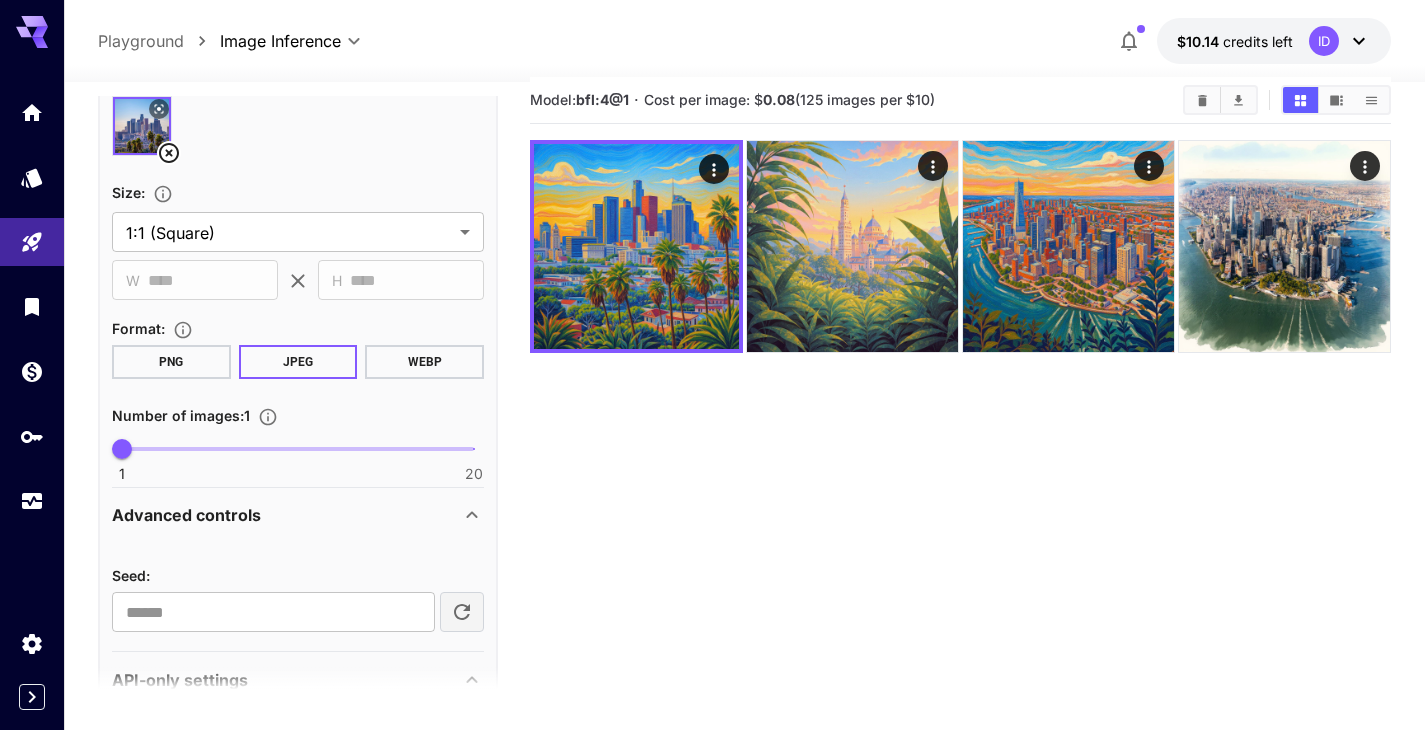 click 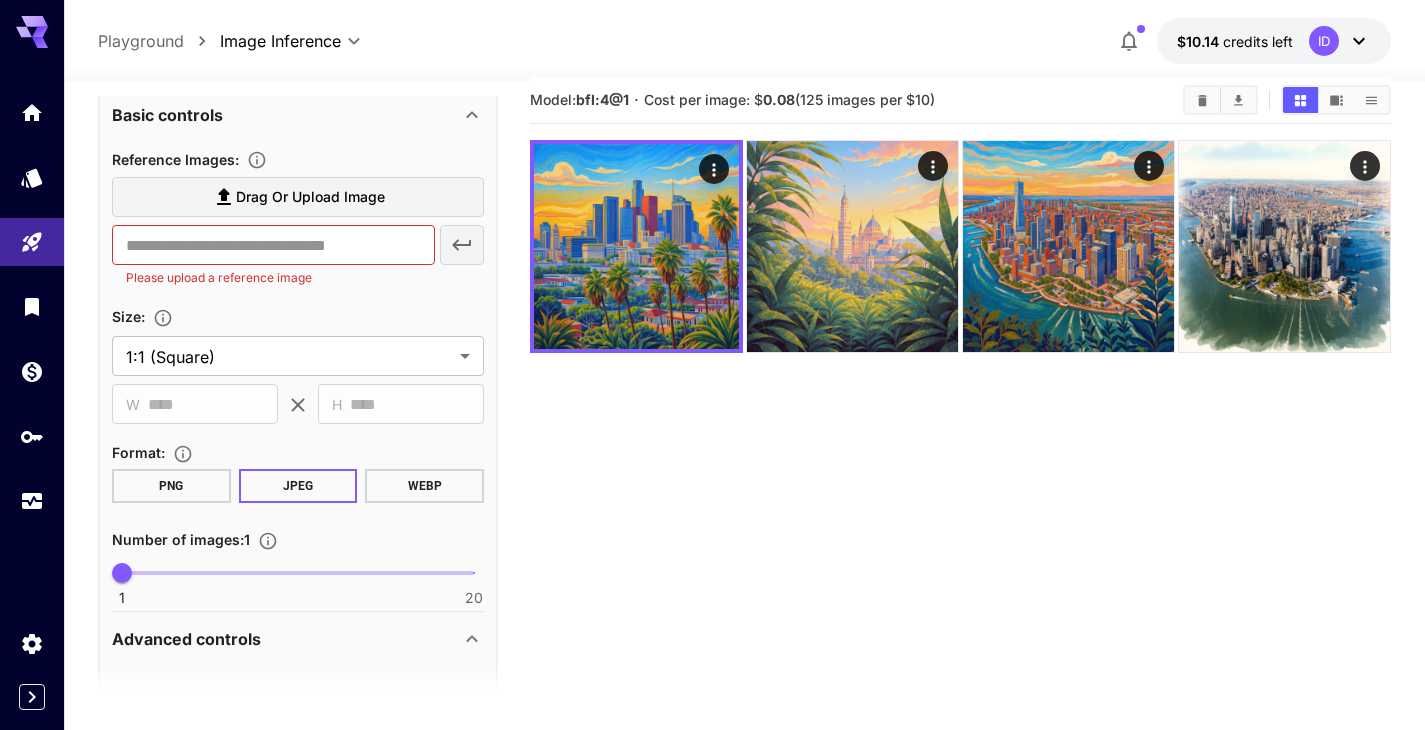 scroll, scrollTop: 461, scrollLeft: 0, axis: vertical 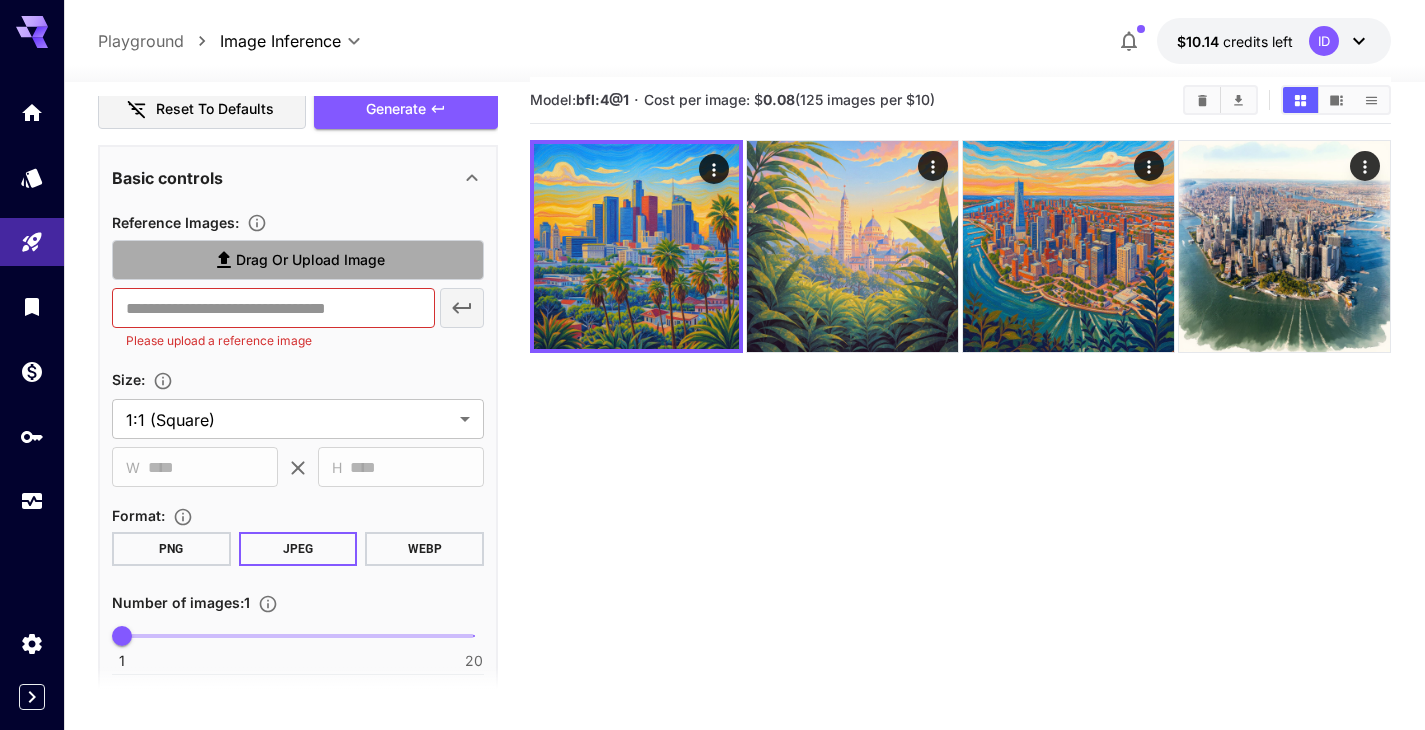 click on "Drag or upload image" at bounding box center (310, 260) 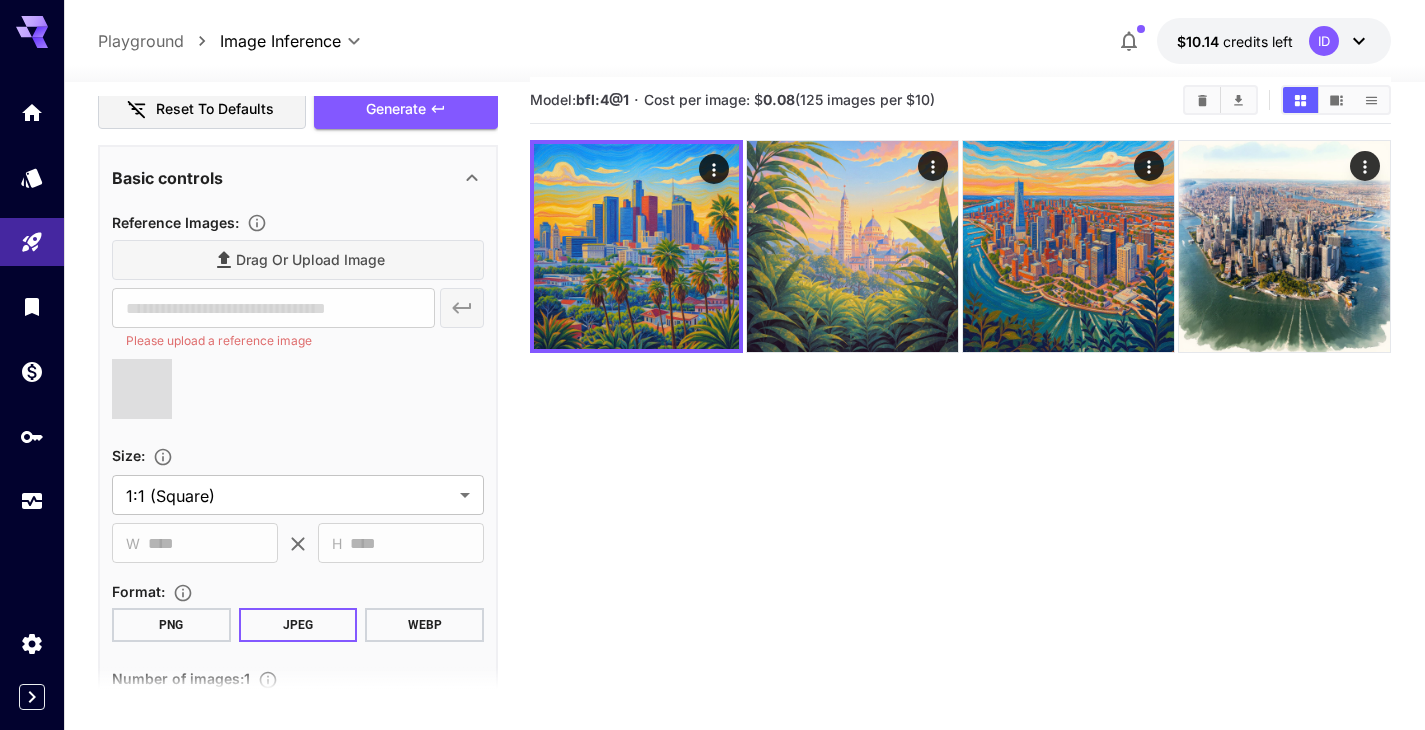 type on "**********" 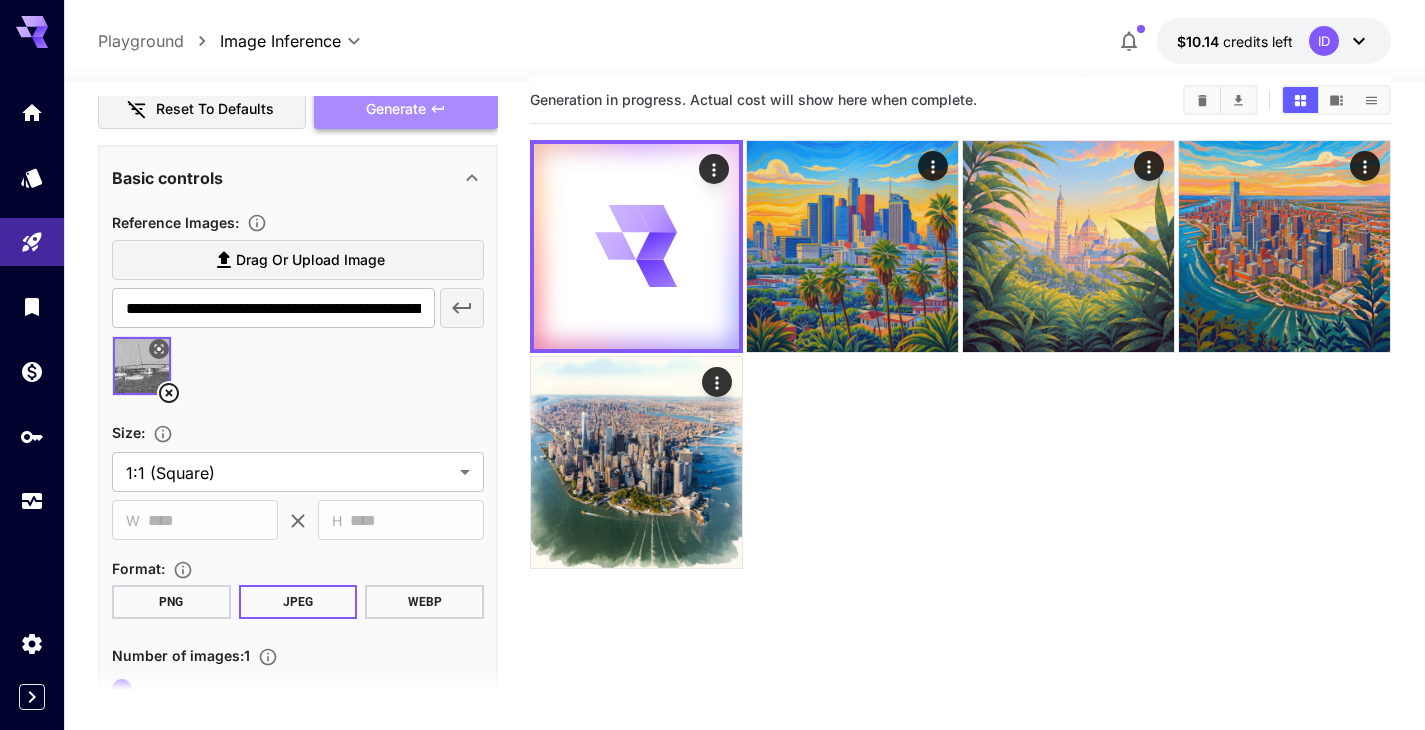 click on "Generate" at bounding box center [396, 109] 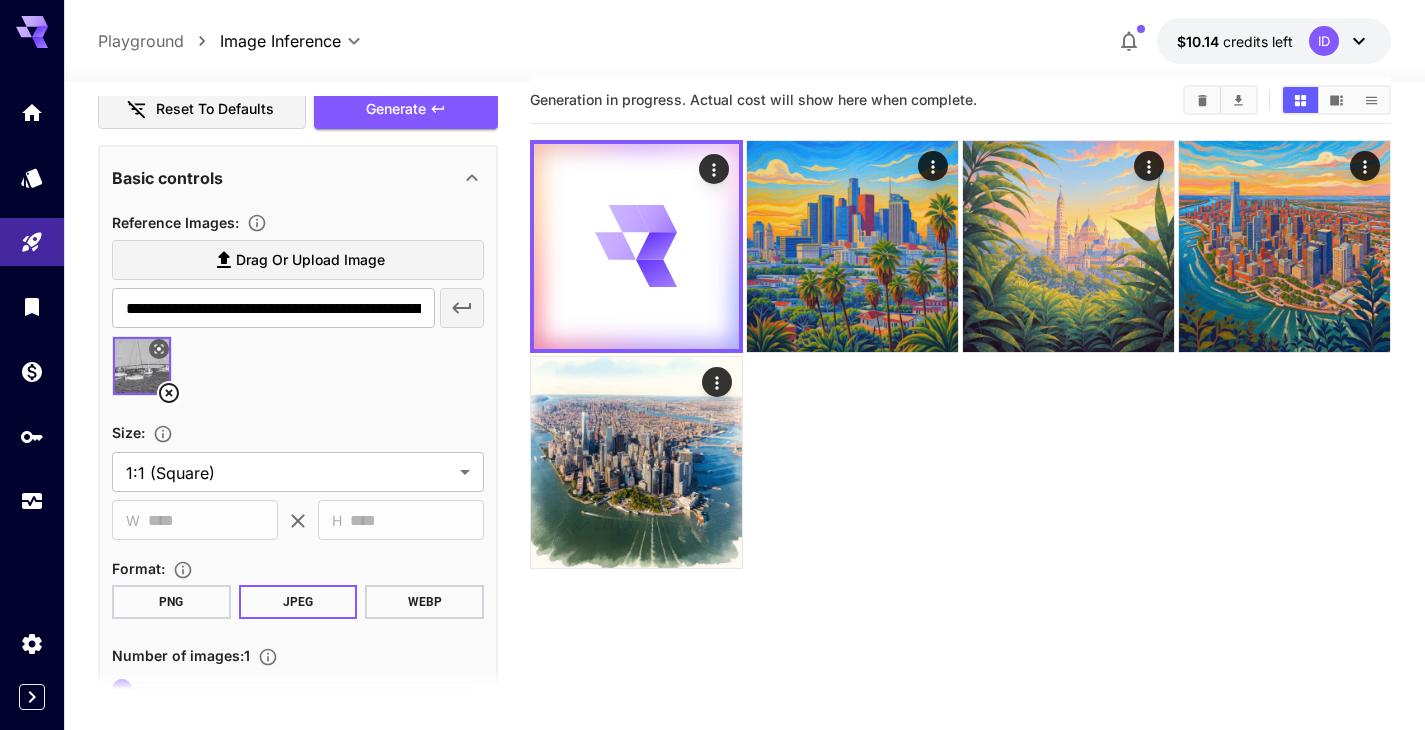 click 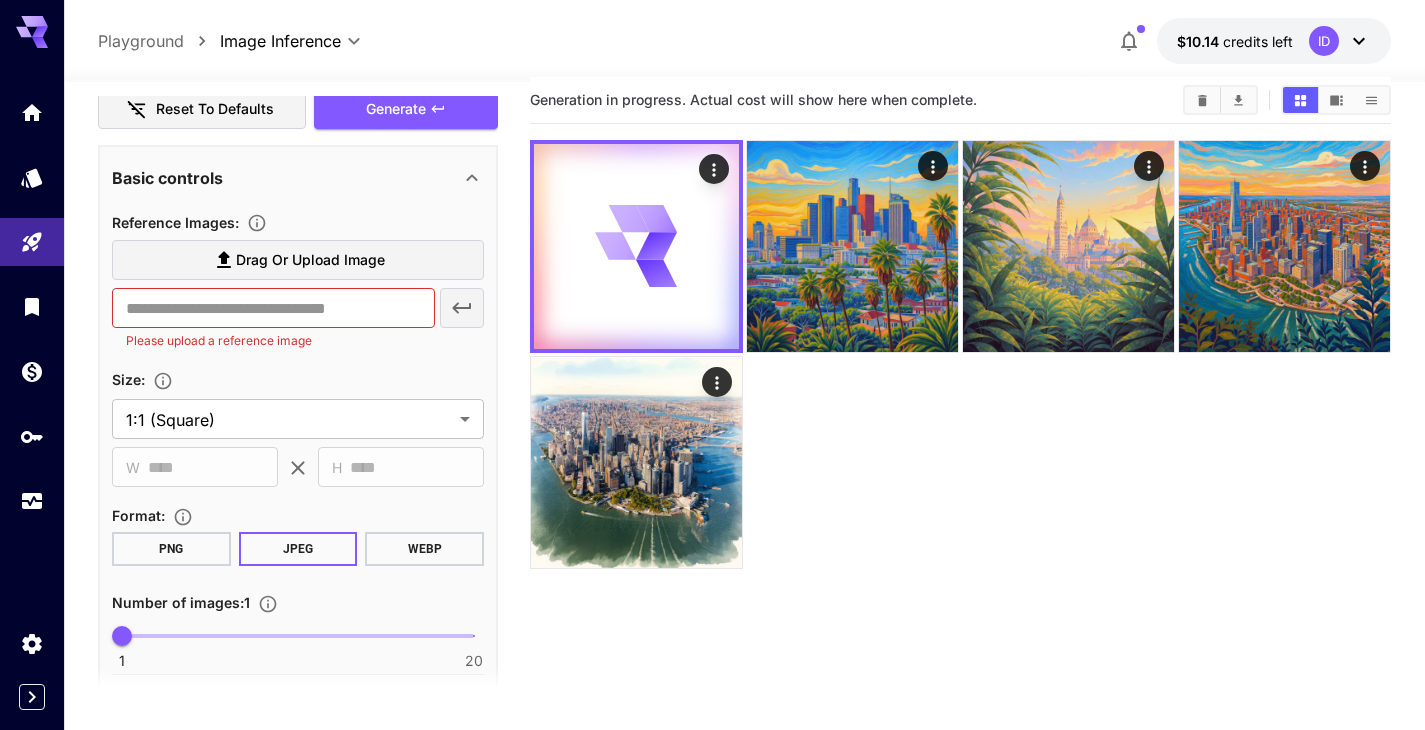 click on "Drag or upload image" at bounding box center (298, 260) 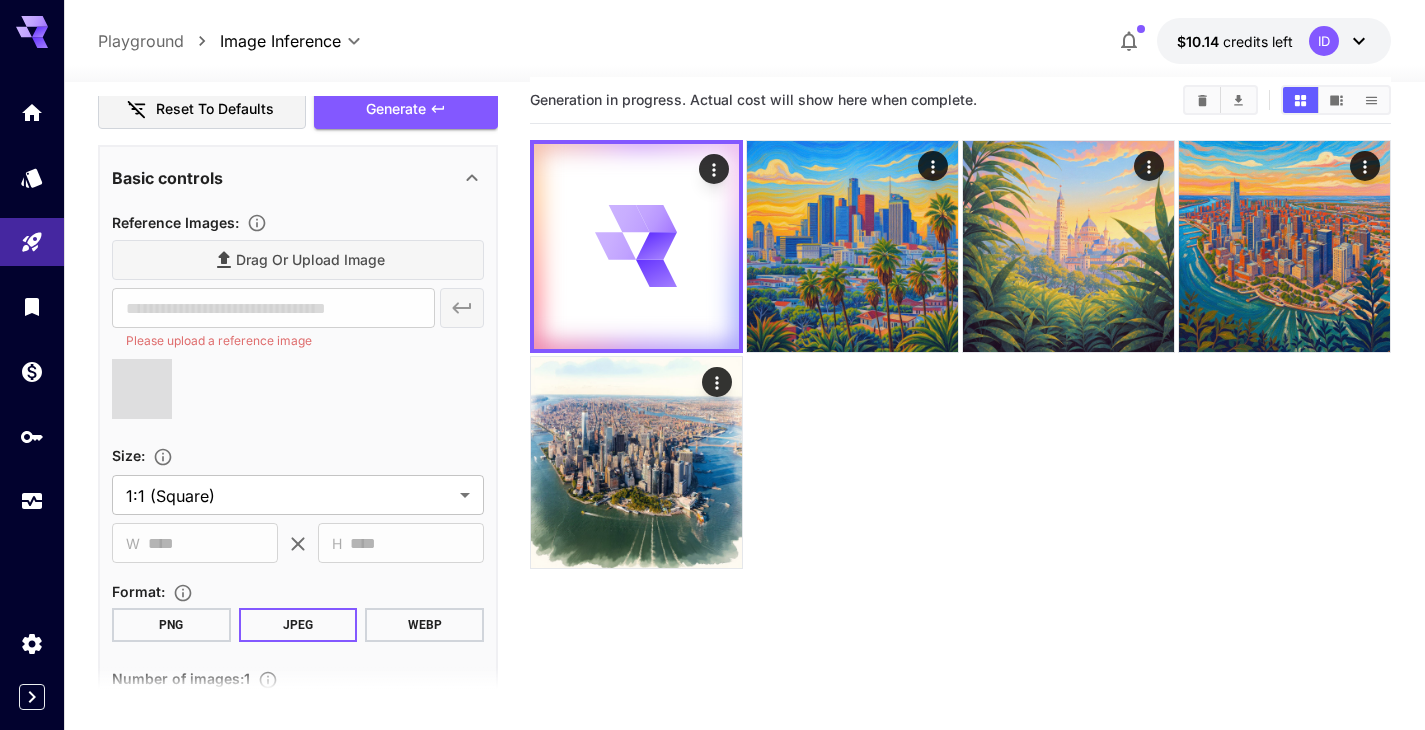 type on "**********" 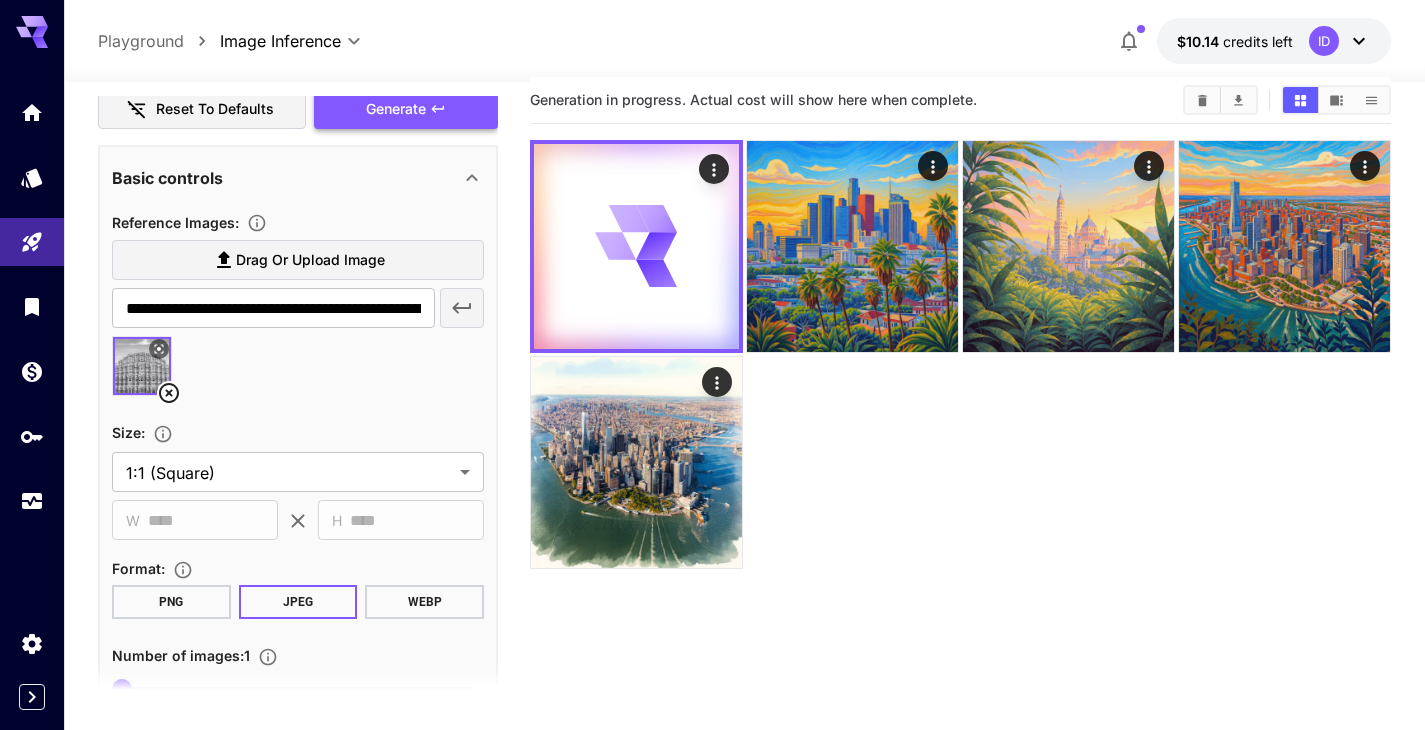 click on "Generate" at bounding box center [396, 109] 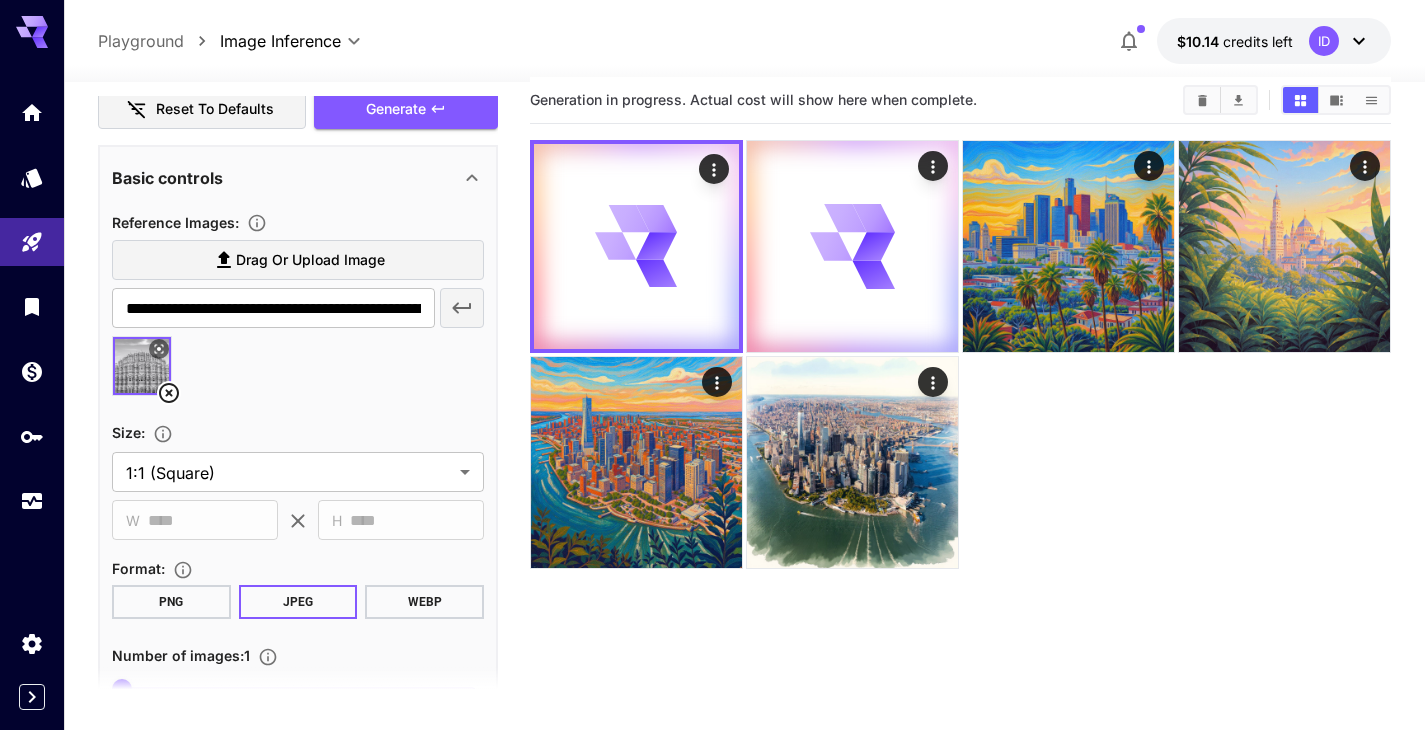 click 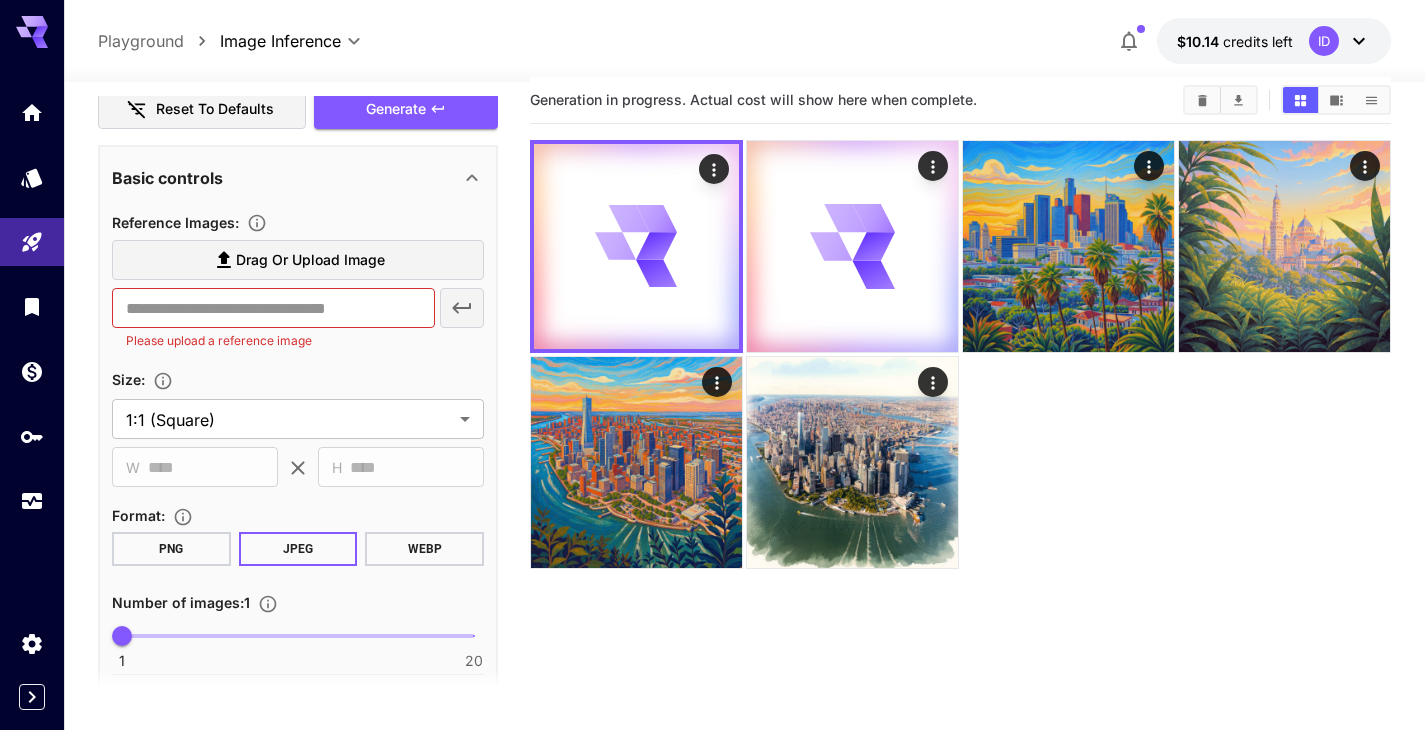 click on "Drag or upload image" at bounding box center (310, 260) 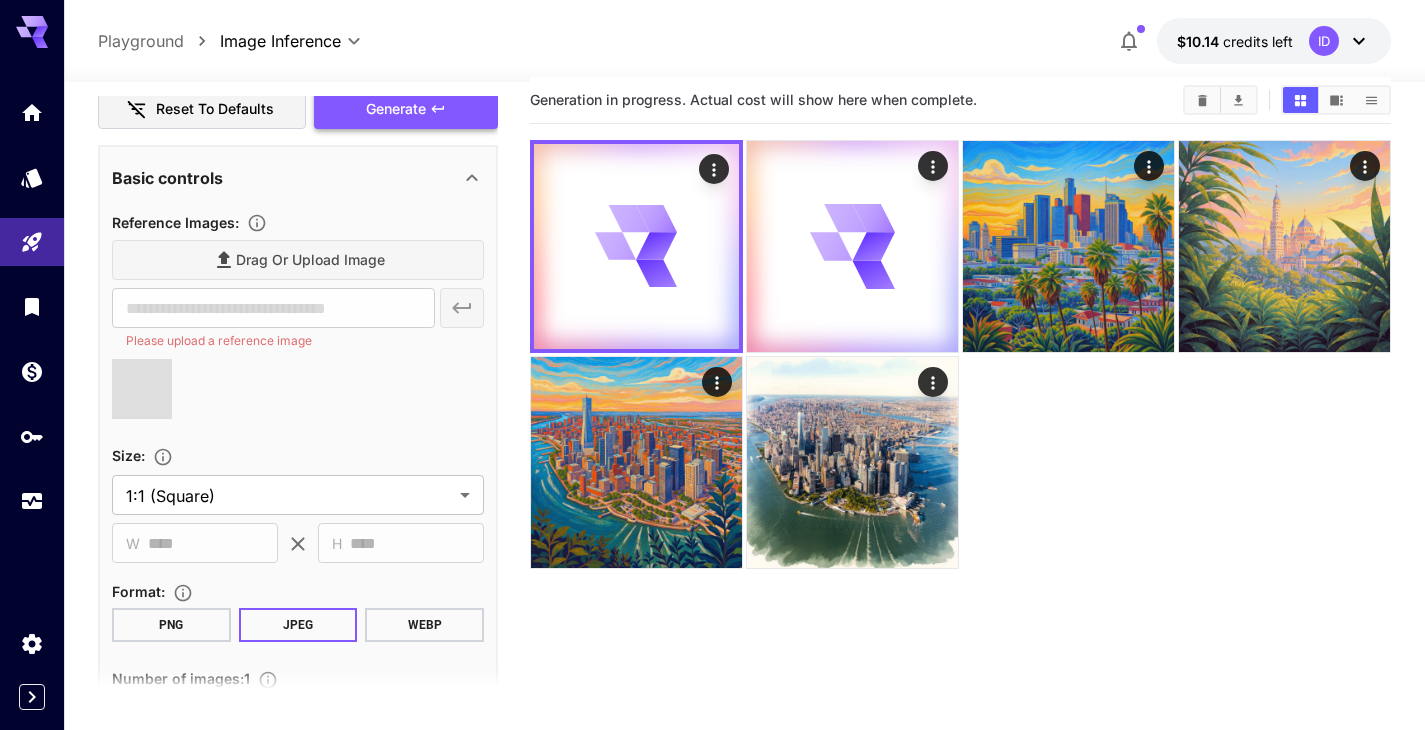 type on "**********" 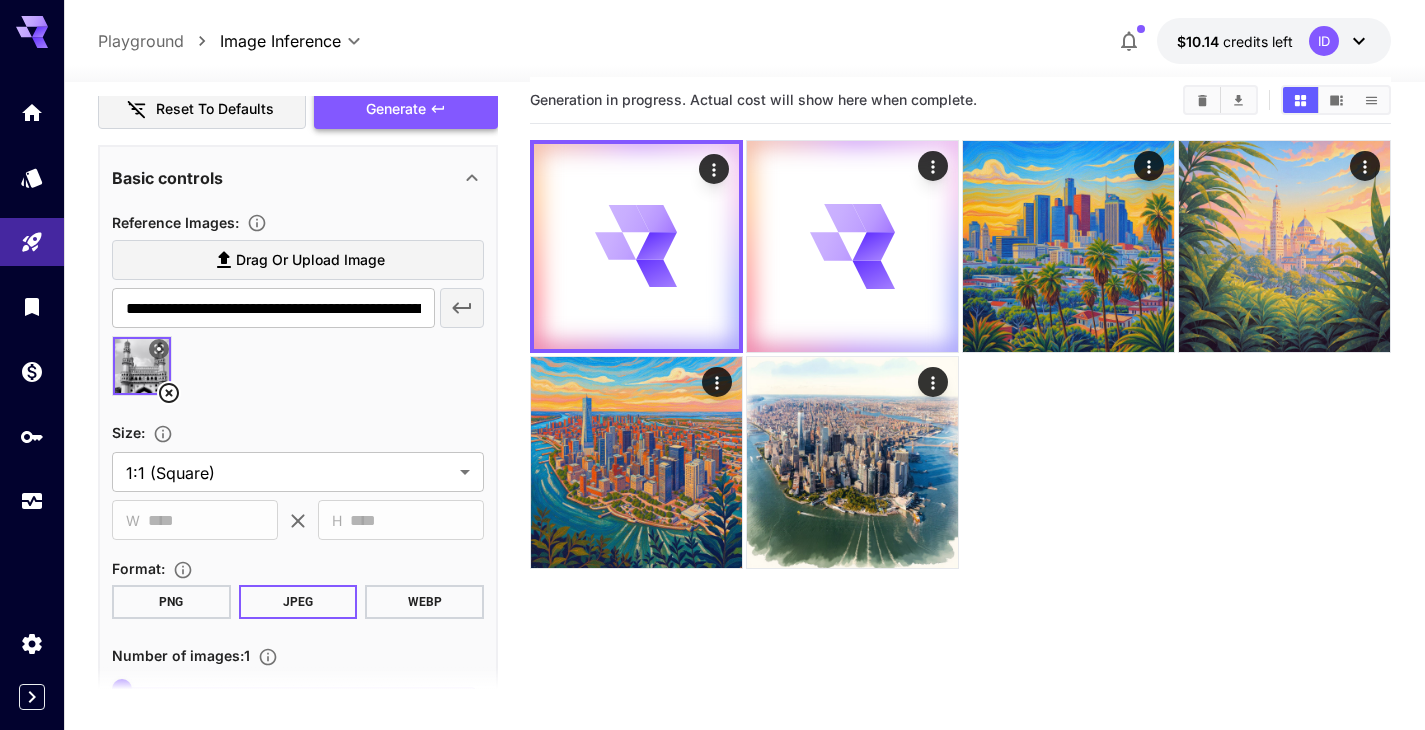 click on "Generate" at bounding box center (396, 109) 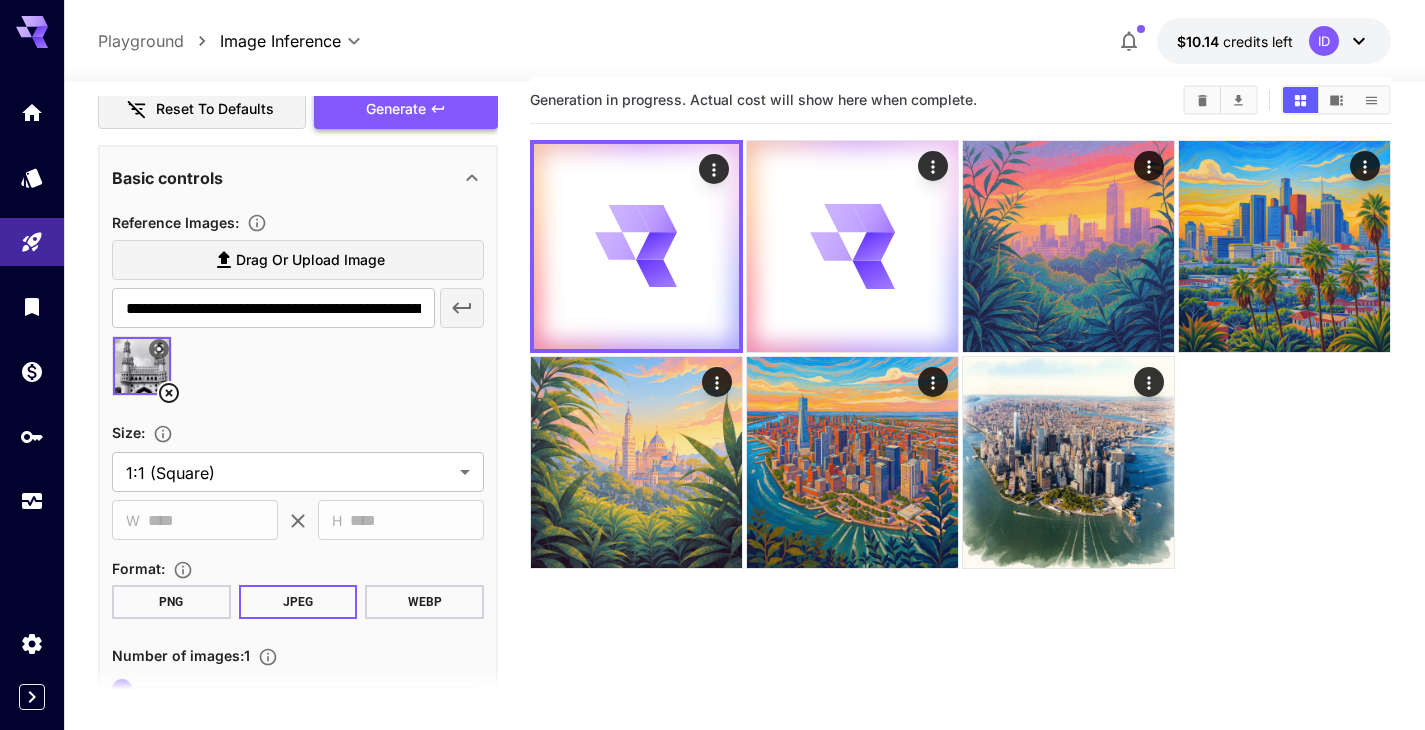 click 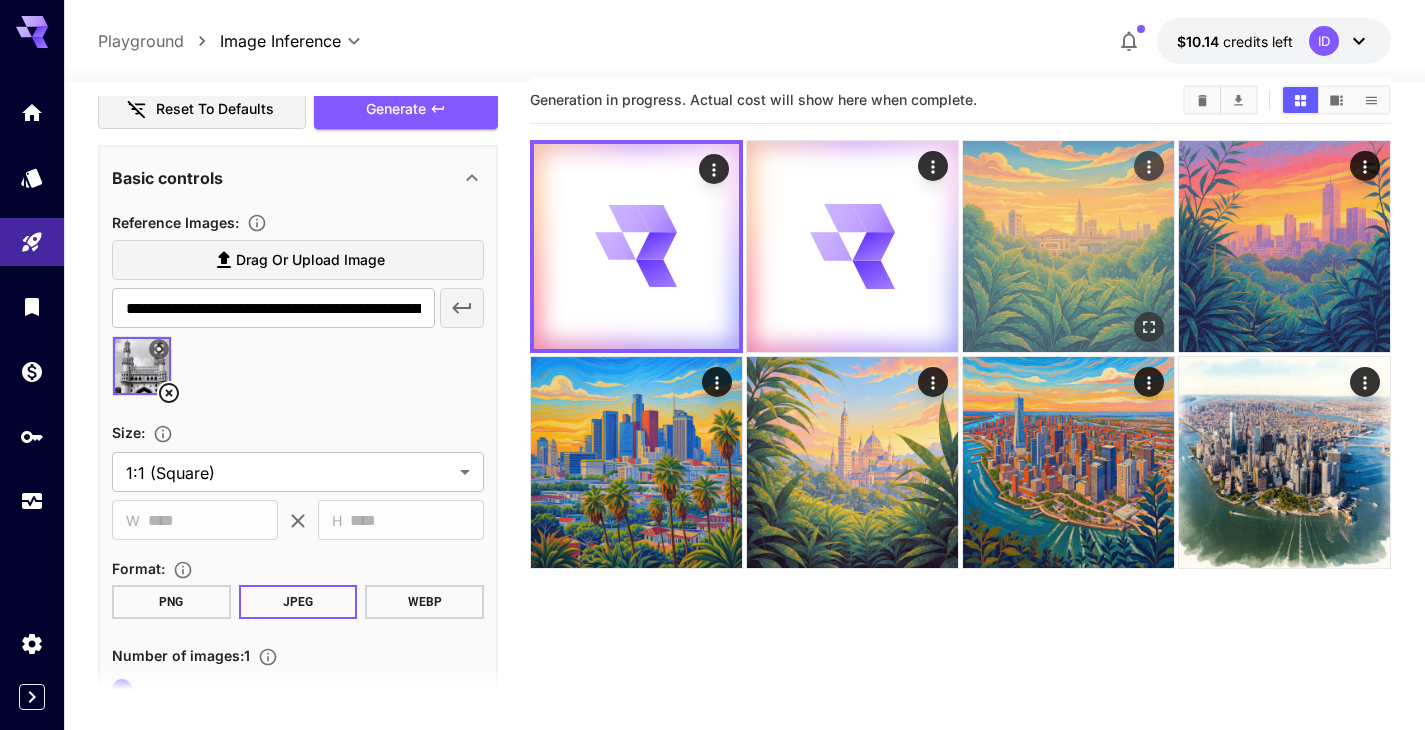 click at bounding box center [1068, 246] 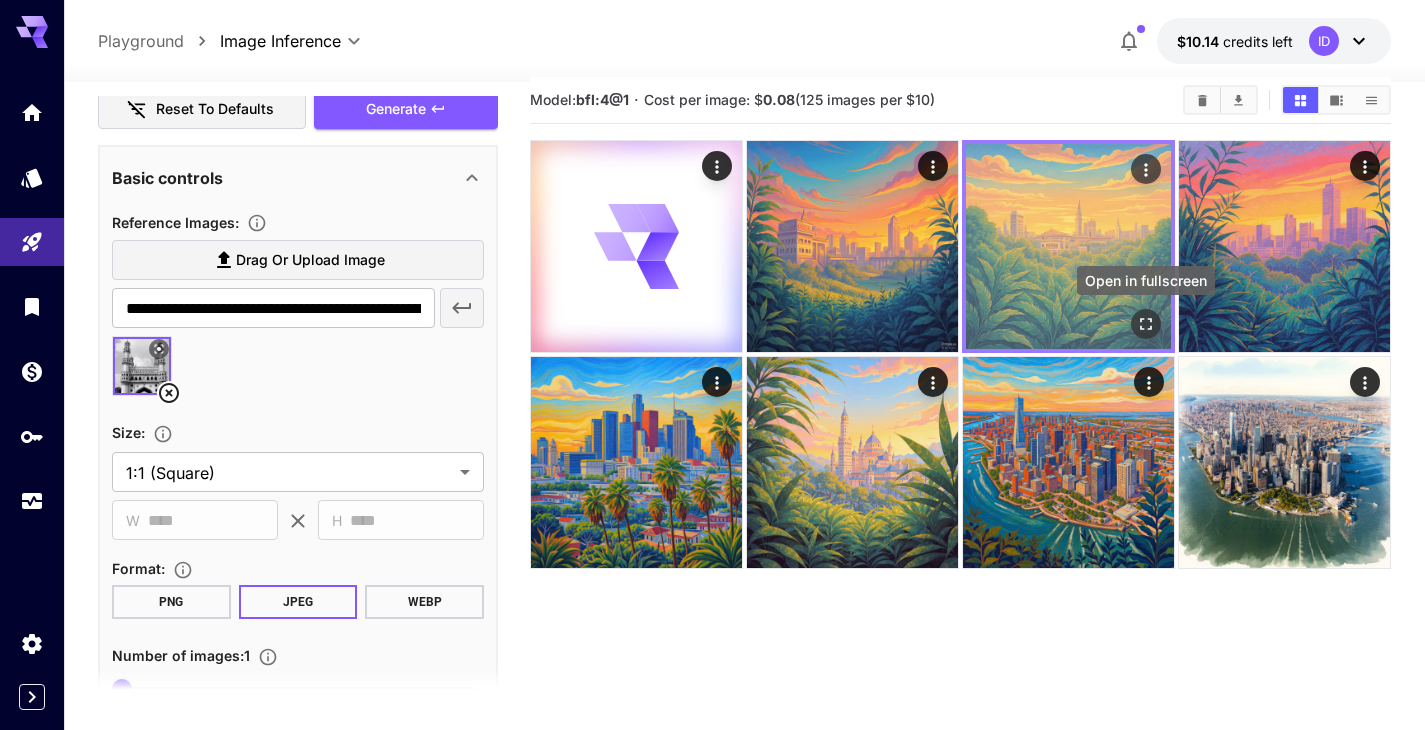 click 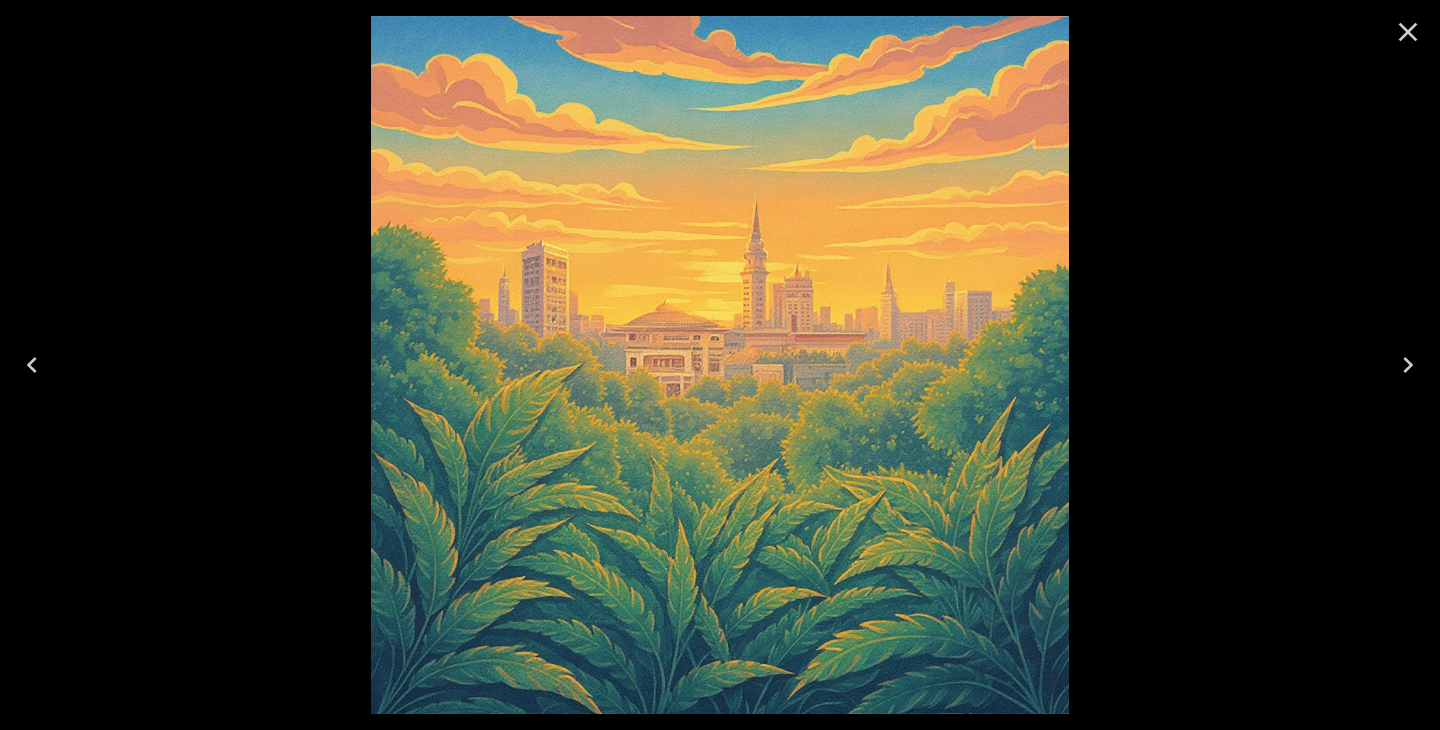 click 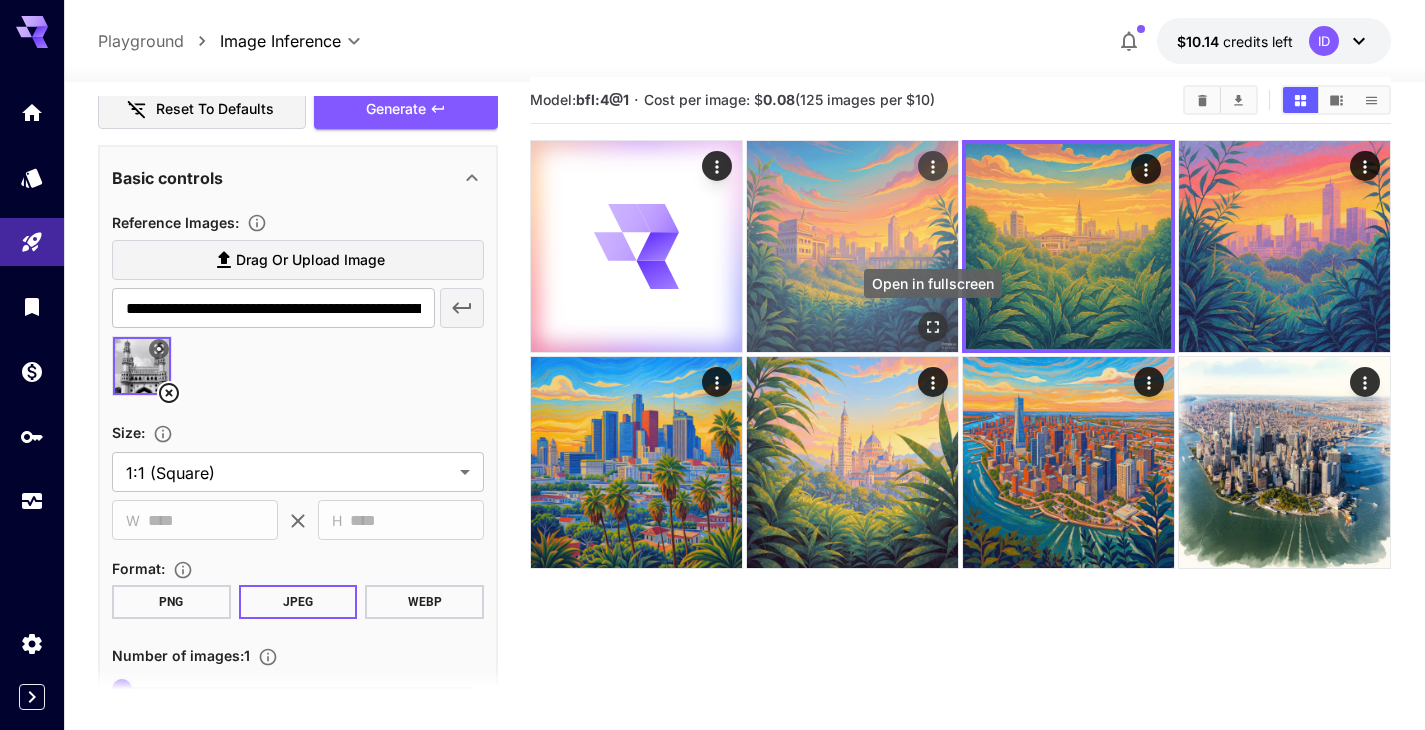 click 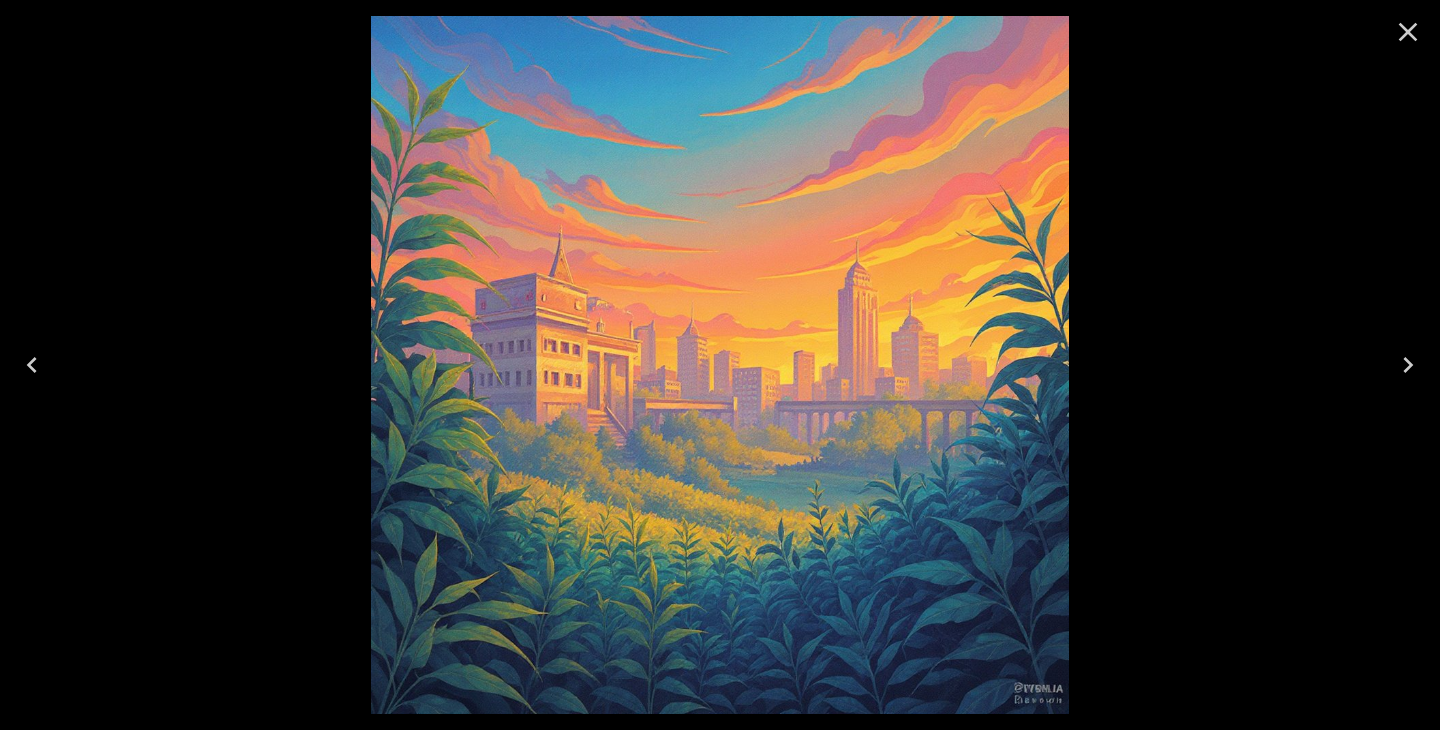 click 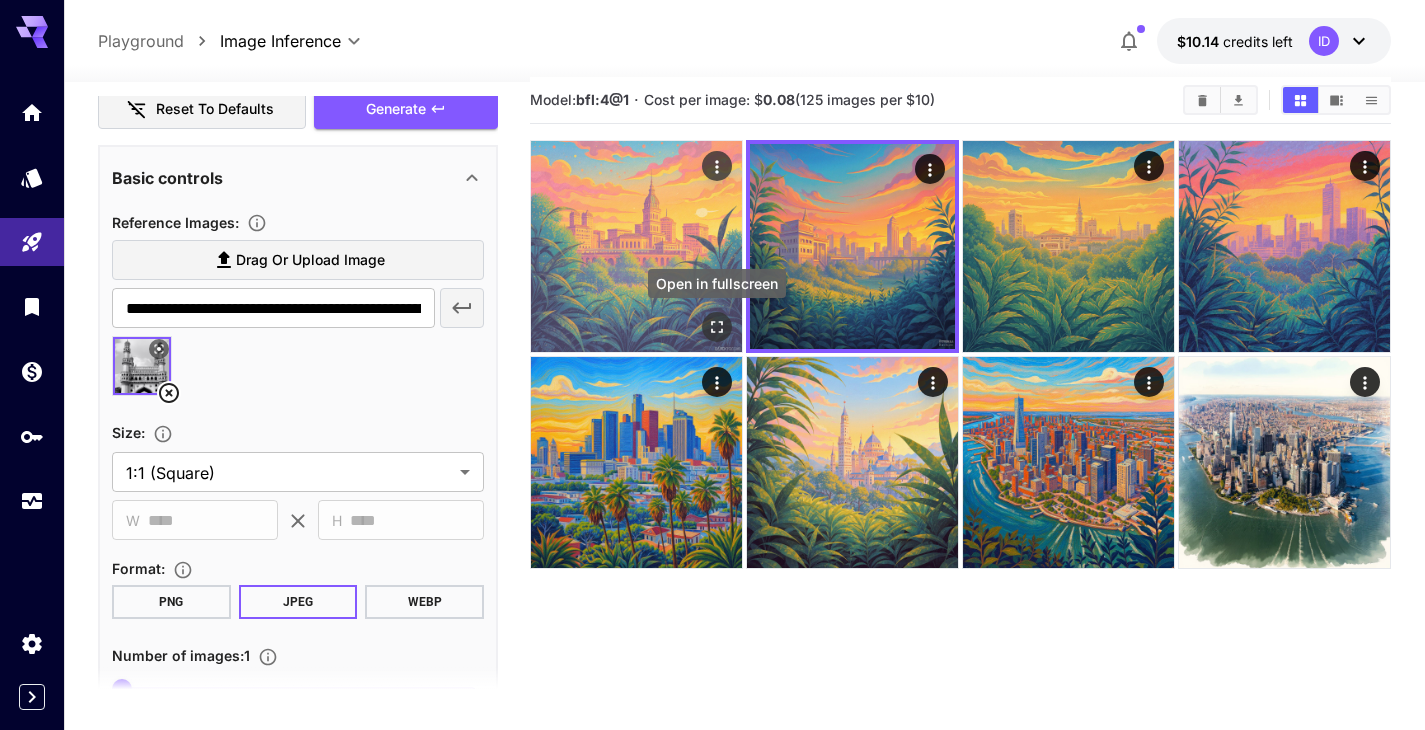 click 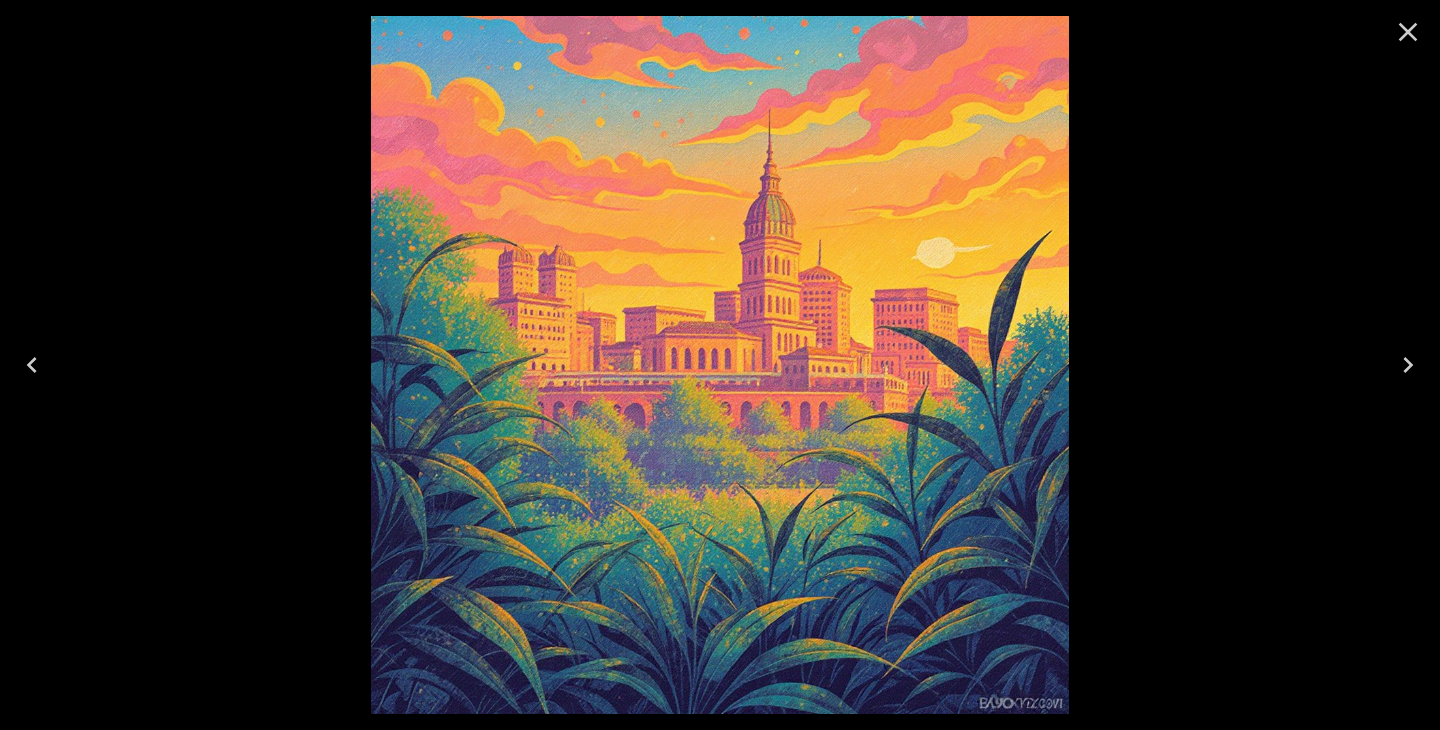 click 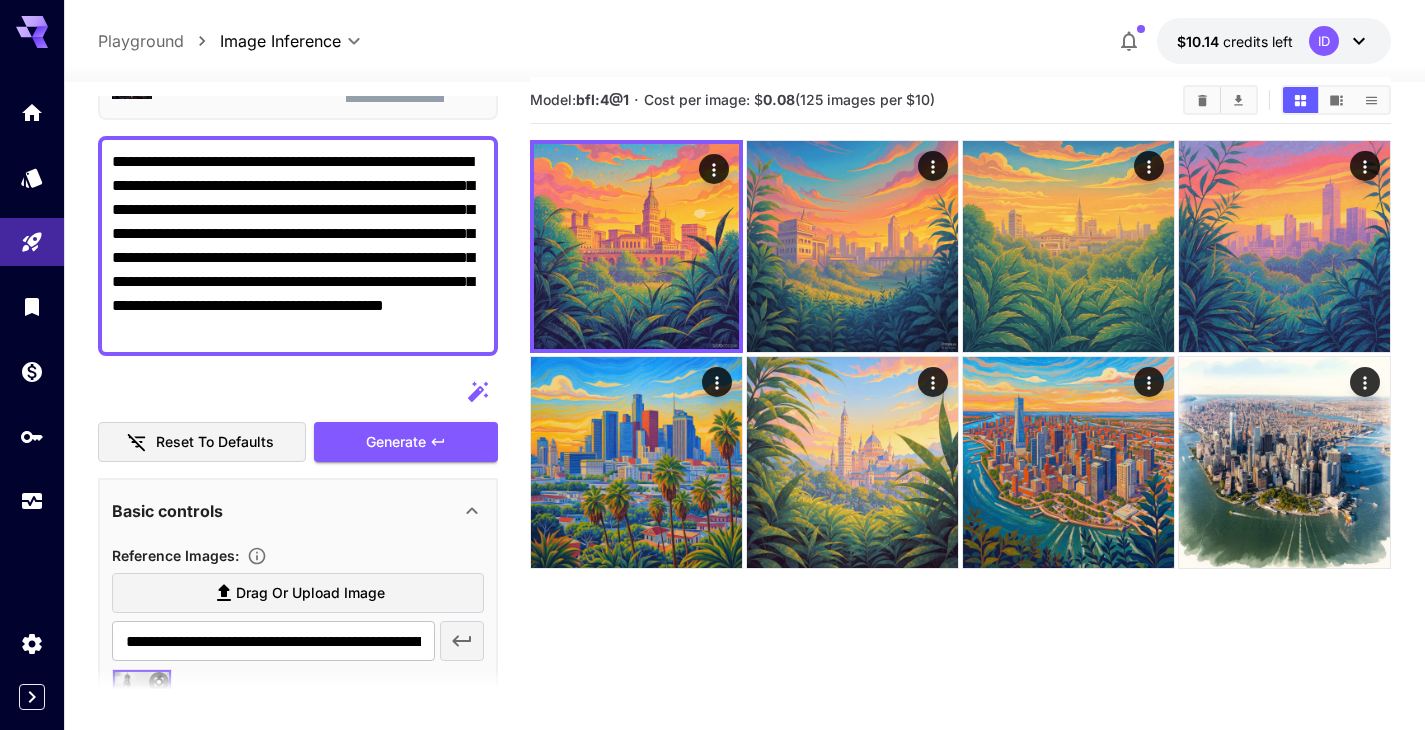 scroll, scrollTop: 83, scrollLeft: 0, axis: vertical 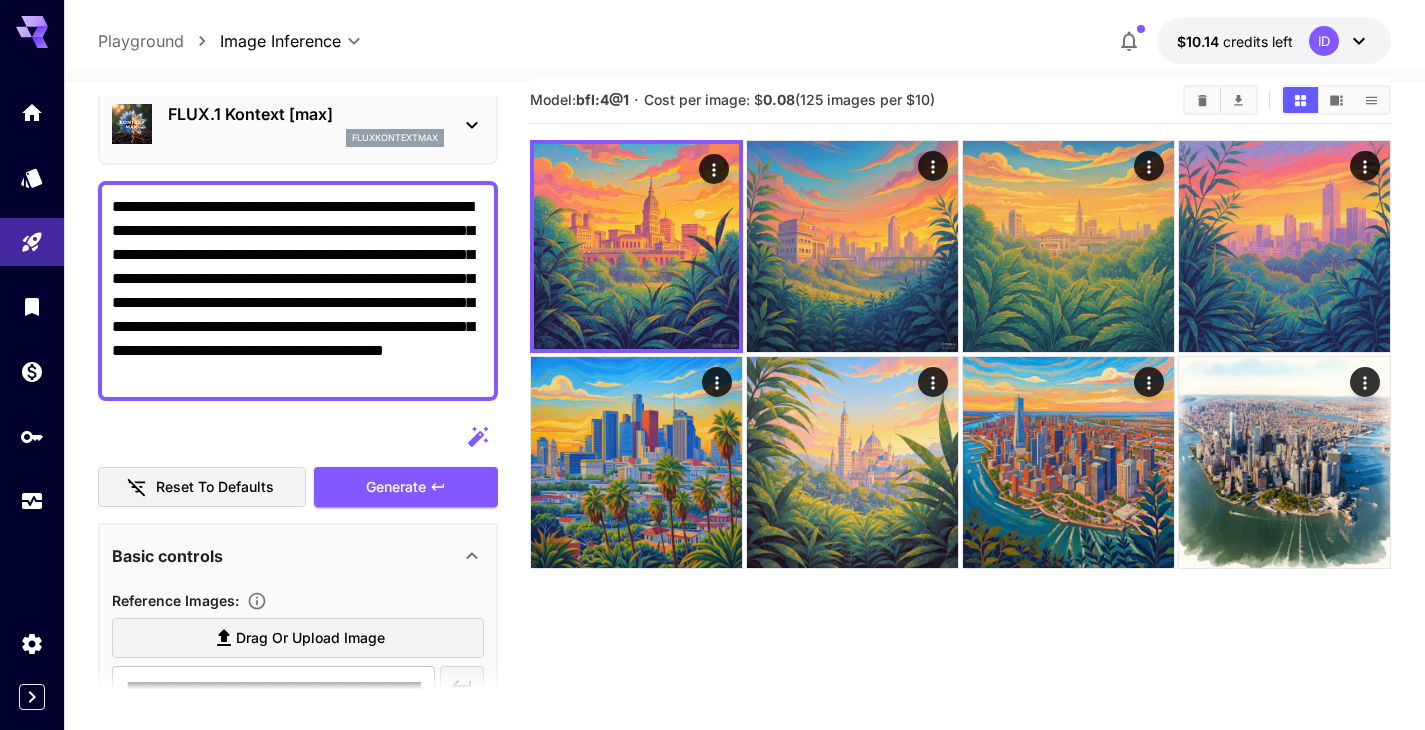 click on "**********" at bounding box center [298, 291] 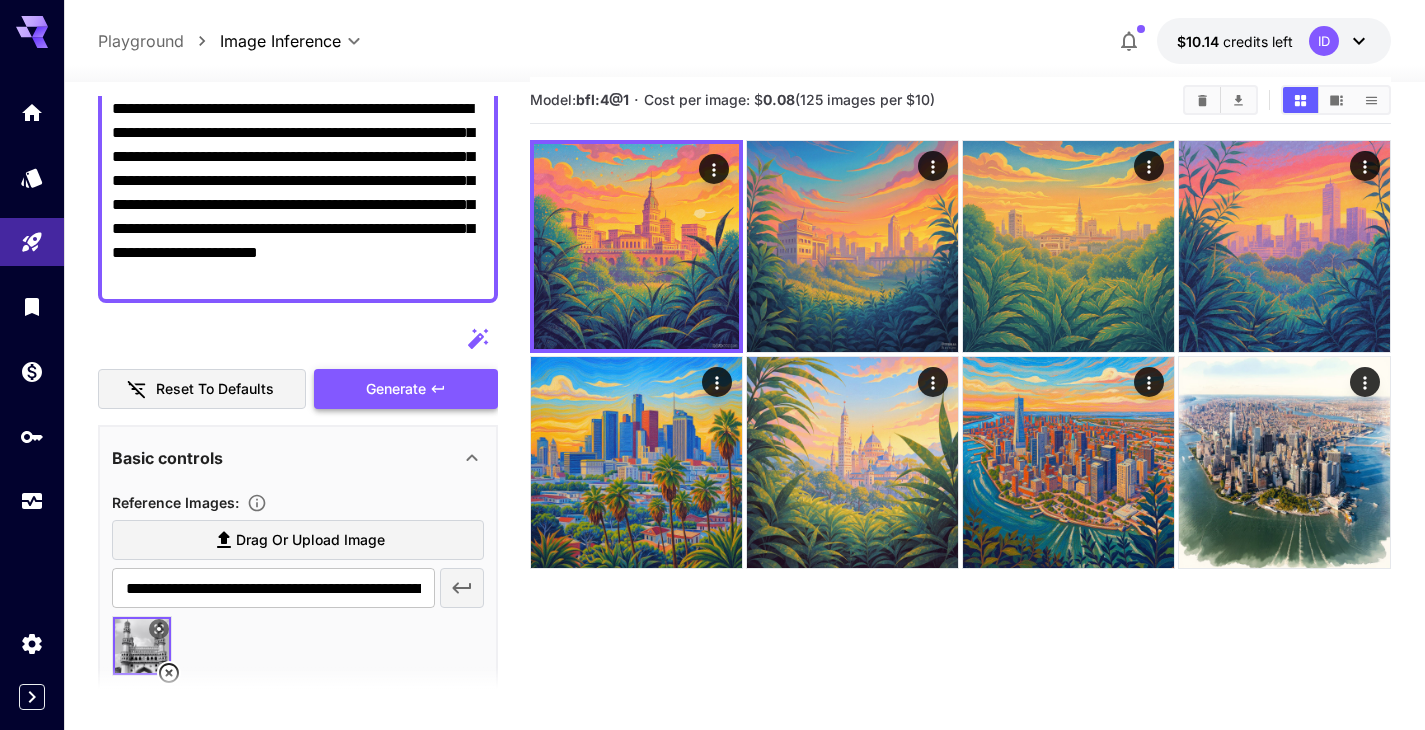 scroll, scrollTop: 182, scrollLeft: 0, axis: vertical 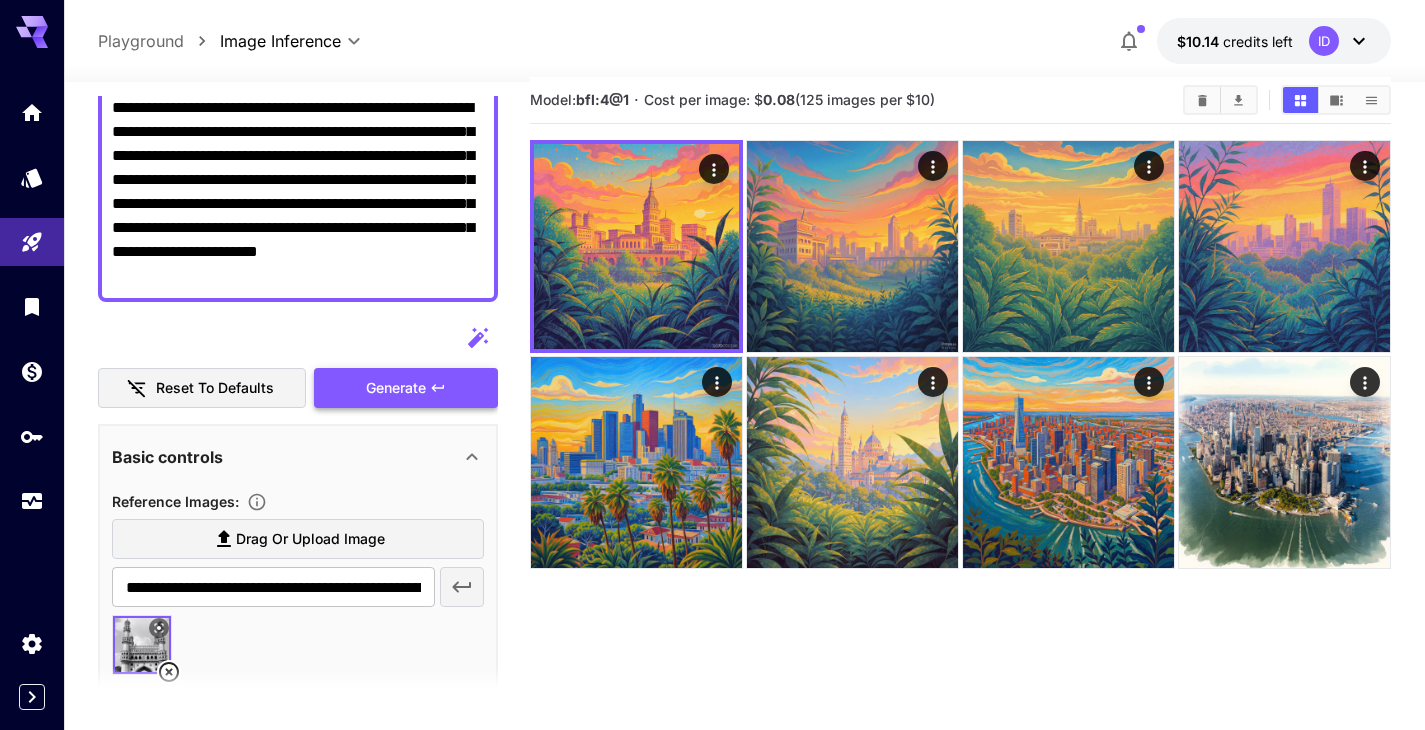 type on "**********" 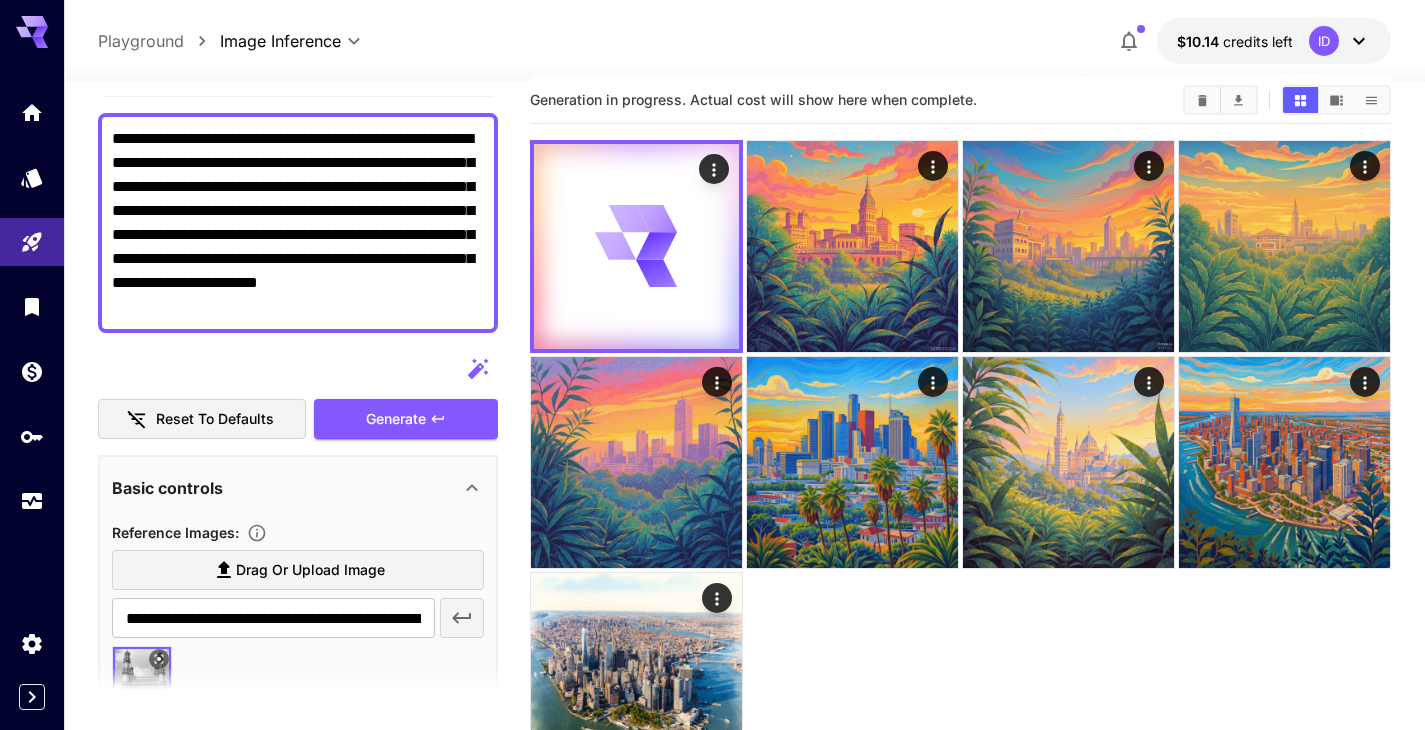 scroll, scrollTop: 145, scrollLeft: 0, axis: vertical 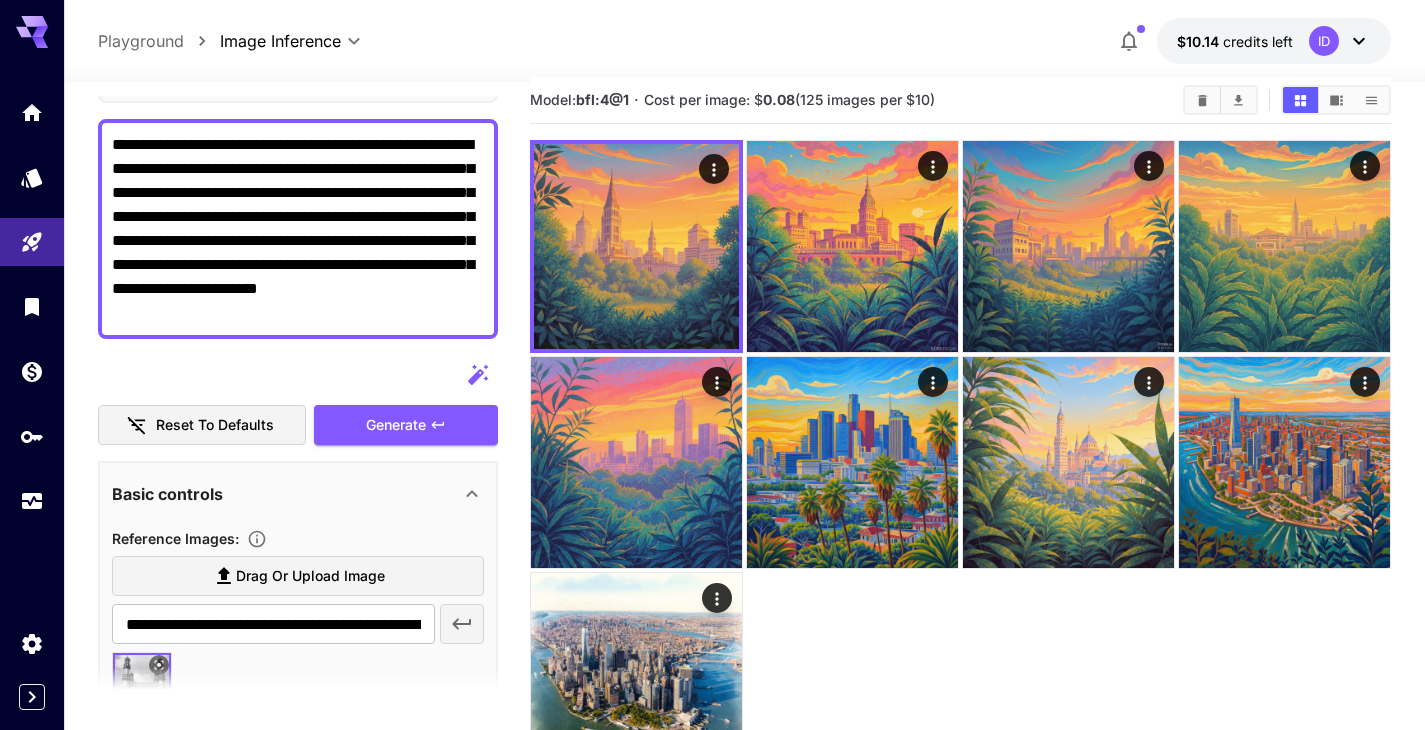 type 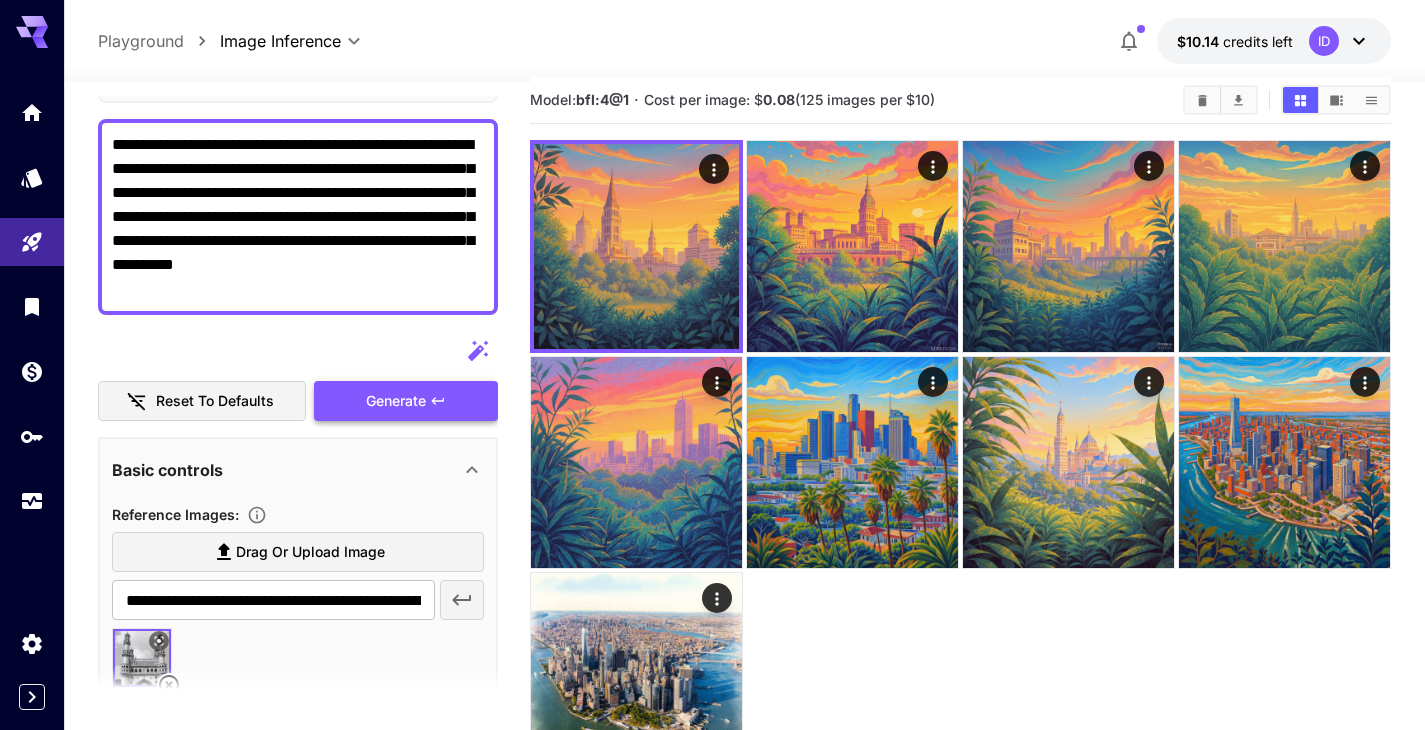 type on "**********" 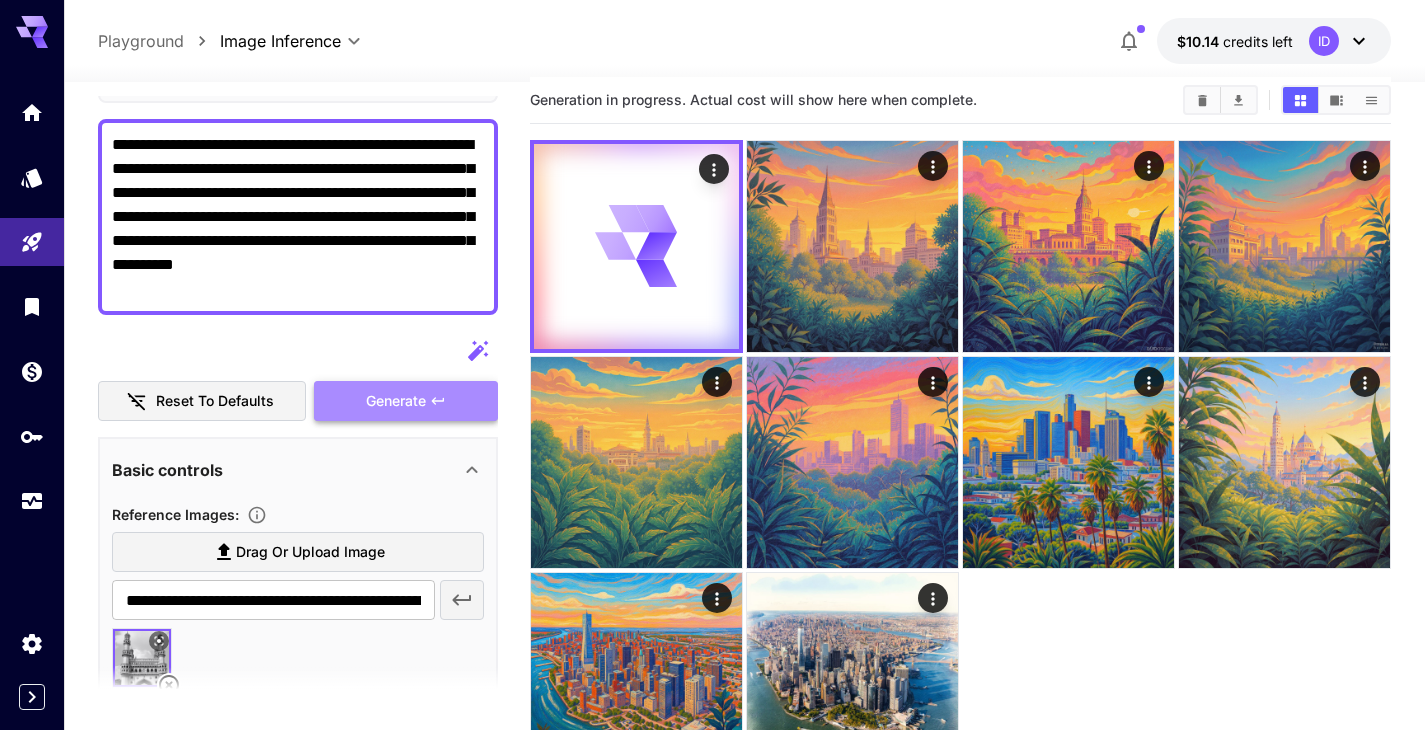 click 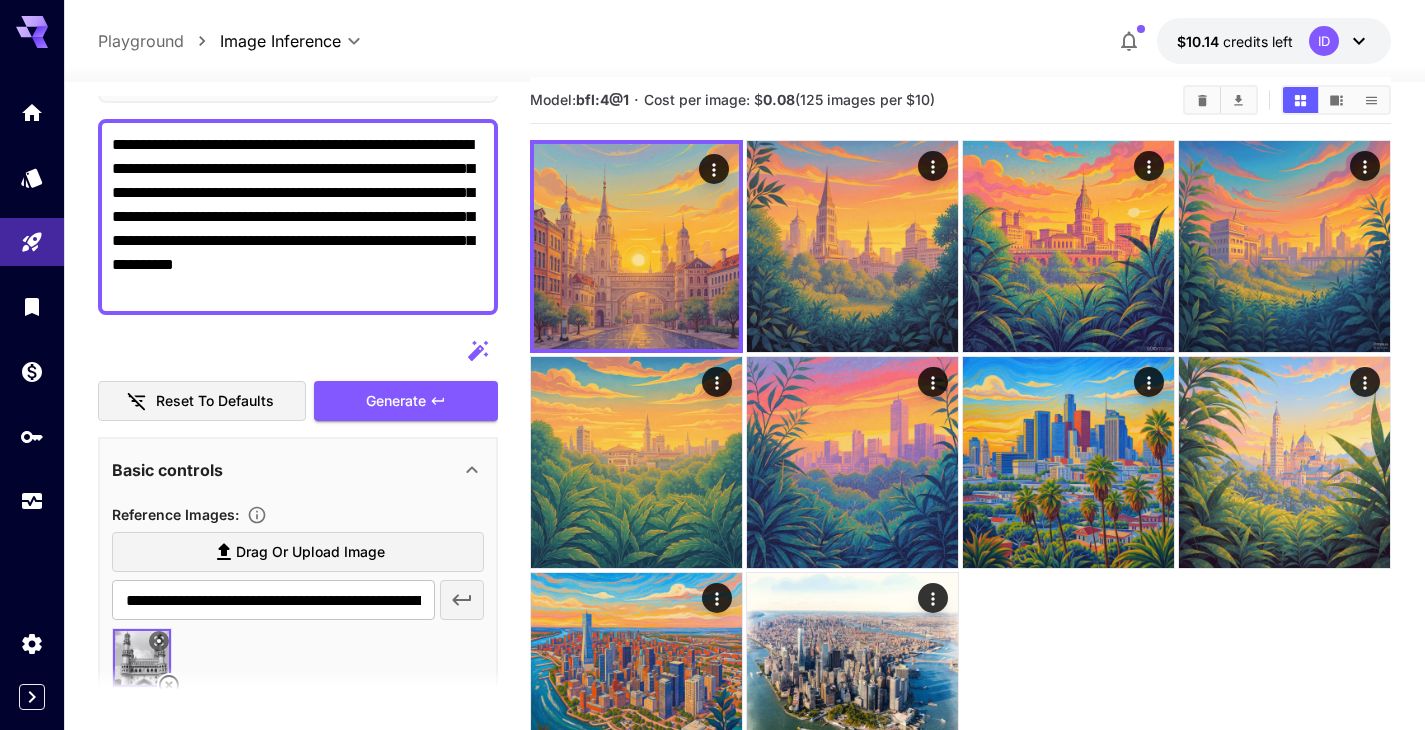 click on "Drag or upload image" at bounding box center (298, 552) 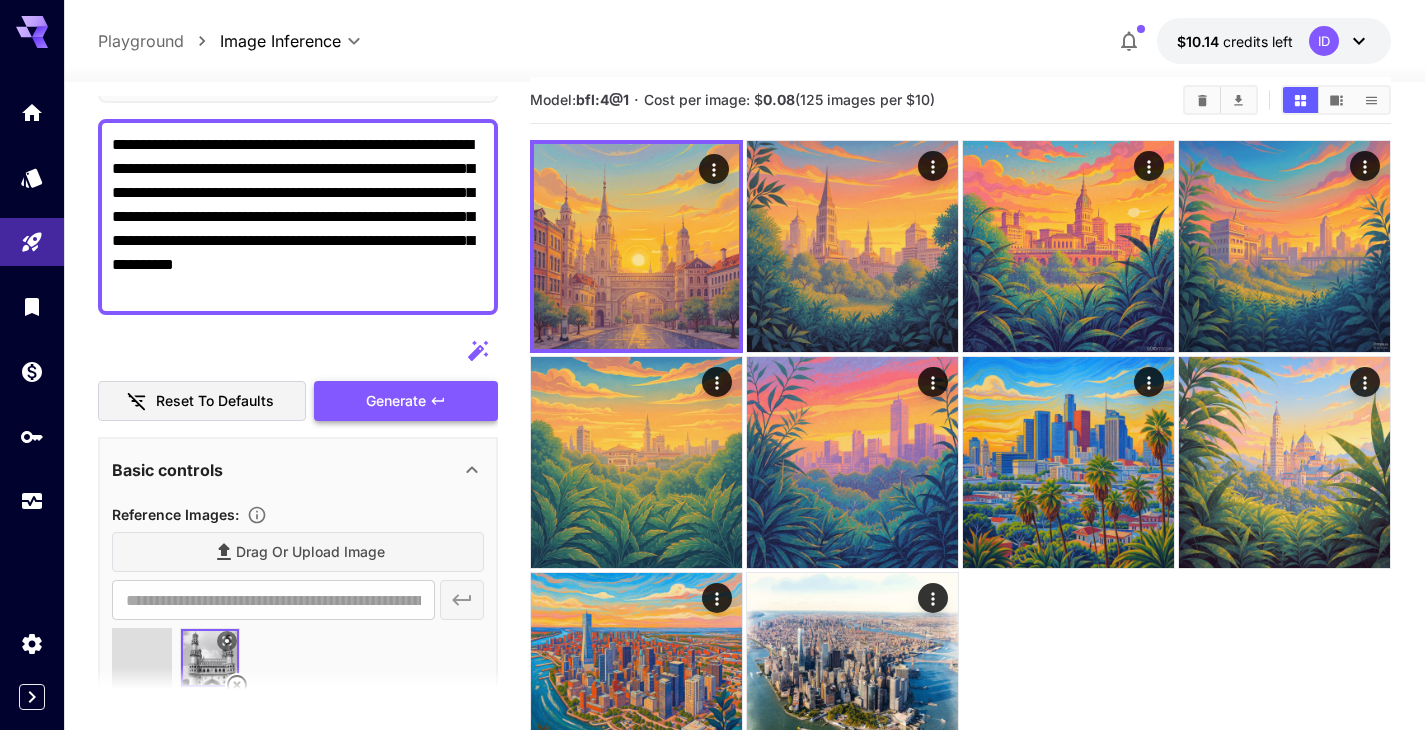type on "**********" 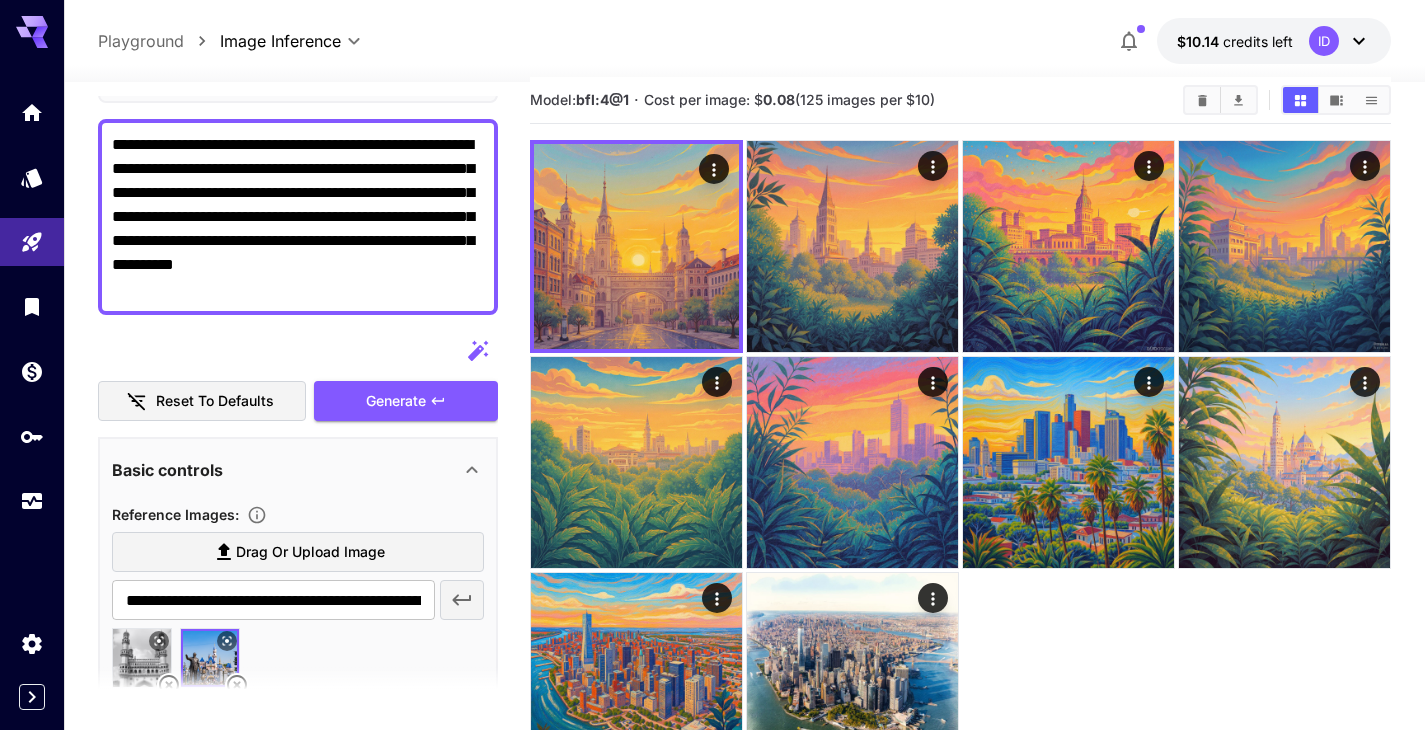 scroll, scrollTop: 221, scrollLeft: 0, axis: vertical 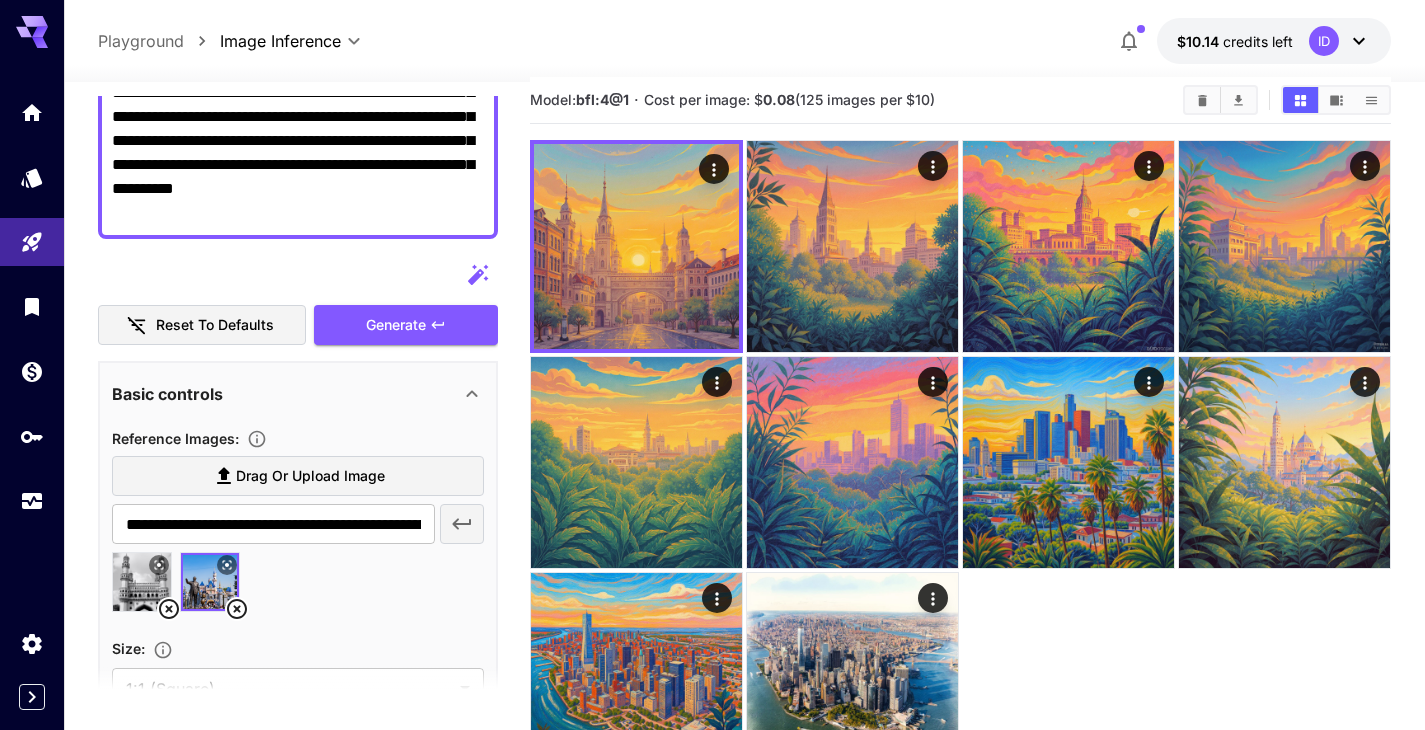 click 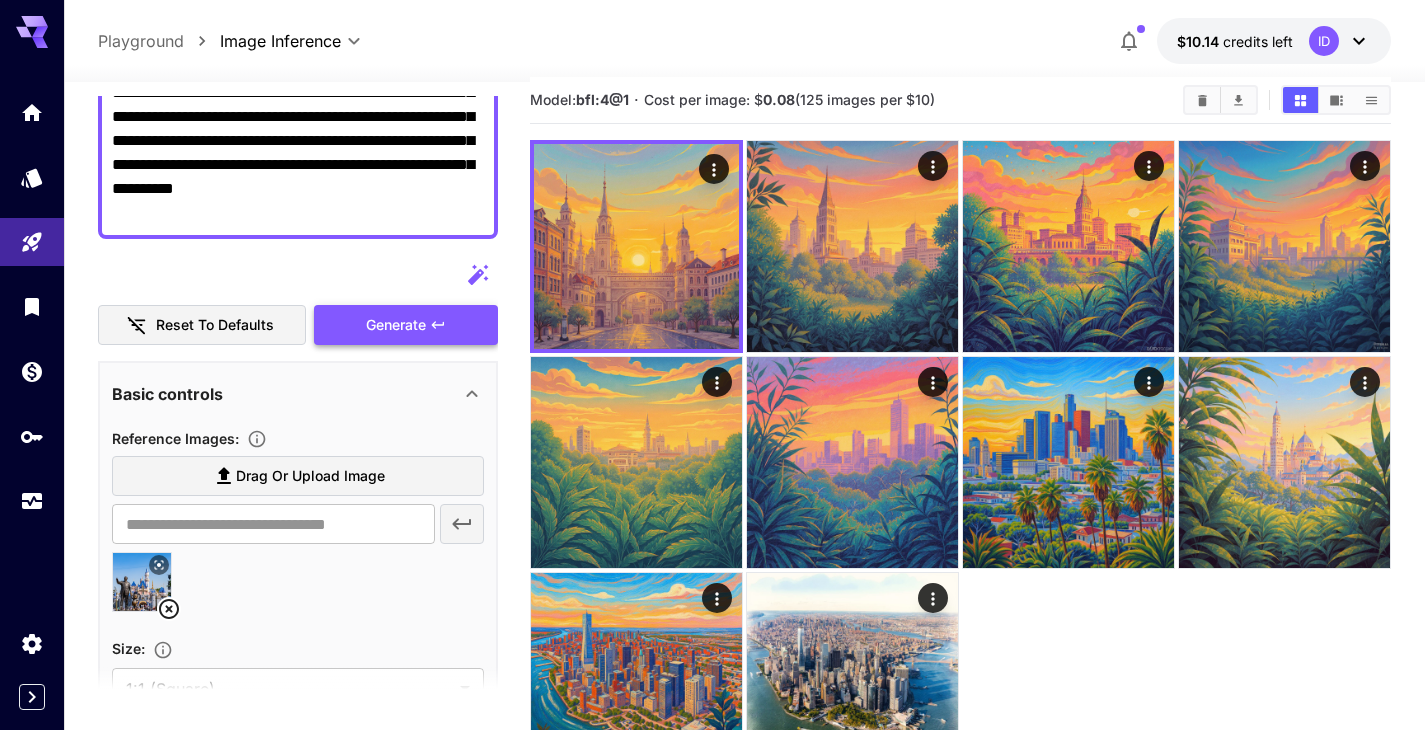 click on "Generate" at bounding box center (406, 325) 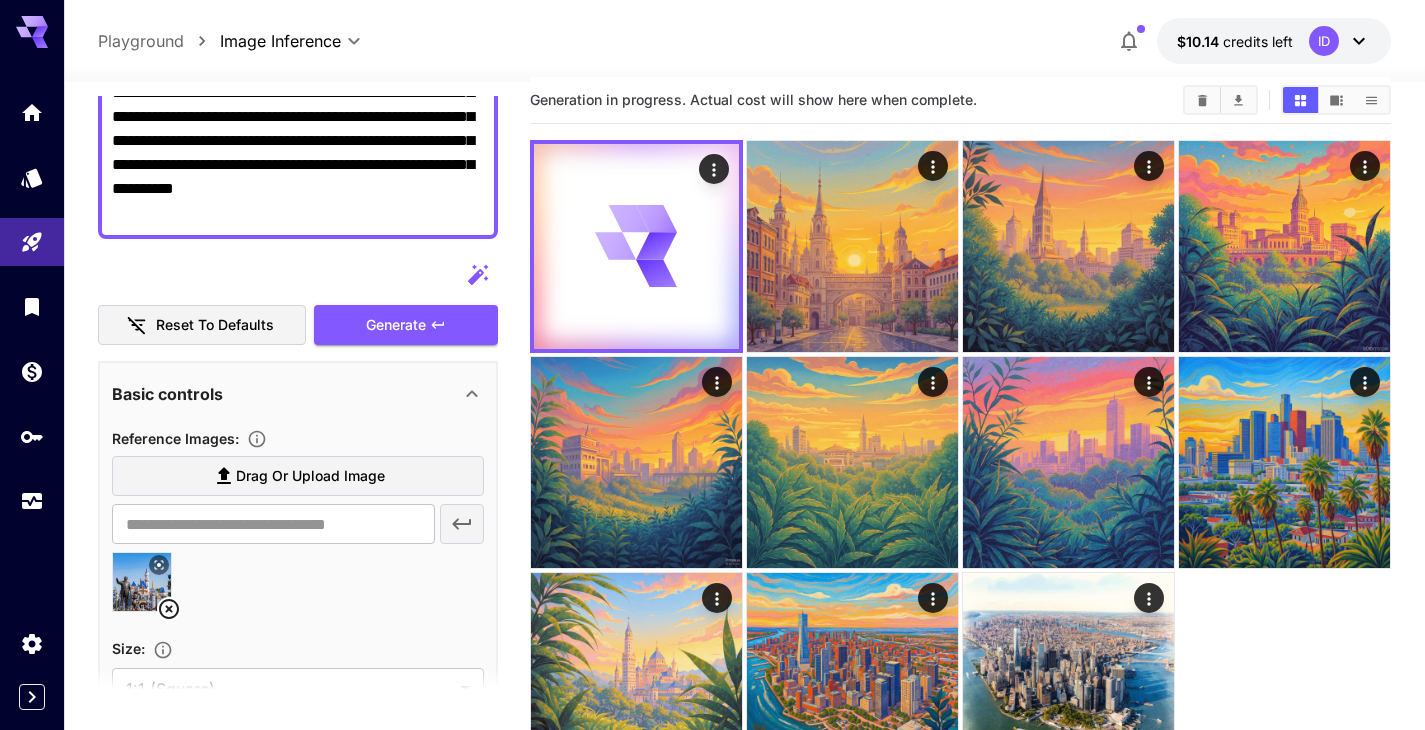 click 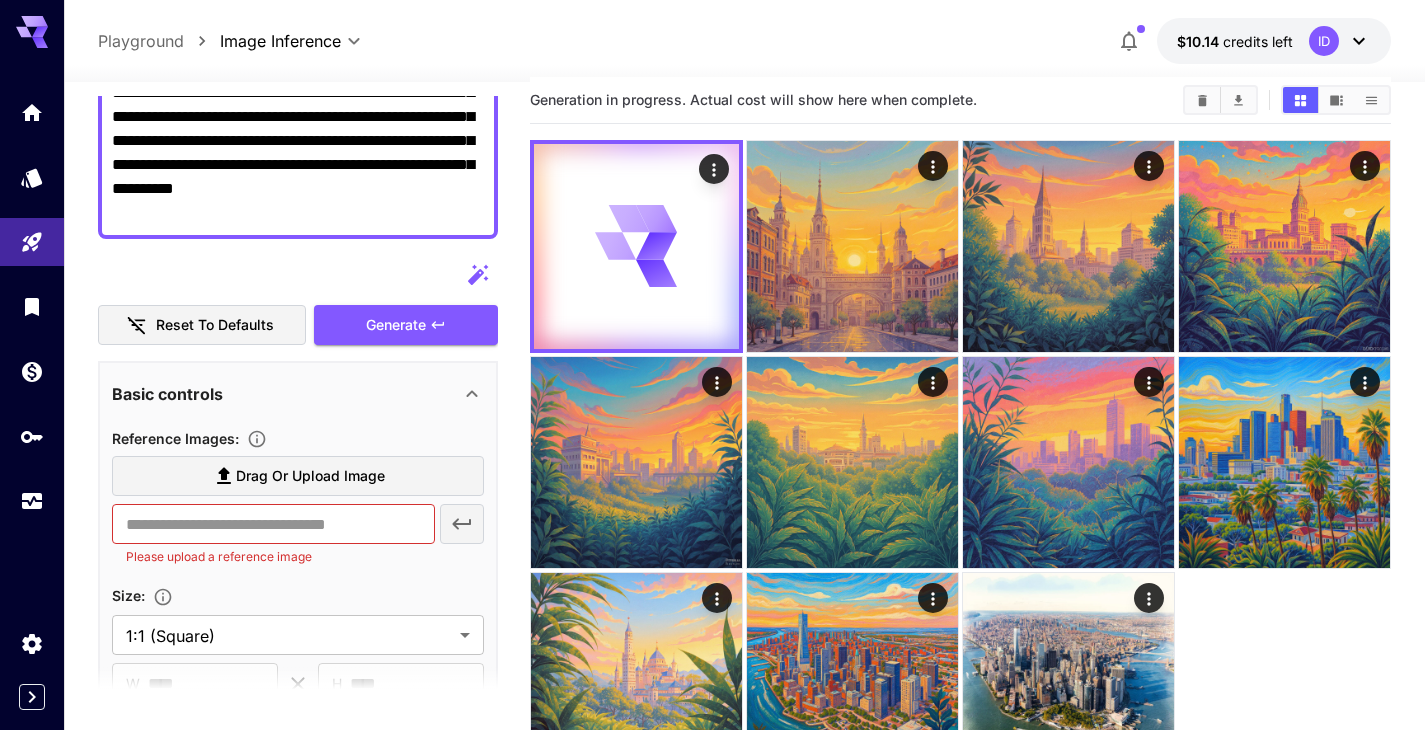 click on "Reference Images :  Drag or upload image ​ Please upload a reference image" at bounding box center (298, 501) 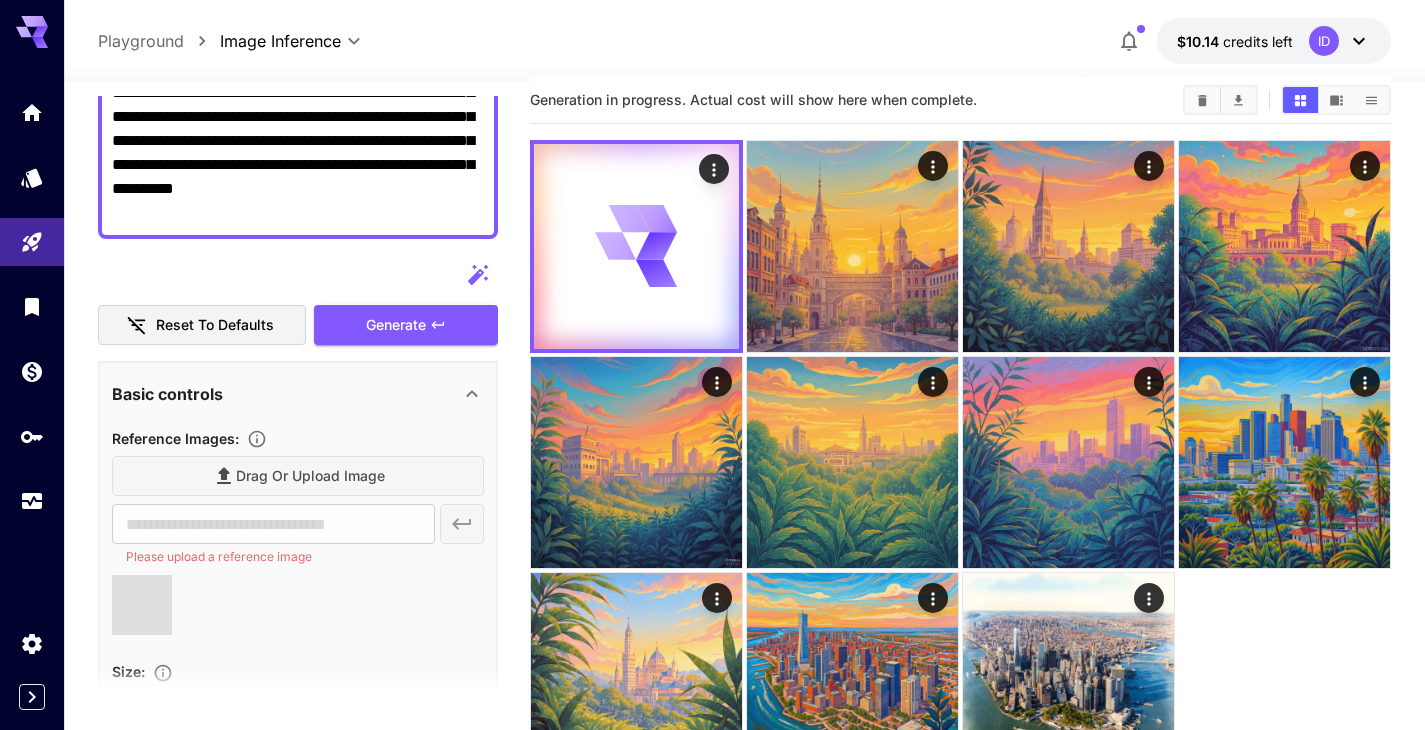 type on "**********" 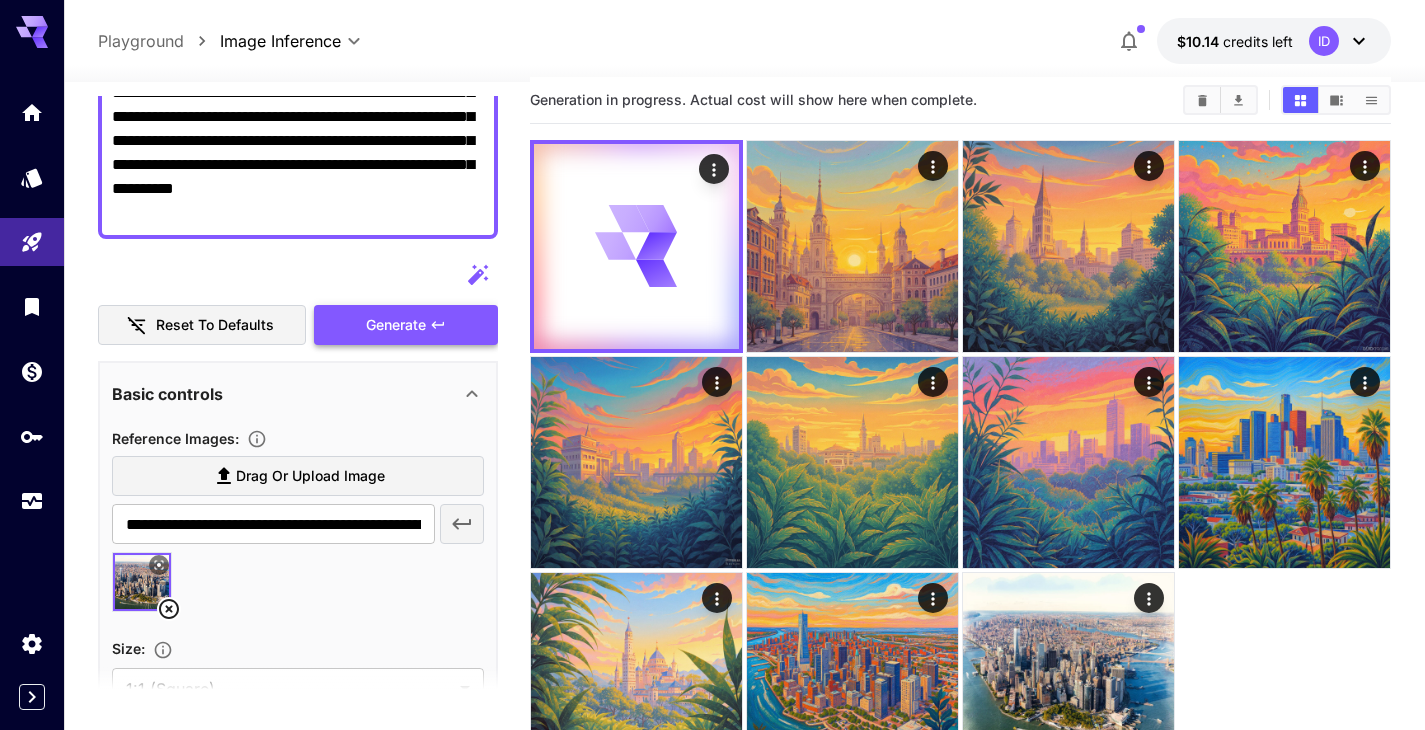 click on "Generate" at bounding box center [396, 325] 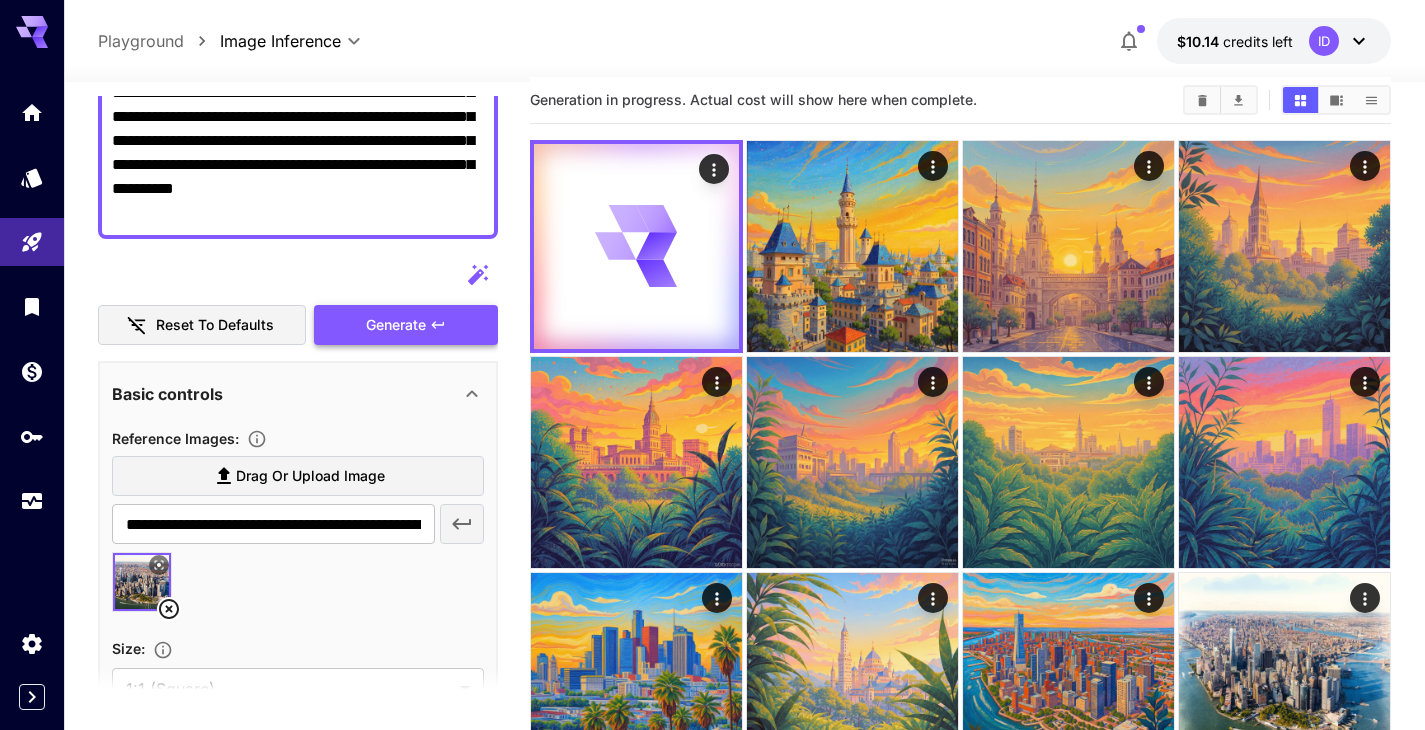 scroll, scrollTop: 193, scrollLeft: 0, axis: vertical 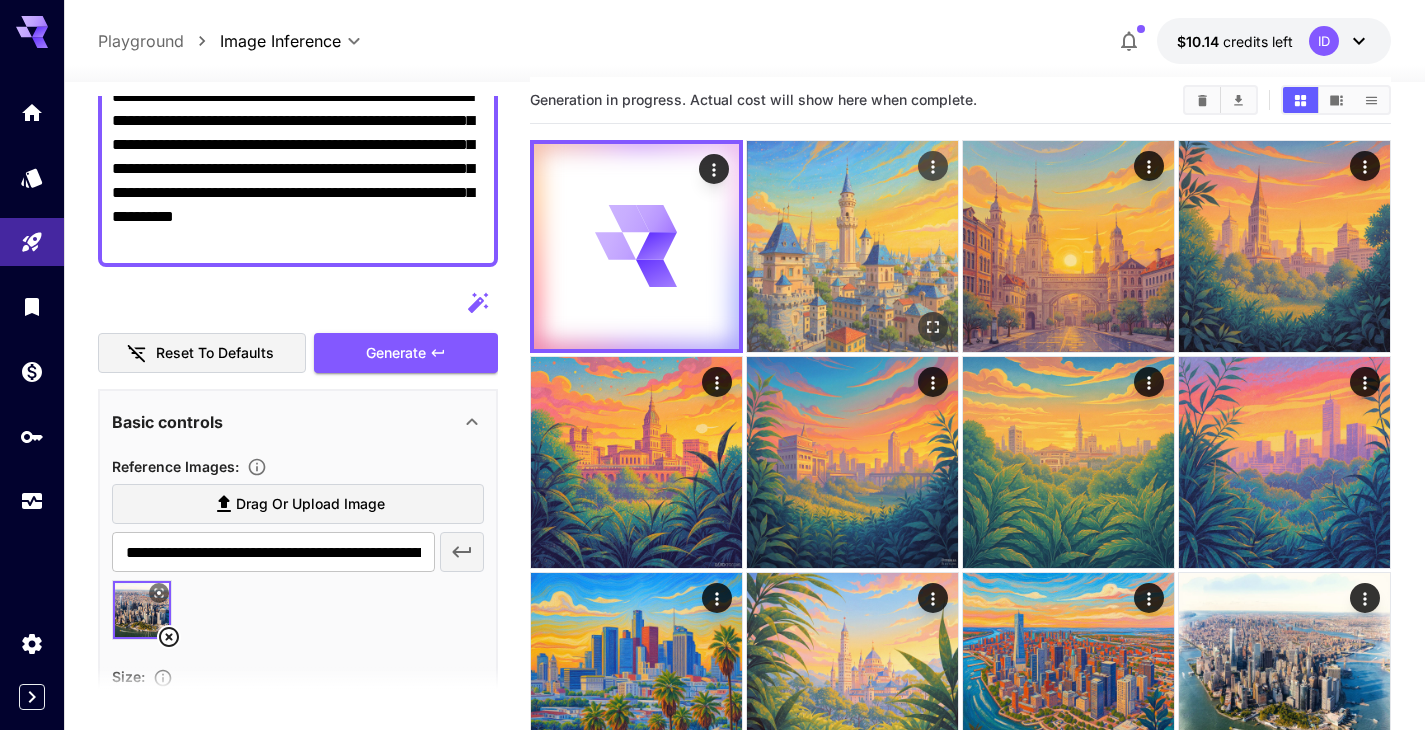 click 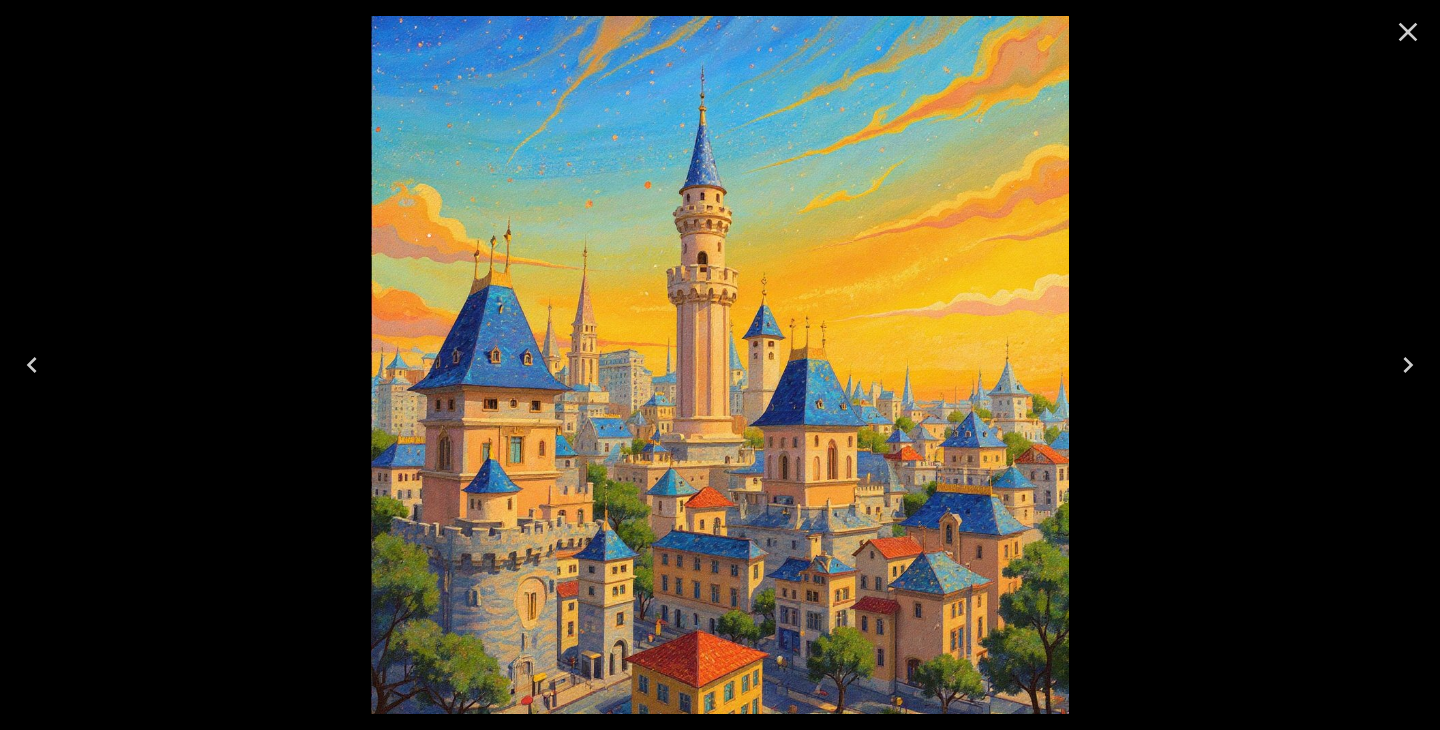 click 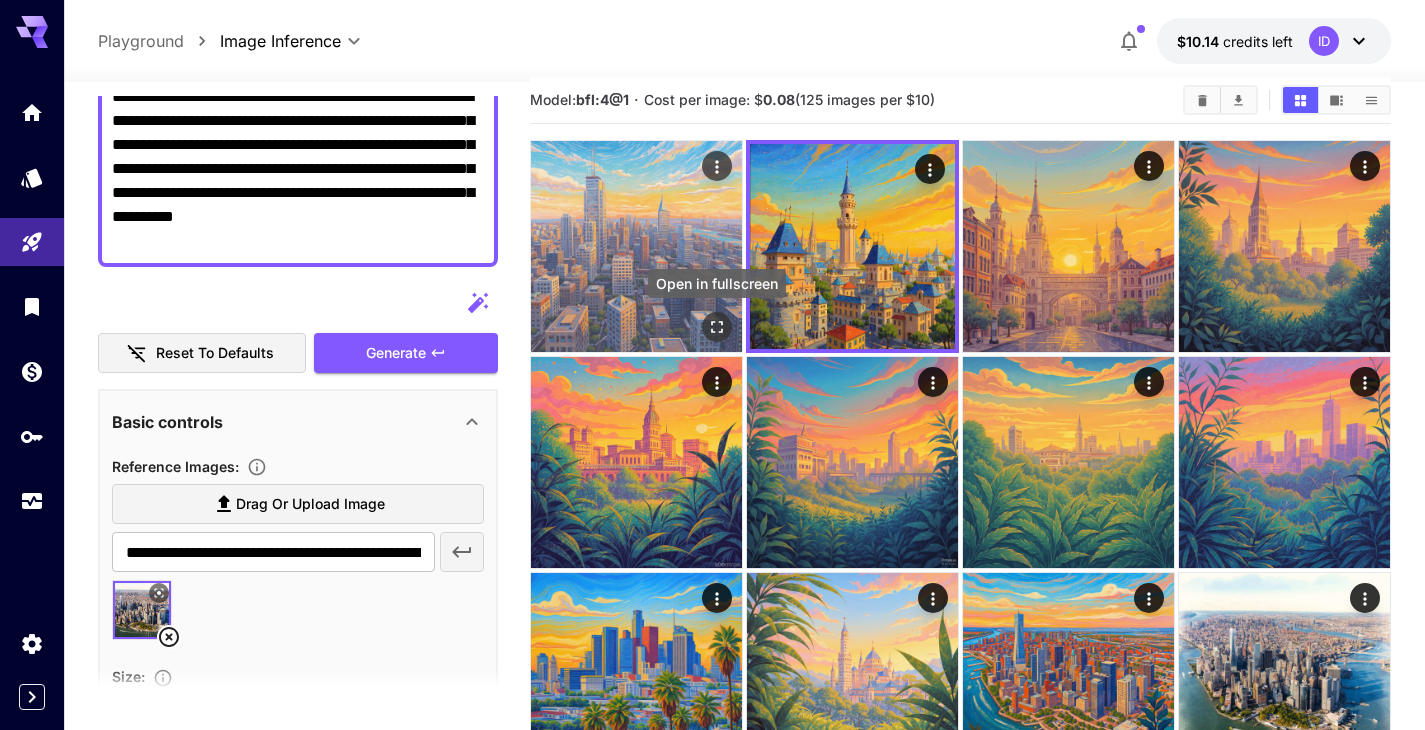 click 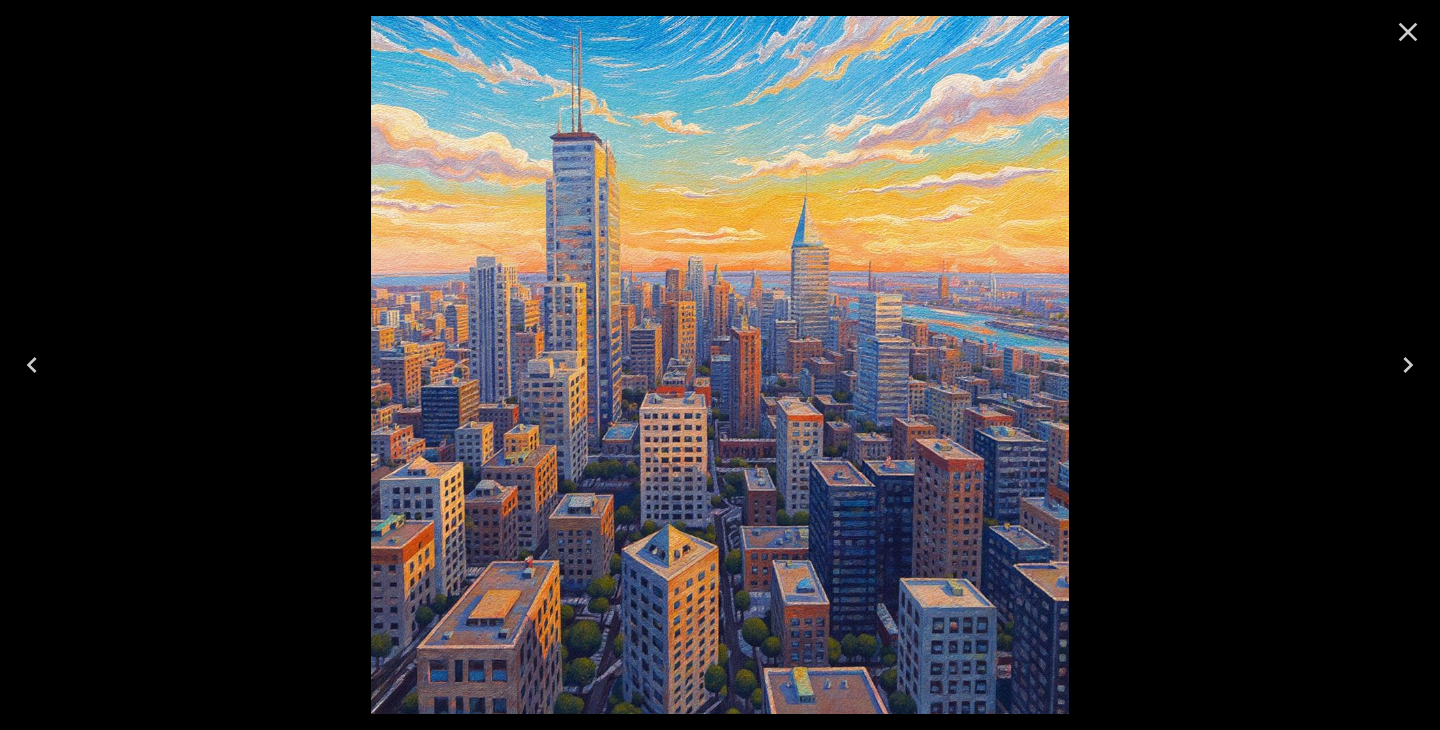 click 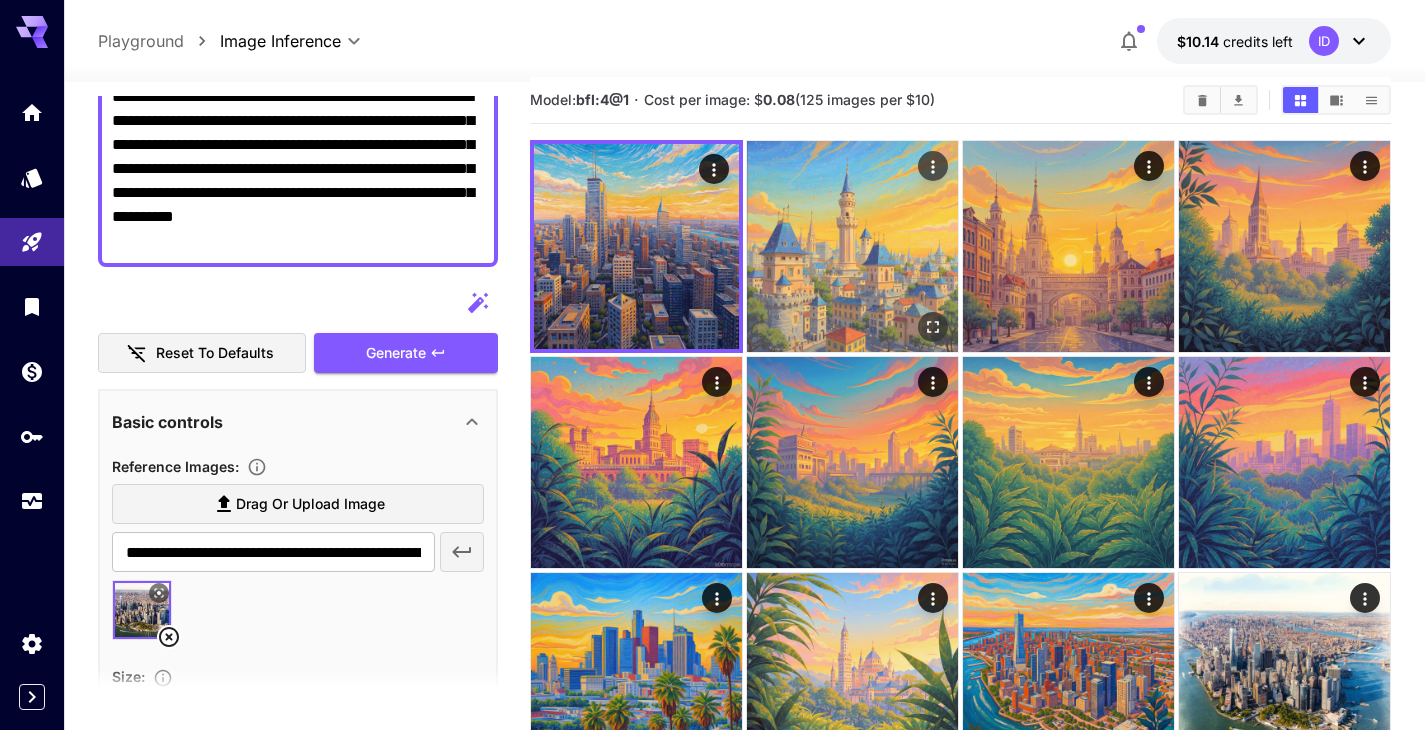 click 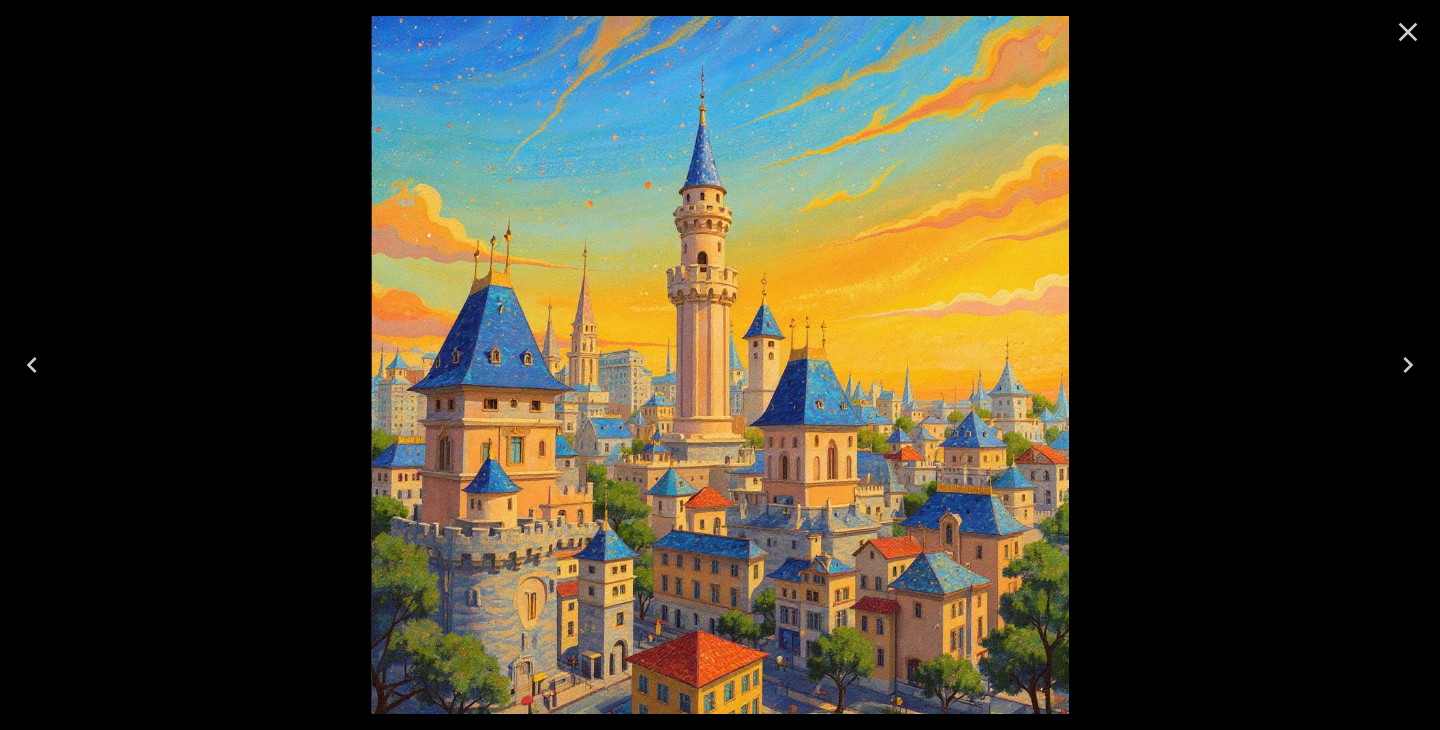 click 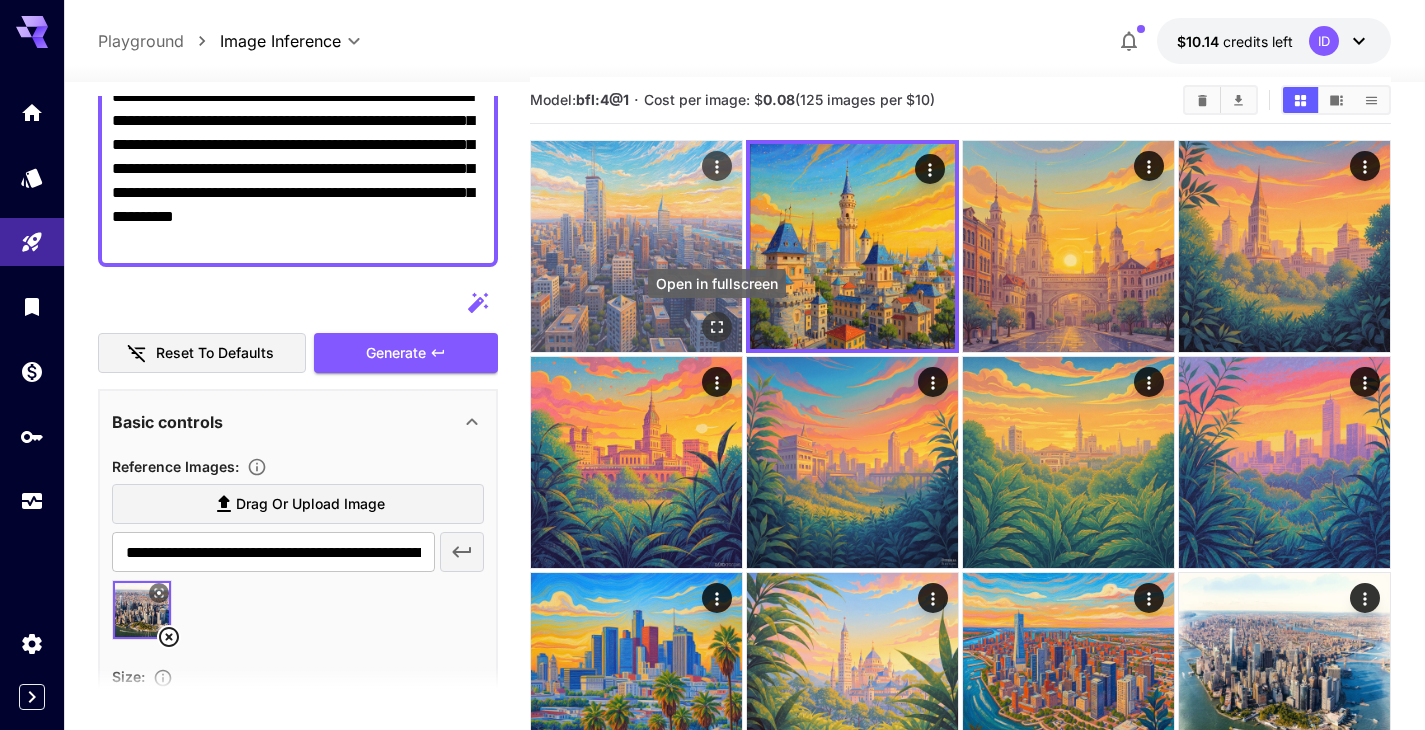 click 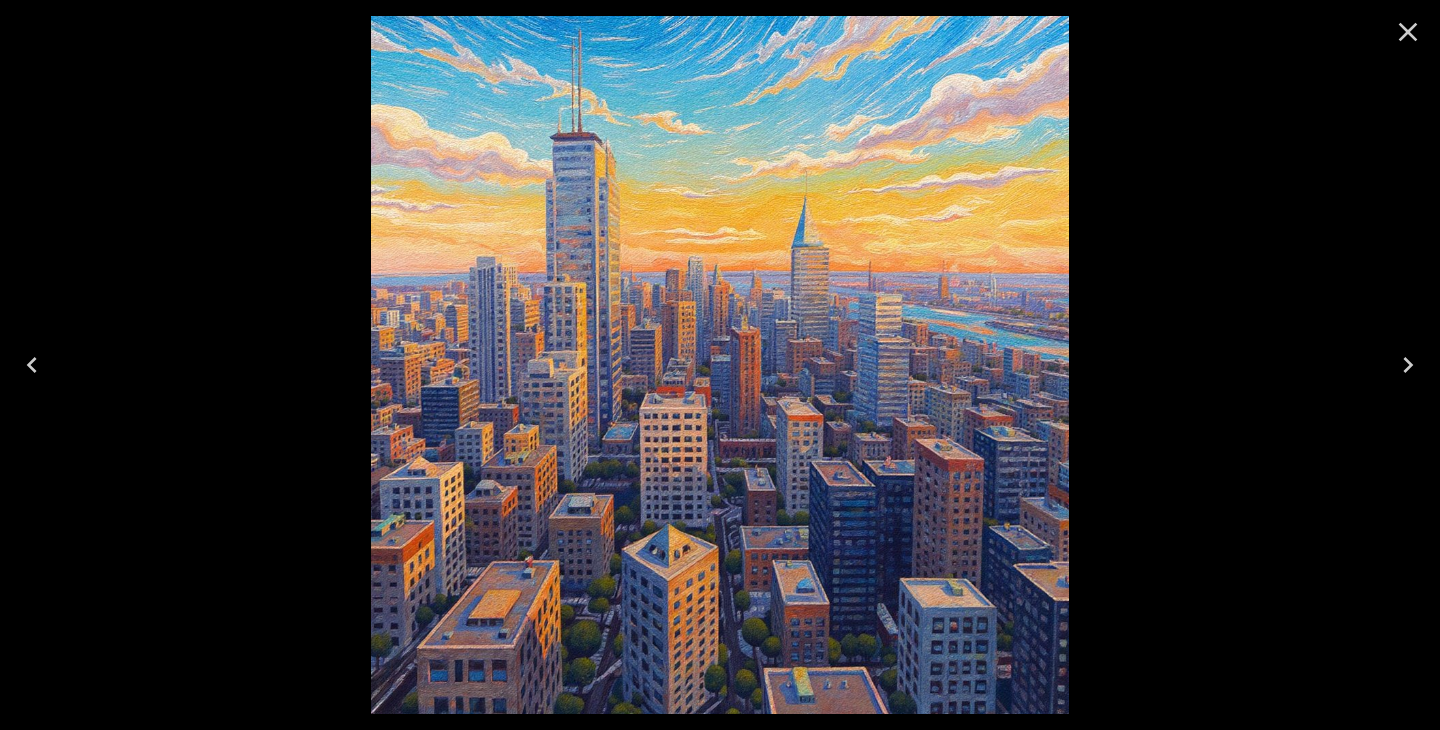 click 